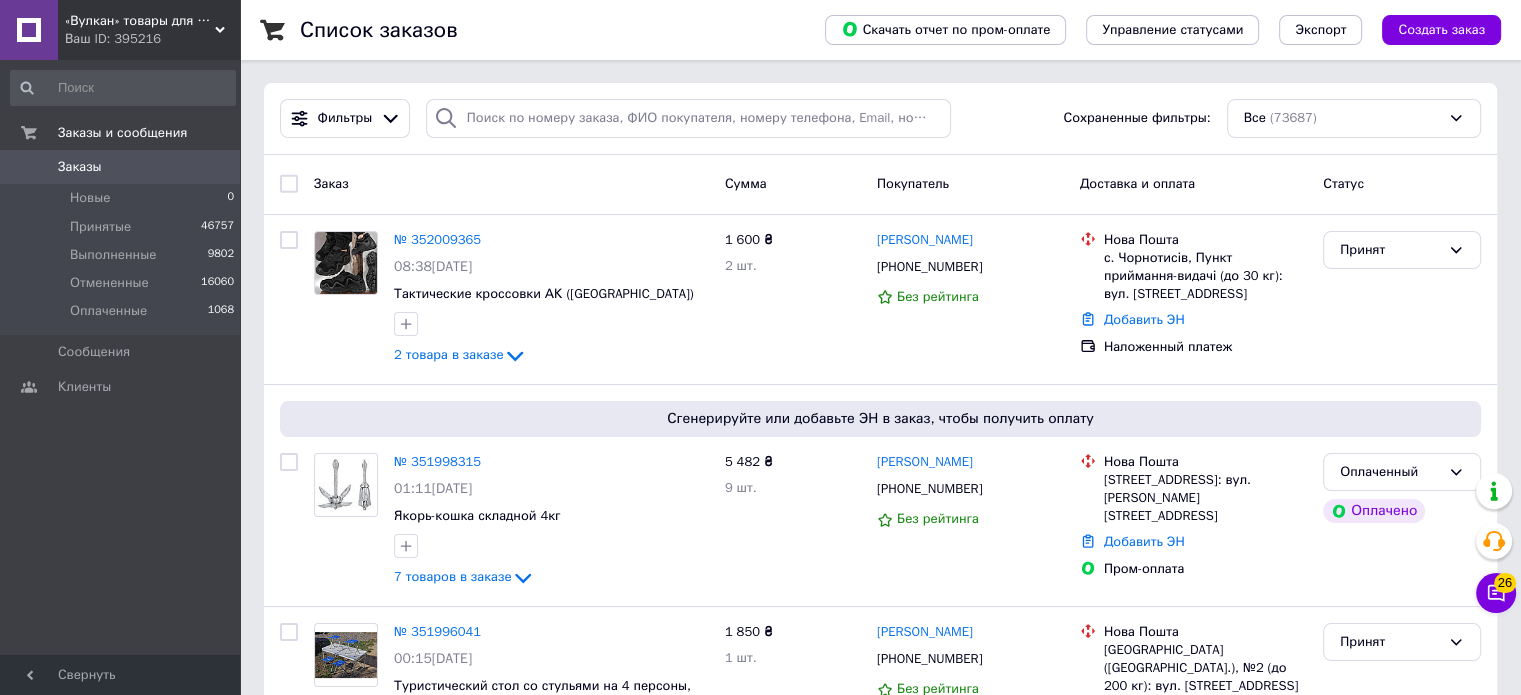scroll, scrollTop: 0, scrollLeft: 0, axis: both 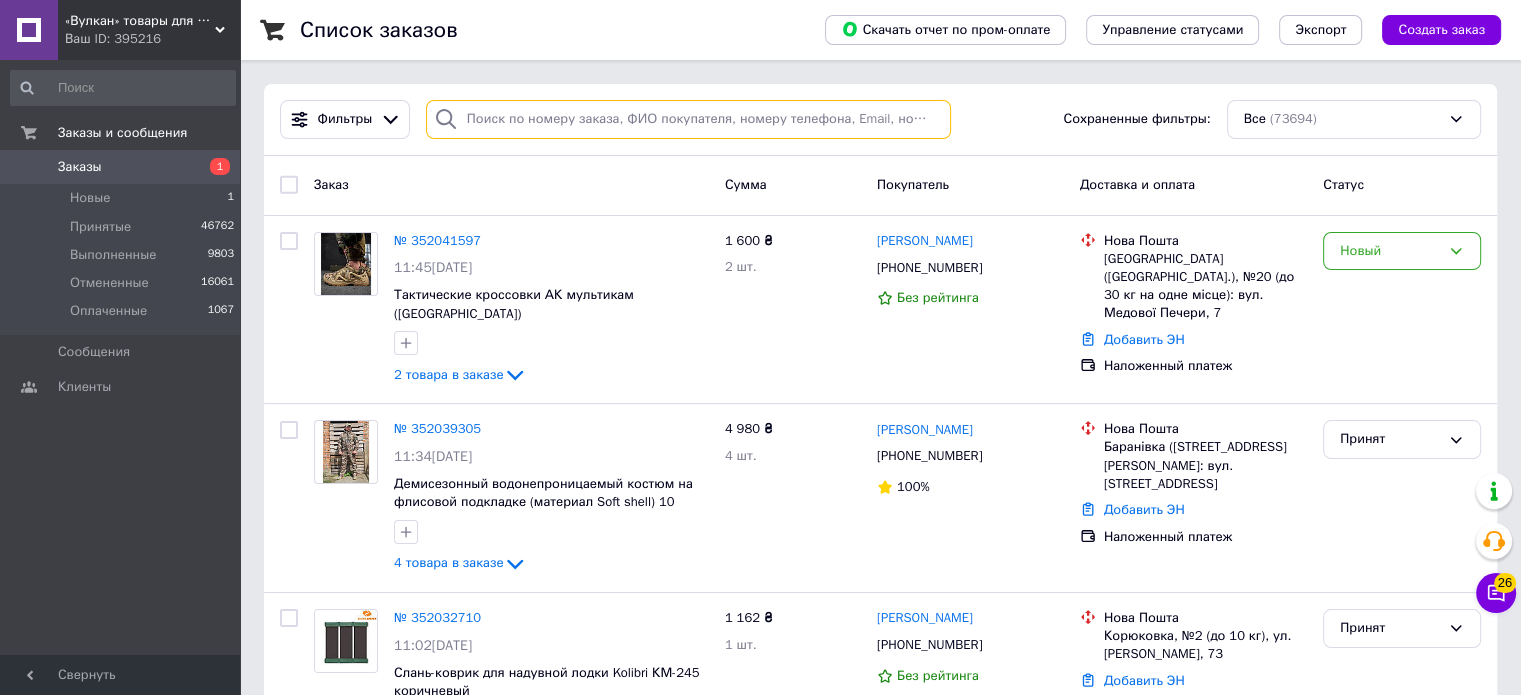 click at bounding box center (688, 119) 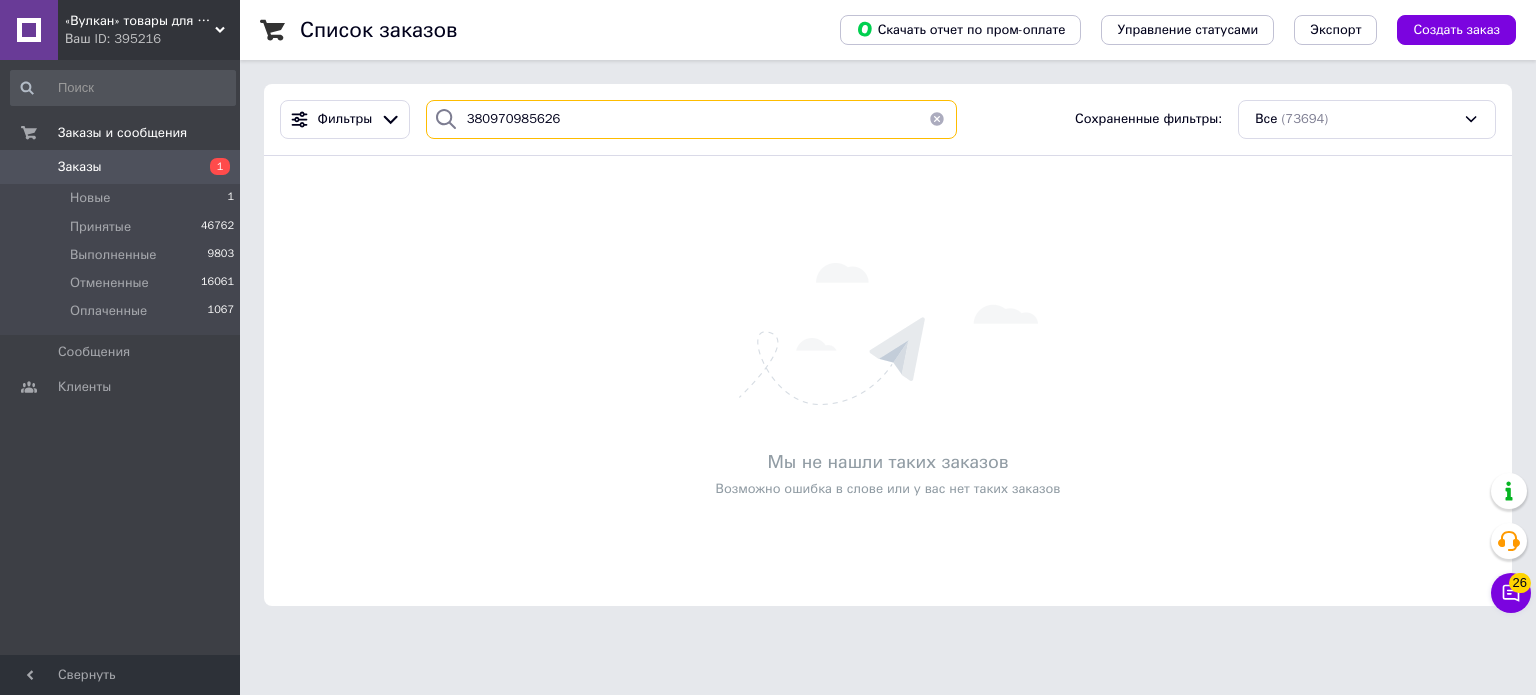 type on "380970985626" 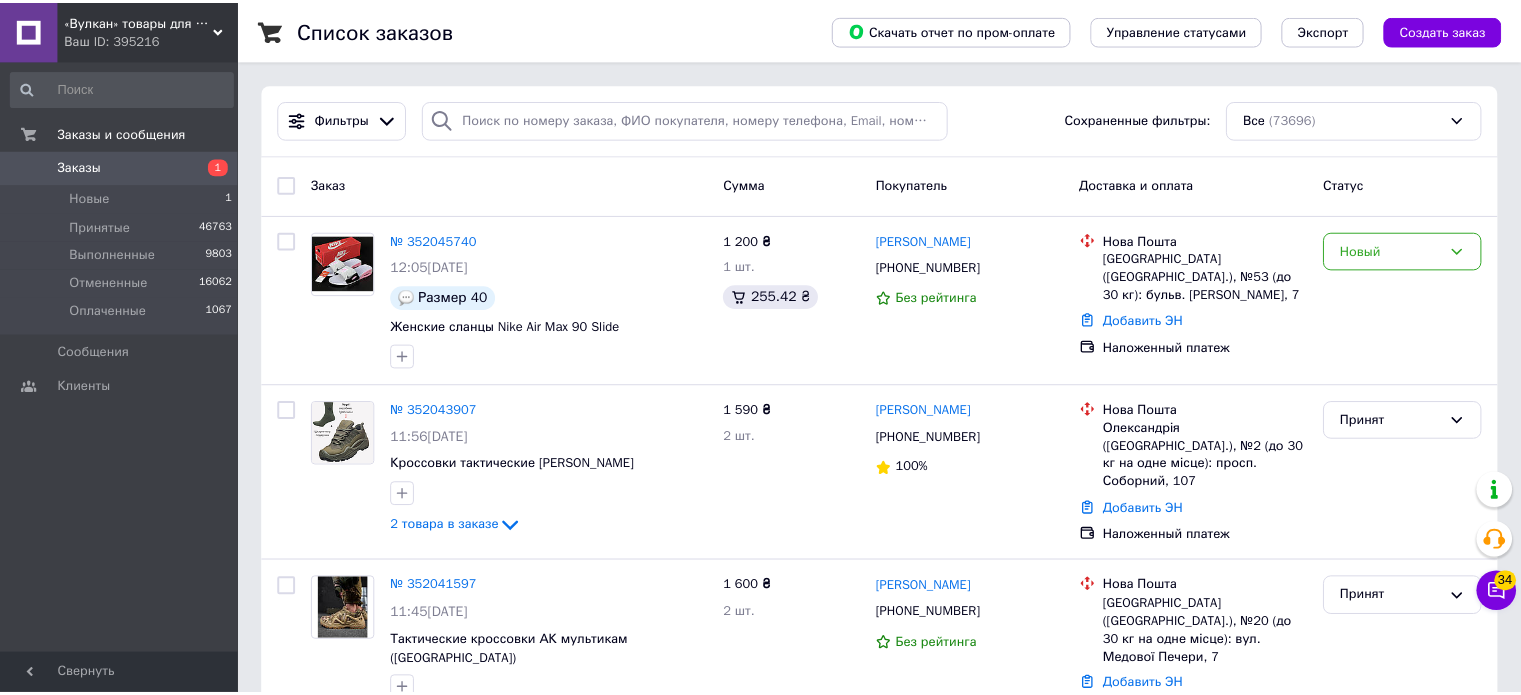 scroll, scrollTop: 0, scrollLeft: 0, axis: both 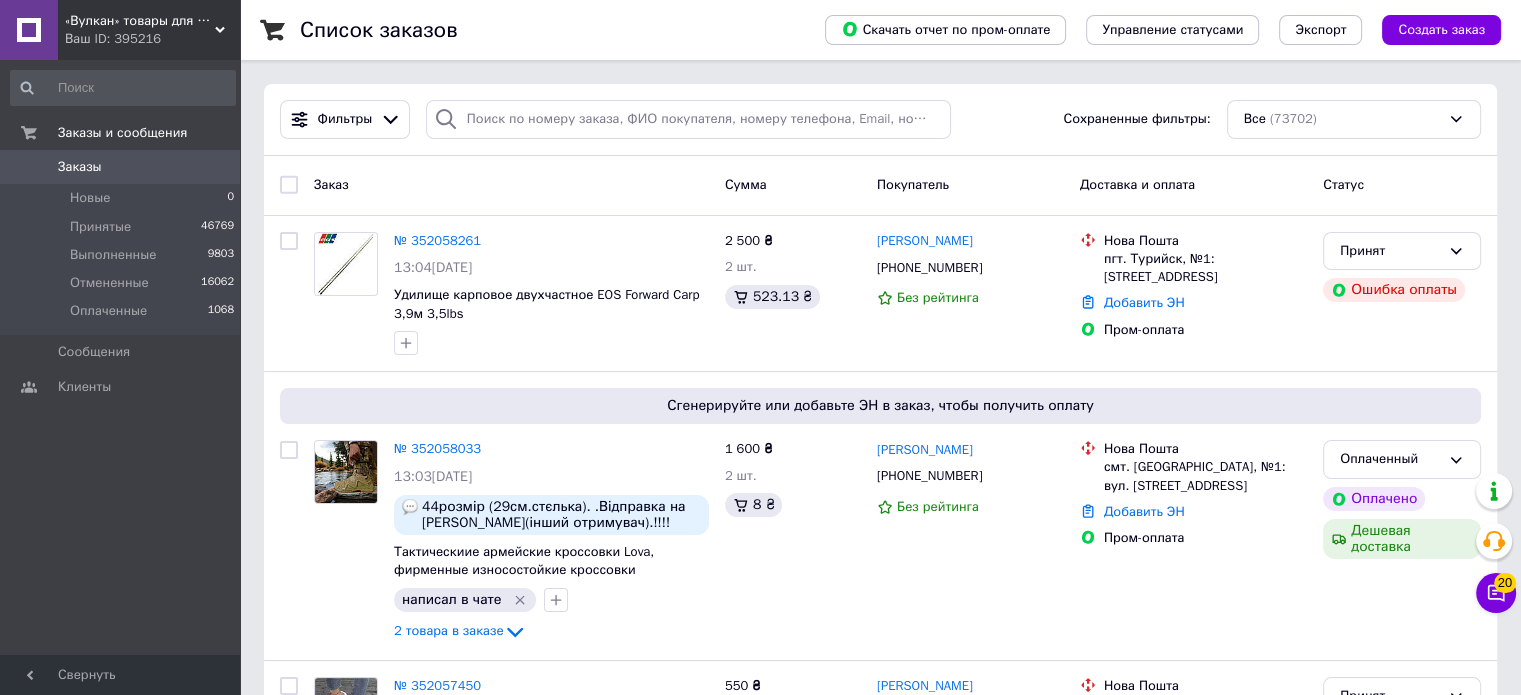 click on "Чат с покупателем 20" at bounding box center (1496, 593) 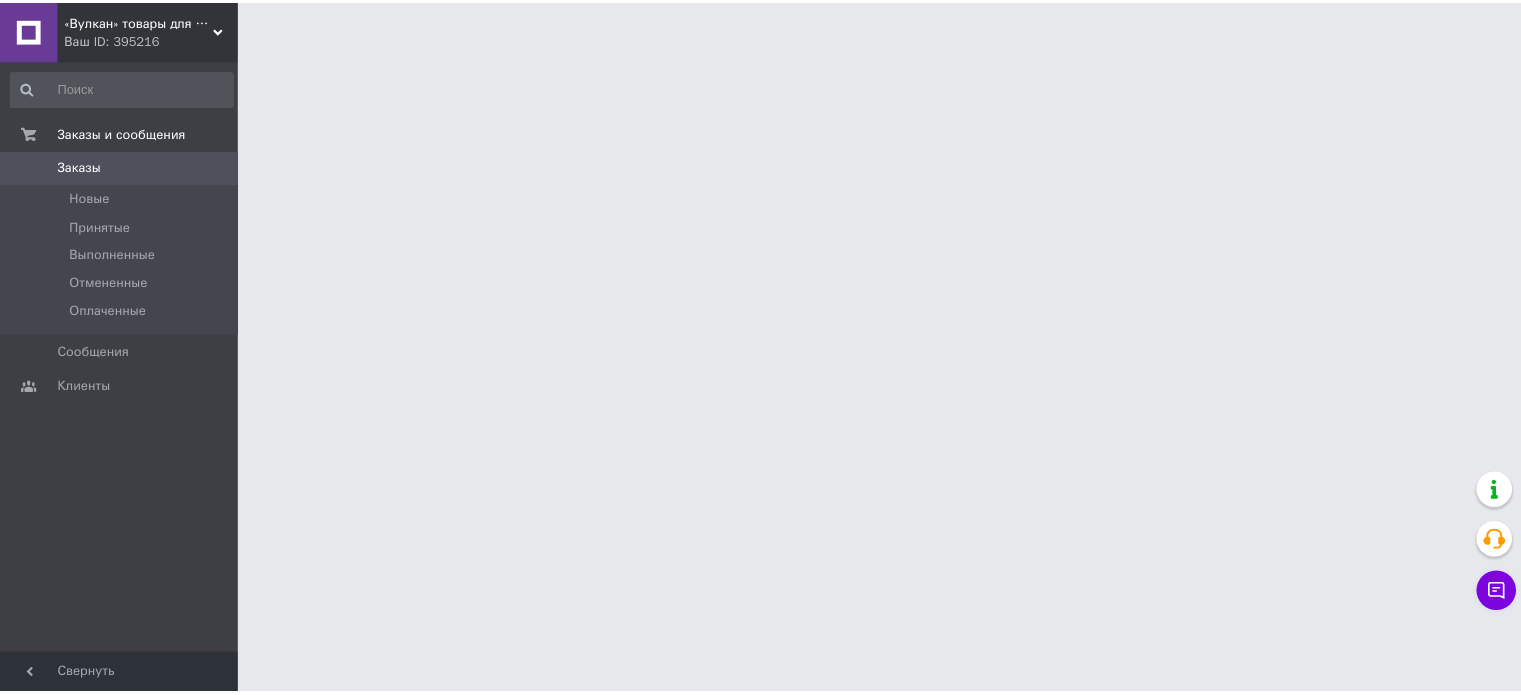 scroll, scrollTop: 0, scrollLeft: 0, axis: both 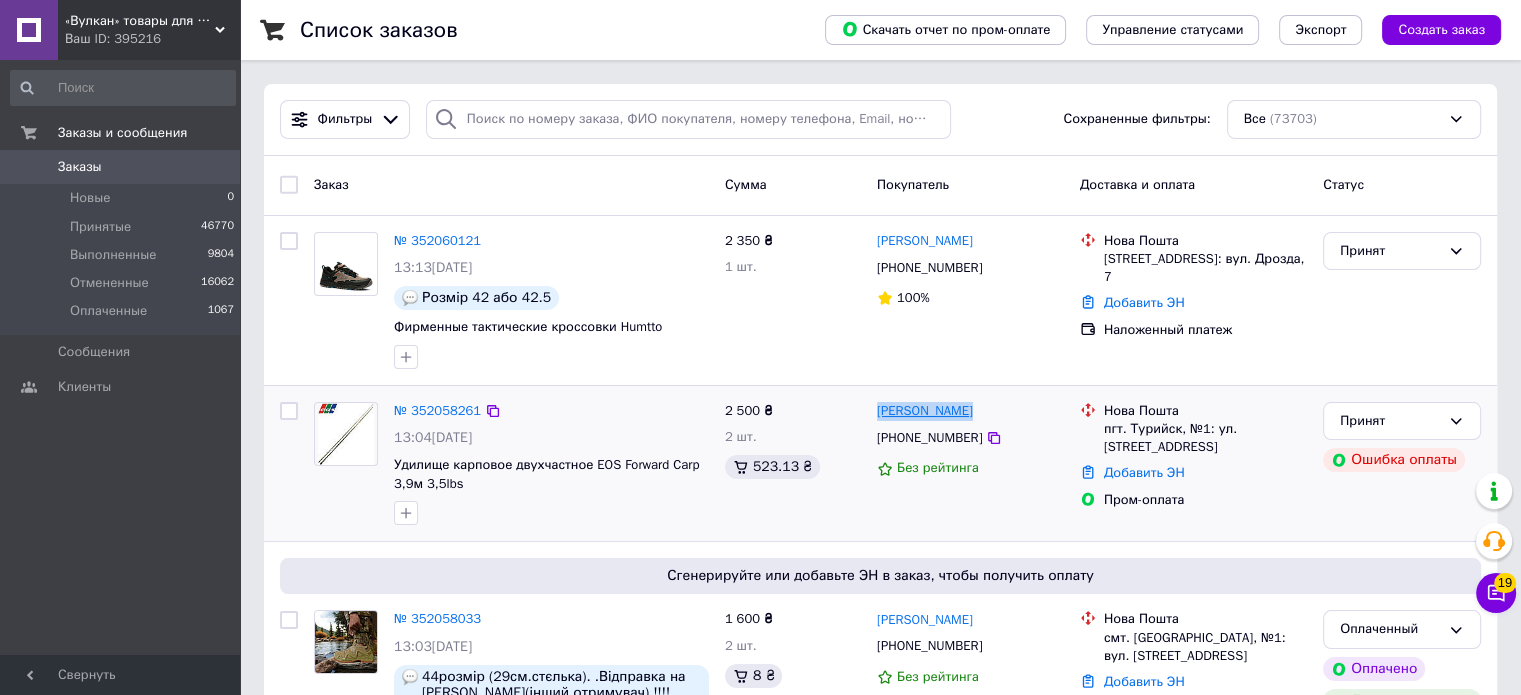 drag, startPoint x: 985, startPoint y: 407, endPoint x: 880, endPoint y: 405, distance: 105.01904 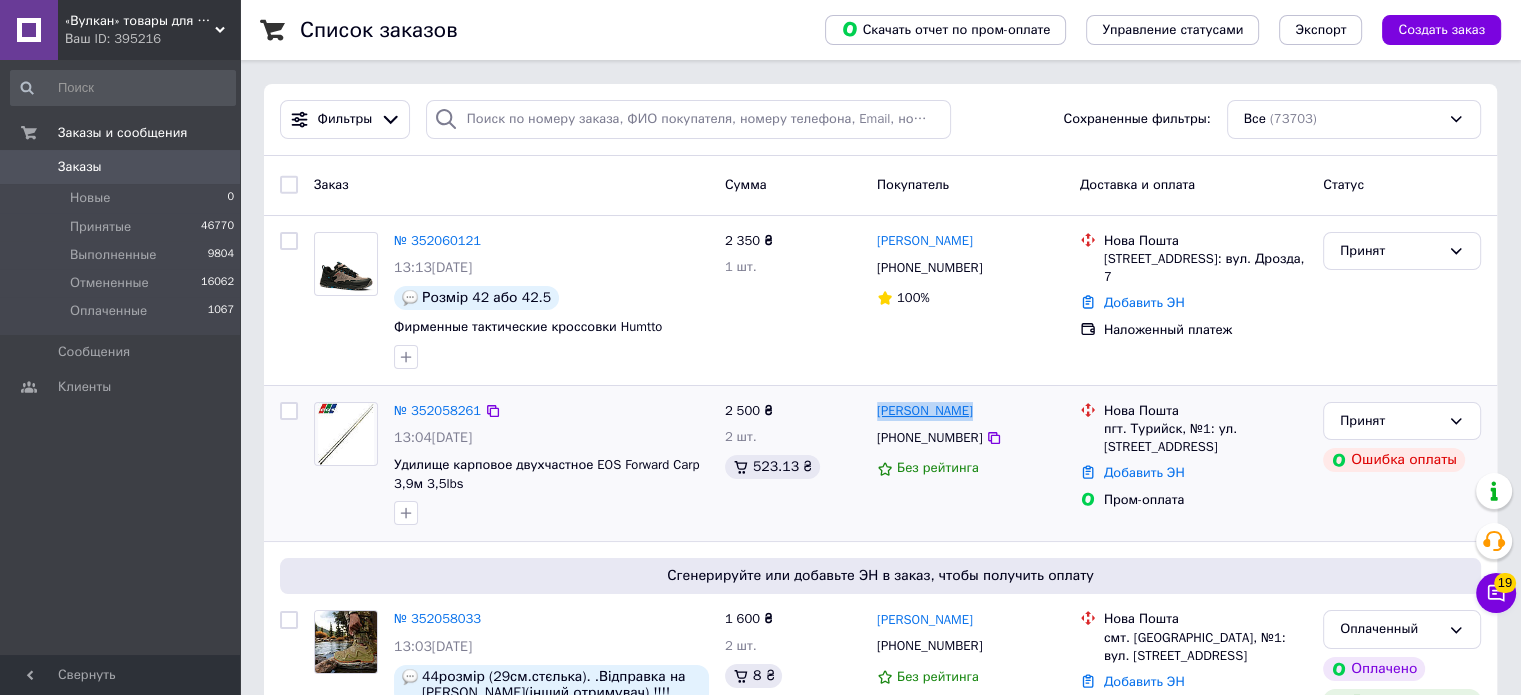 click on "[PERSON_NAME]" at bounding box center (970, 411) 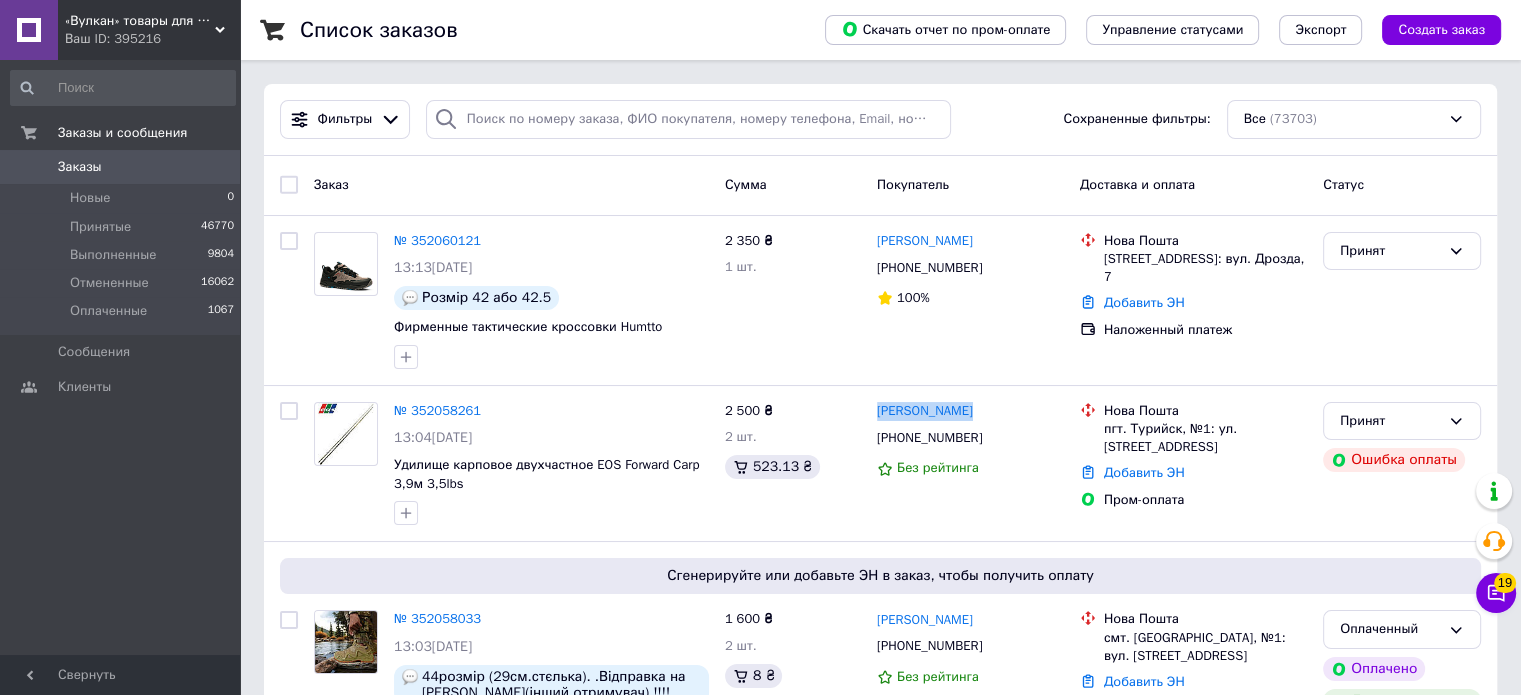 copy on "[PERSON_NAME]" 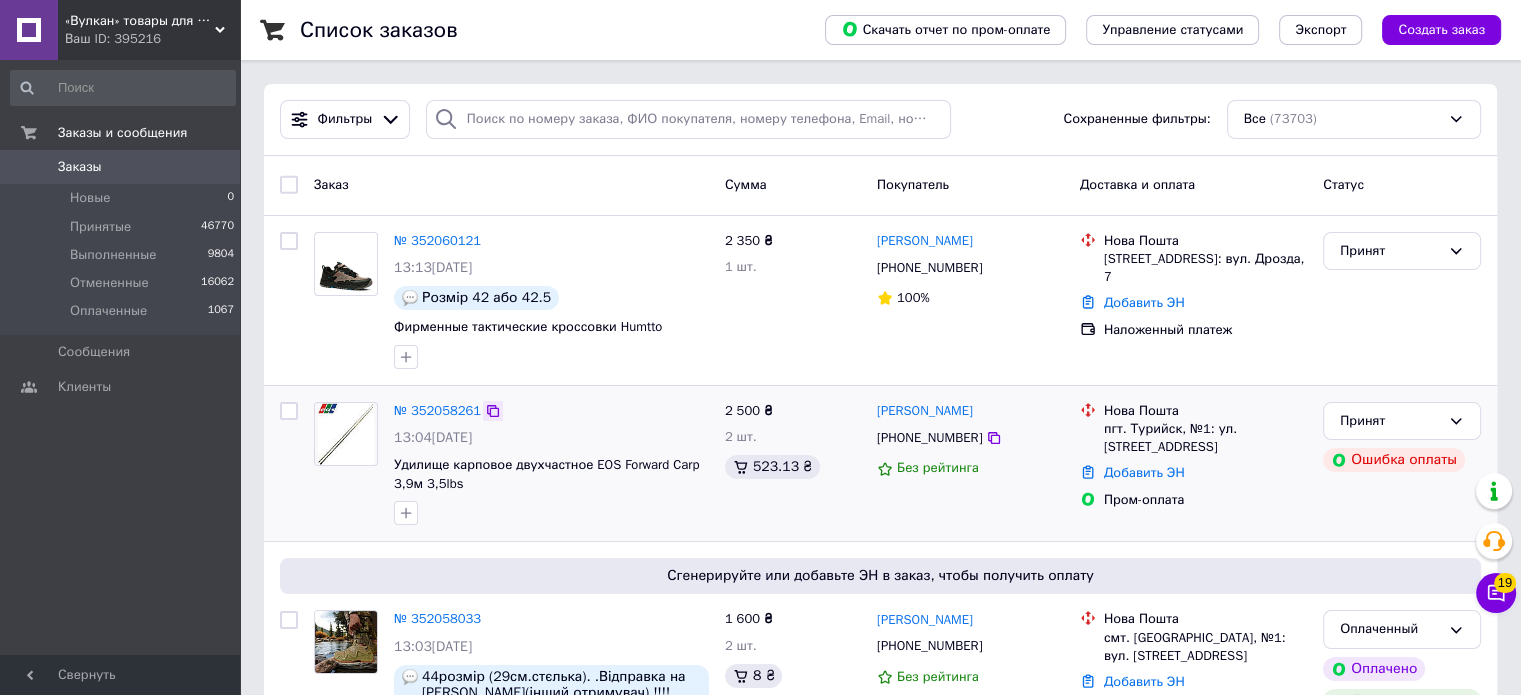 click 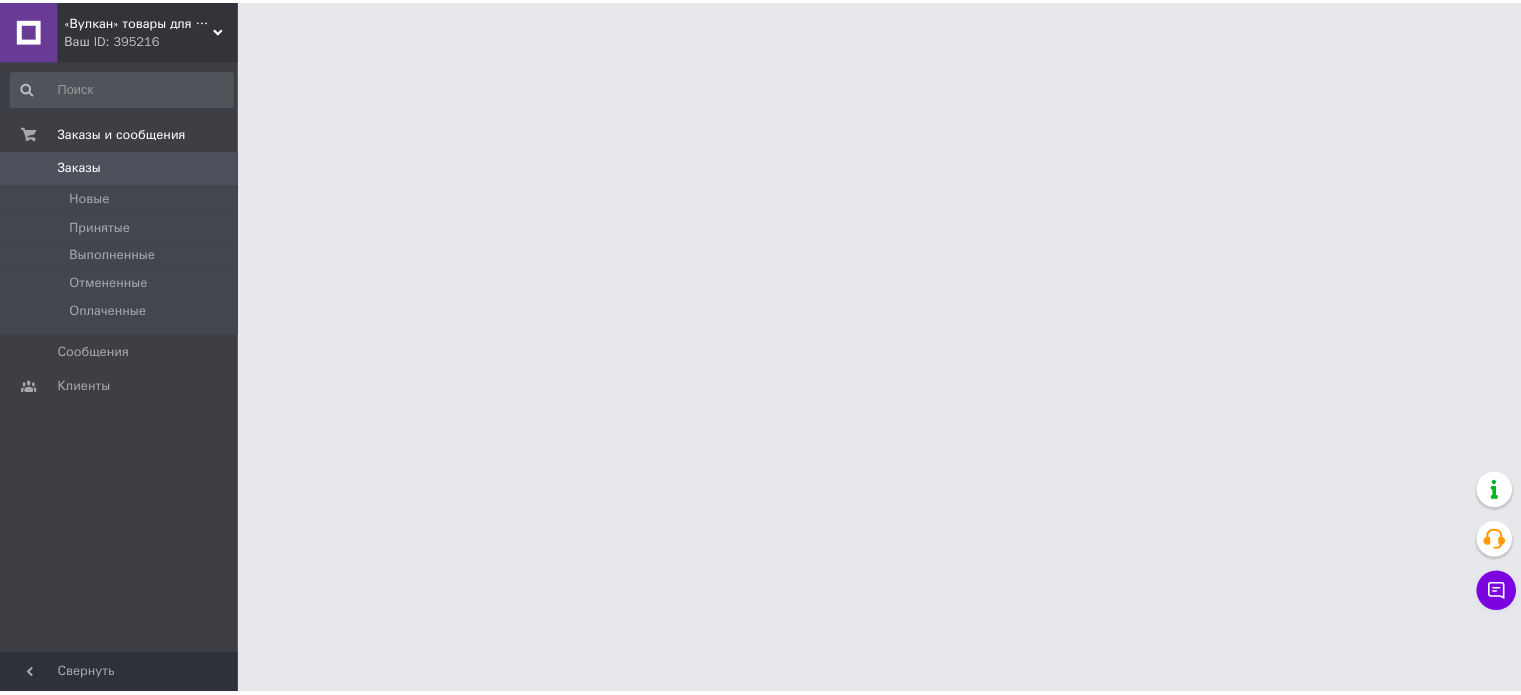 scroll, scrollTop: 0, scrollLeft: 0, axis: both 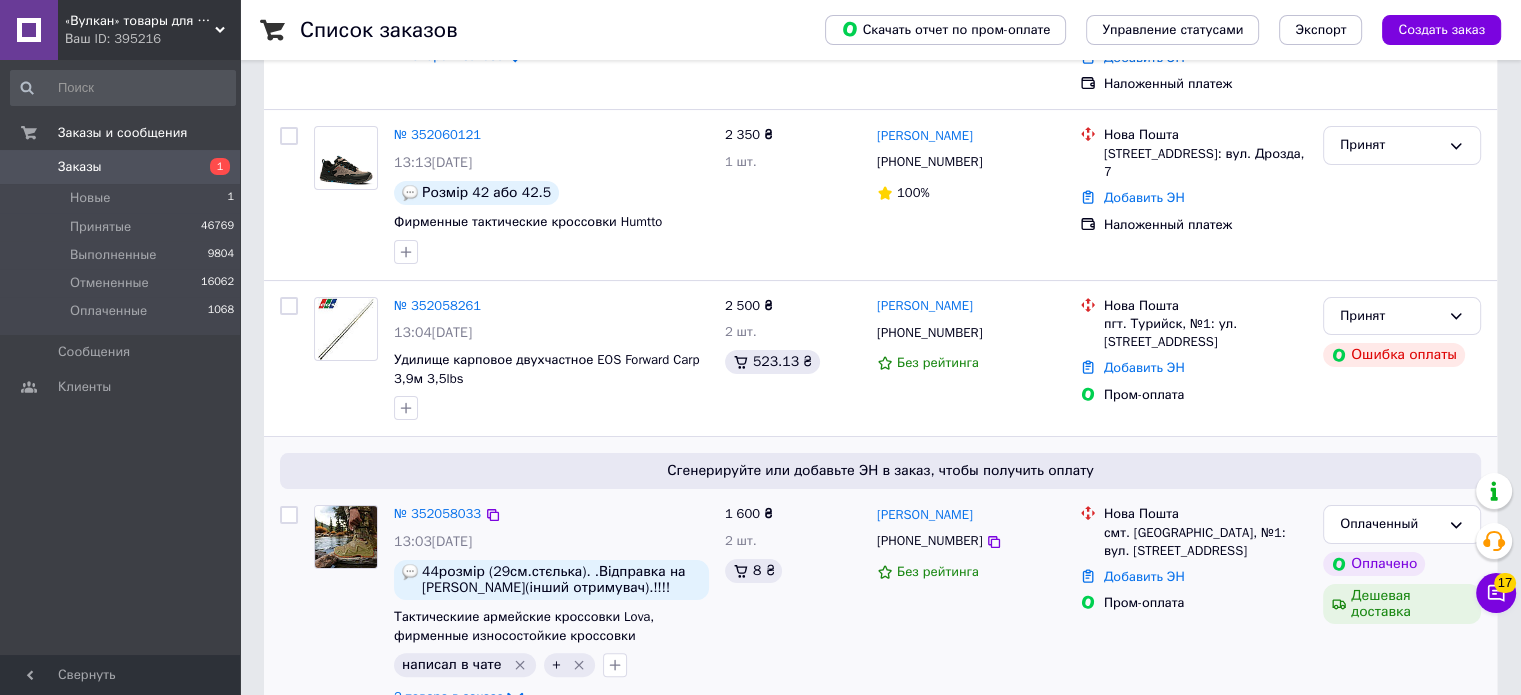 click on "Сгенерируйте или добавьте ЭН в заказ, чтобы получить оплату № 352058033 13:03, 10.07.2025 44розмір (29см.стєлька).
.Відправка на Римарчук Василь(інший отримувач).!!!! Тактическиие армейские кроссовки Lova, фирменные износостойкие кроссовки (Турция) написал в чате   +   2 товара в заказе 1 600 ₴ 2 шт. 8 ₴ Надежда Римарчук +380509357231 Без рейтинга Нова Пошта смт. Івано-Франкове, №1: вул. Львівська, 47 Добавить ЭН Пром-оплата Оплаченный Оплачено Дешевая доставка" at bounding box center [880, 581] 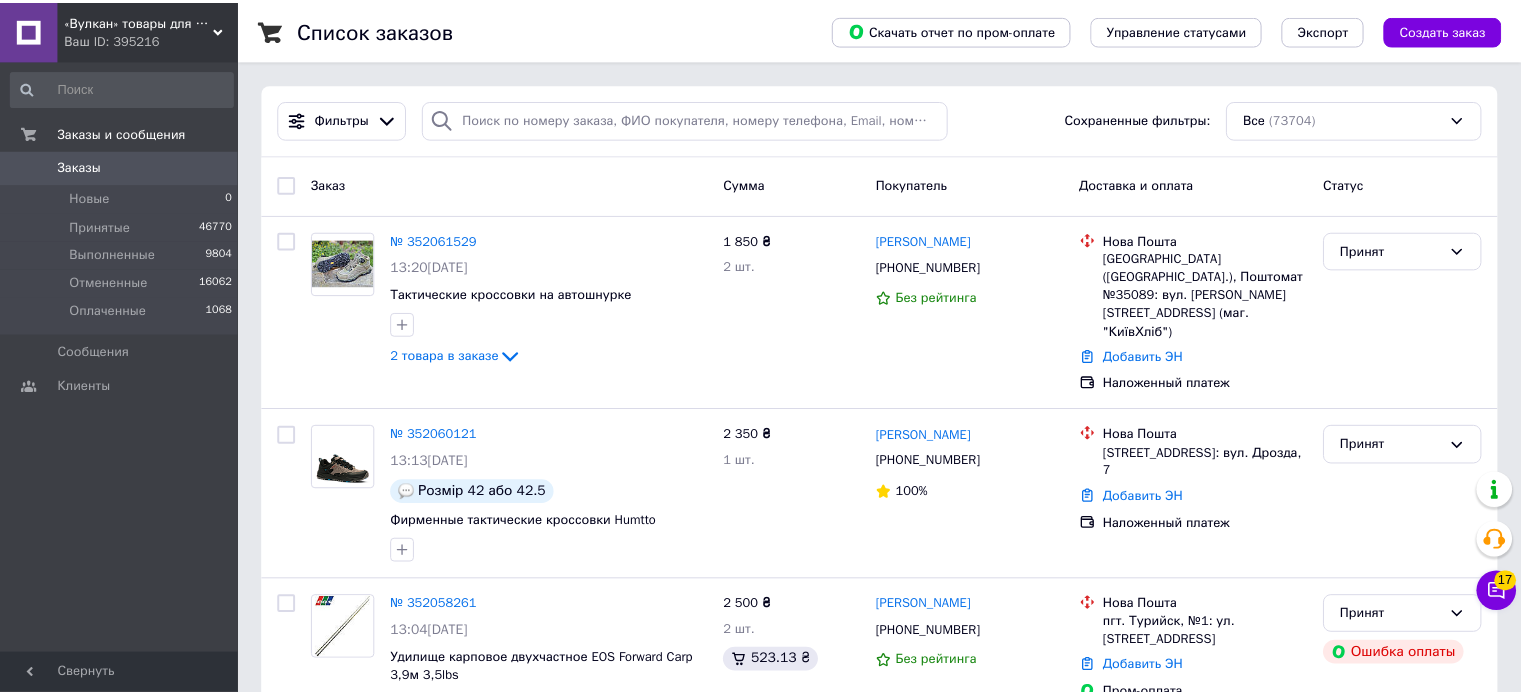 scroll, scrollTop: 0, scrollLeft: 0, axis: both 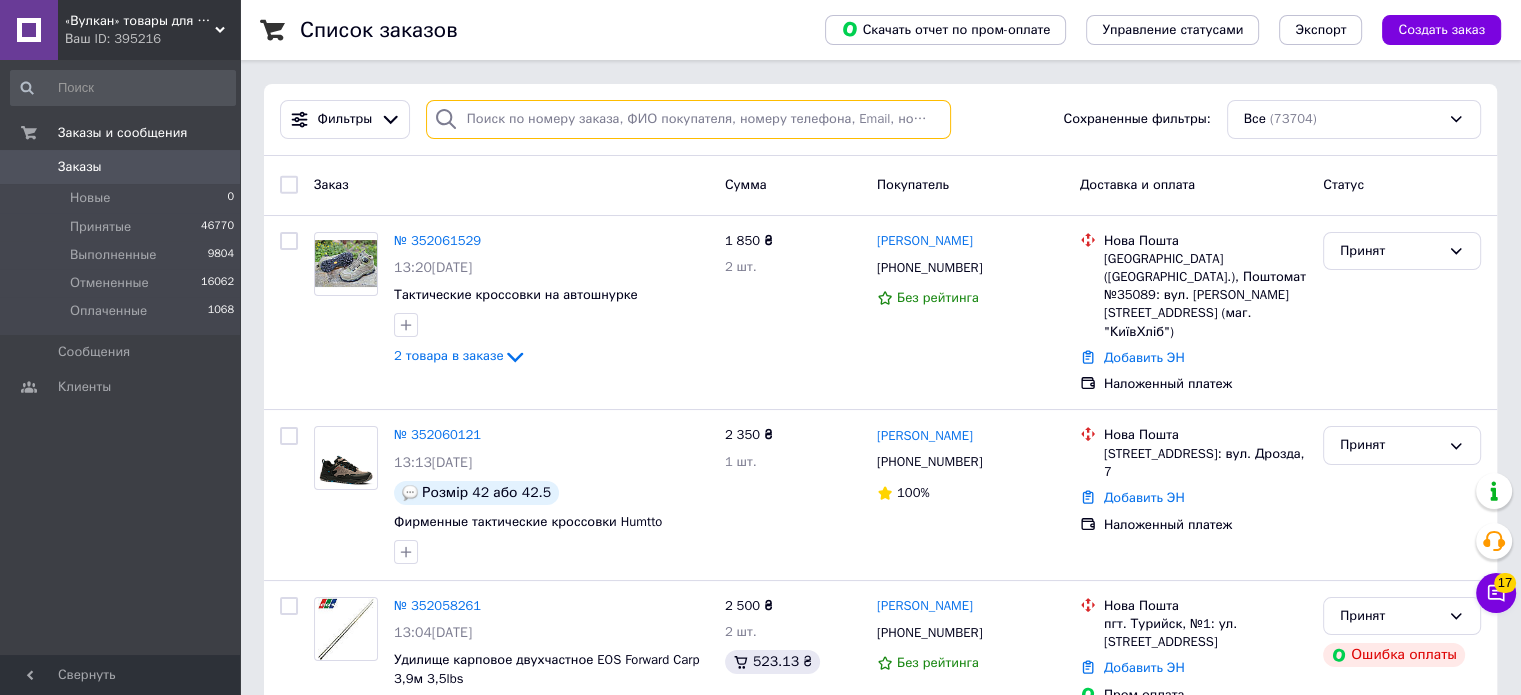 click at bounding box center [688, 119] 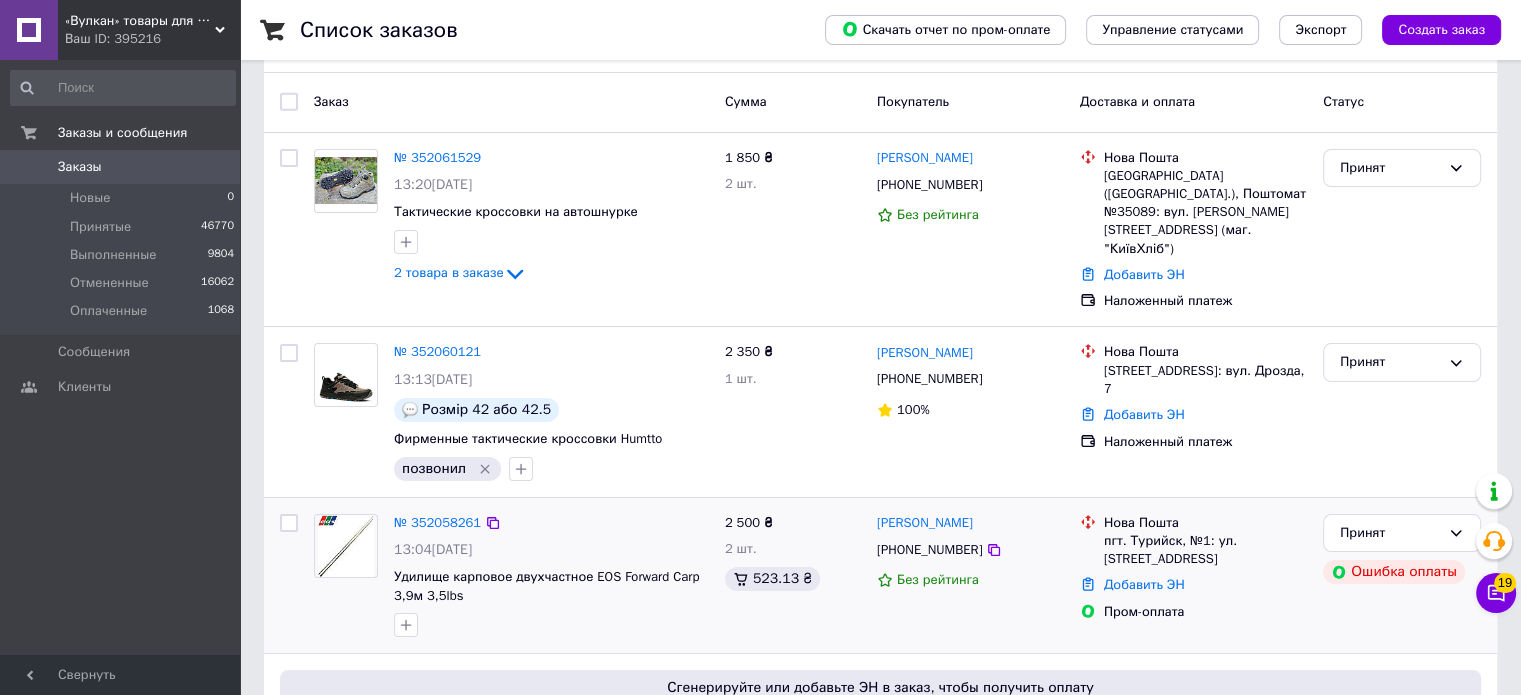scroll, scrollTop: 200, scrollLeft: 0, axis: vertical 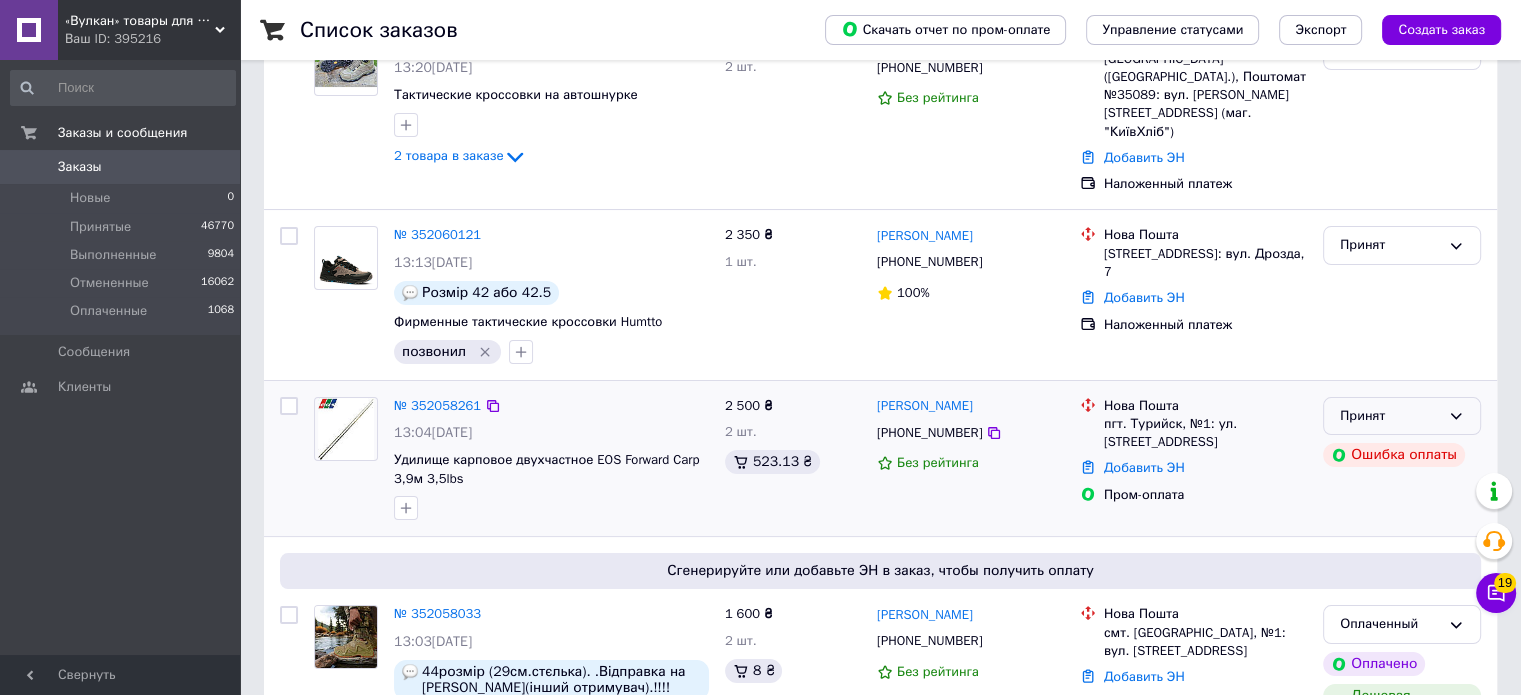 click on "Принят" at bounding box center [1402, 416] 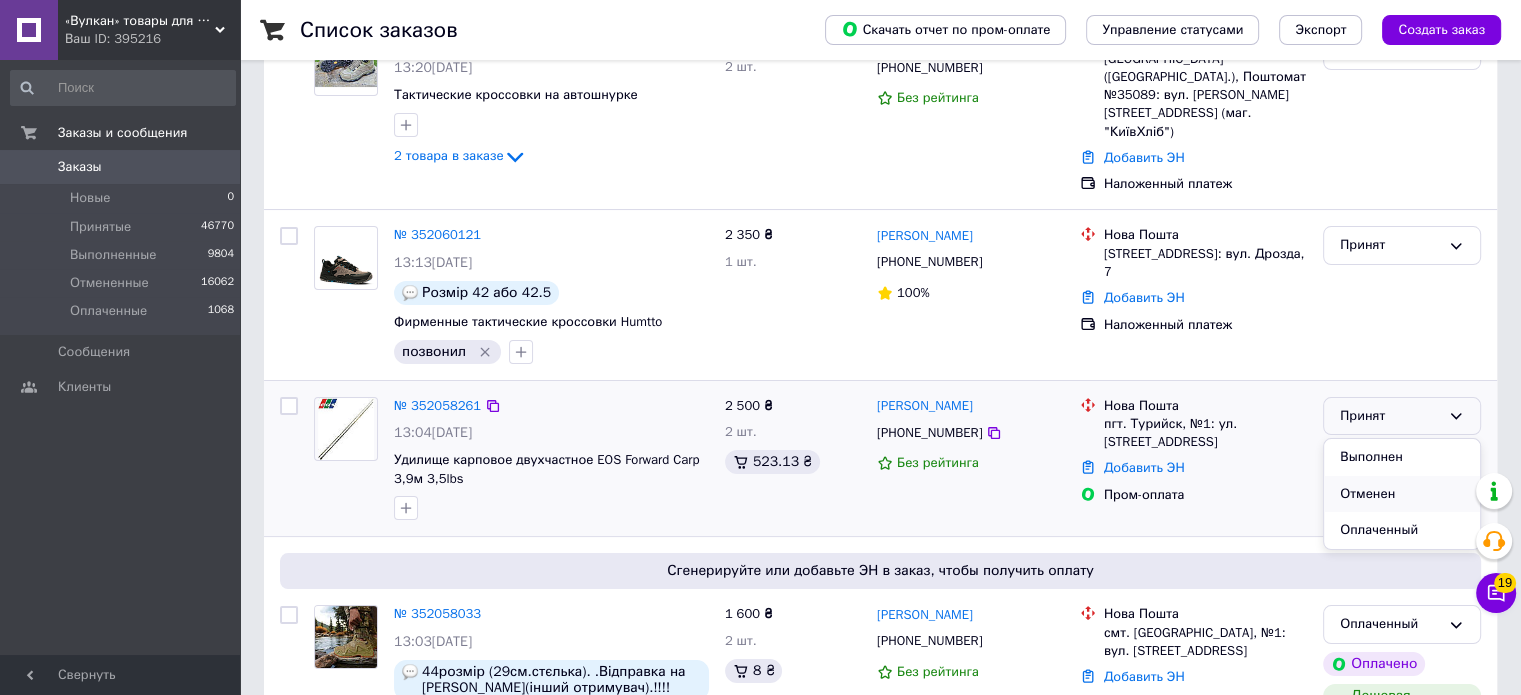 click on "Отменен" at bounding box center (1402, 494) 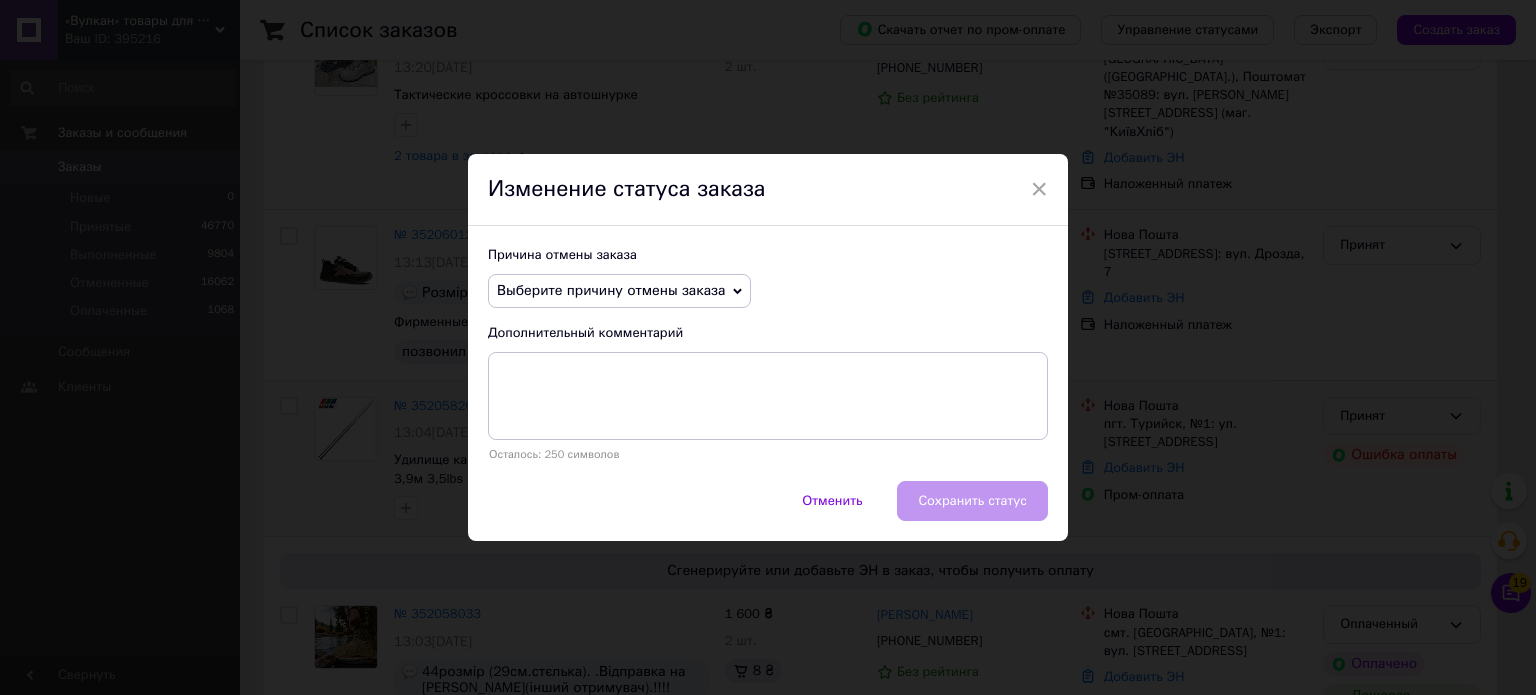 click on "Выберите причину отмены заказа" at bounding box center [611, 290] 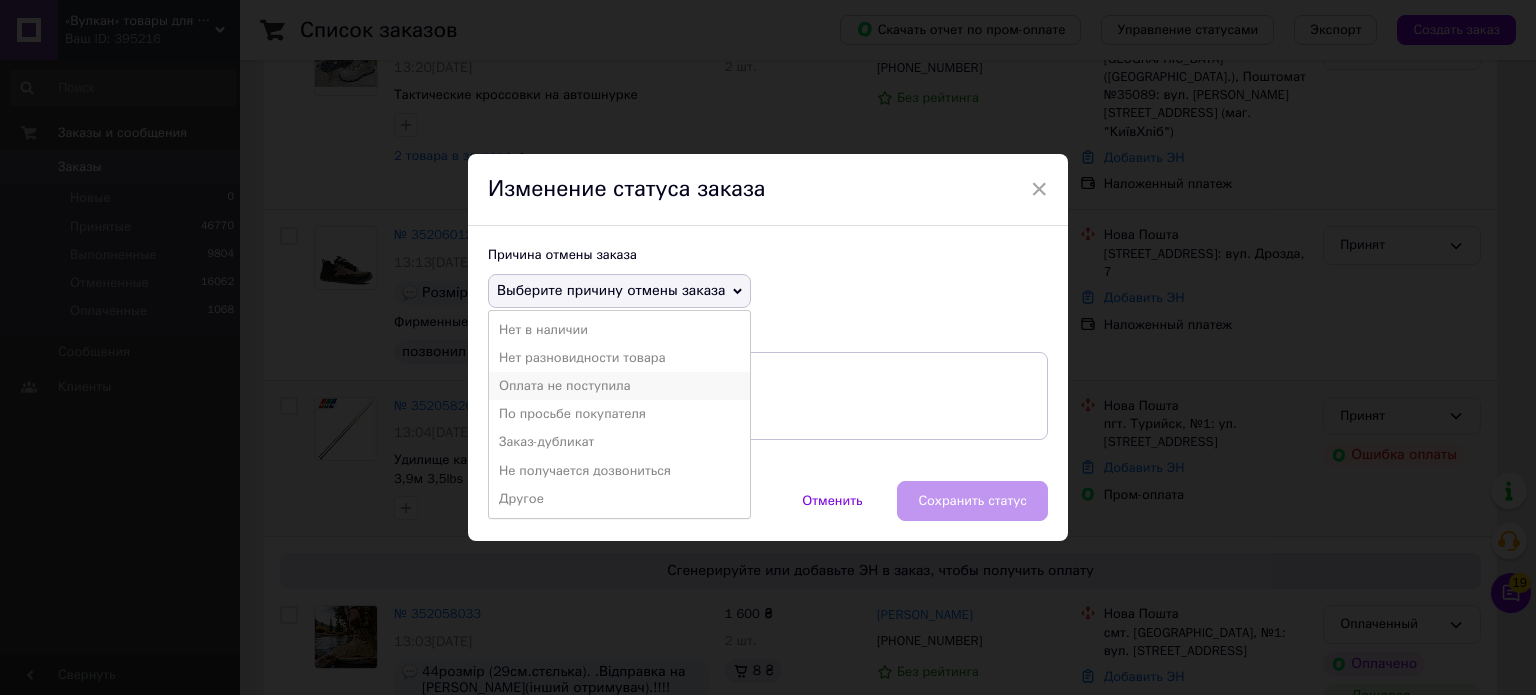 click on "Оплата не поступила" at bounding box center [619, 386] 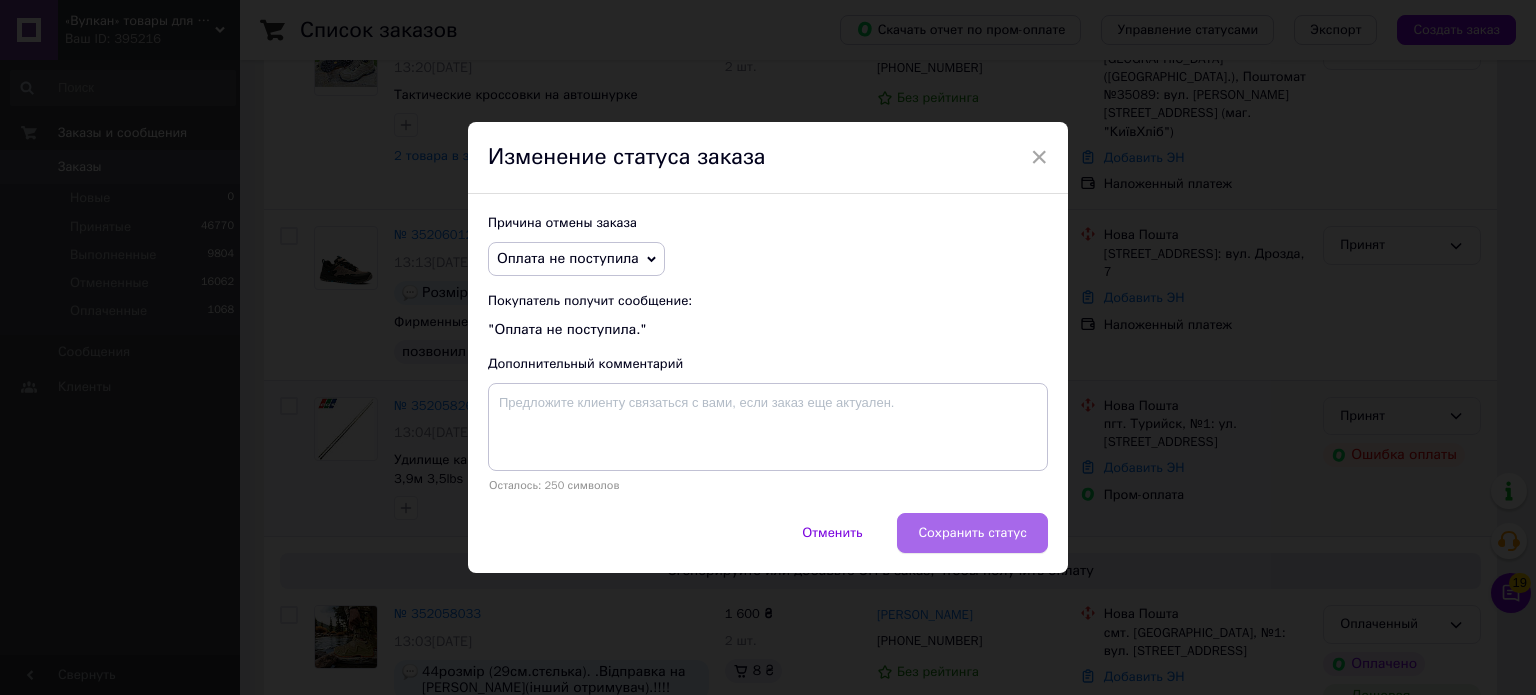 click on "Сохранить статус" at bounding box center (972, 533) 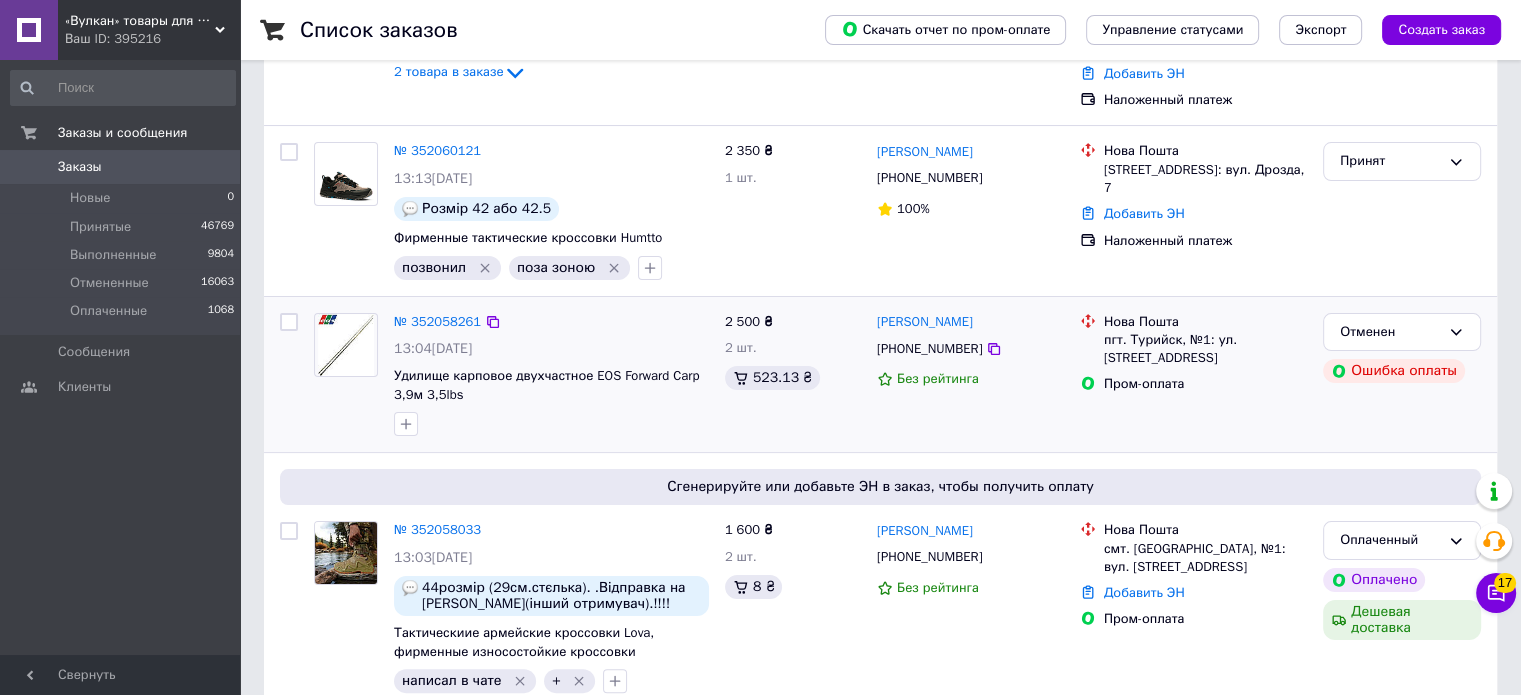 scroll, scrollTop: 300, scrollLeft: 0, axis: vertical 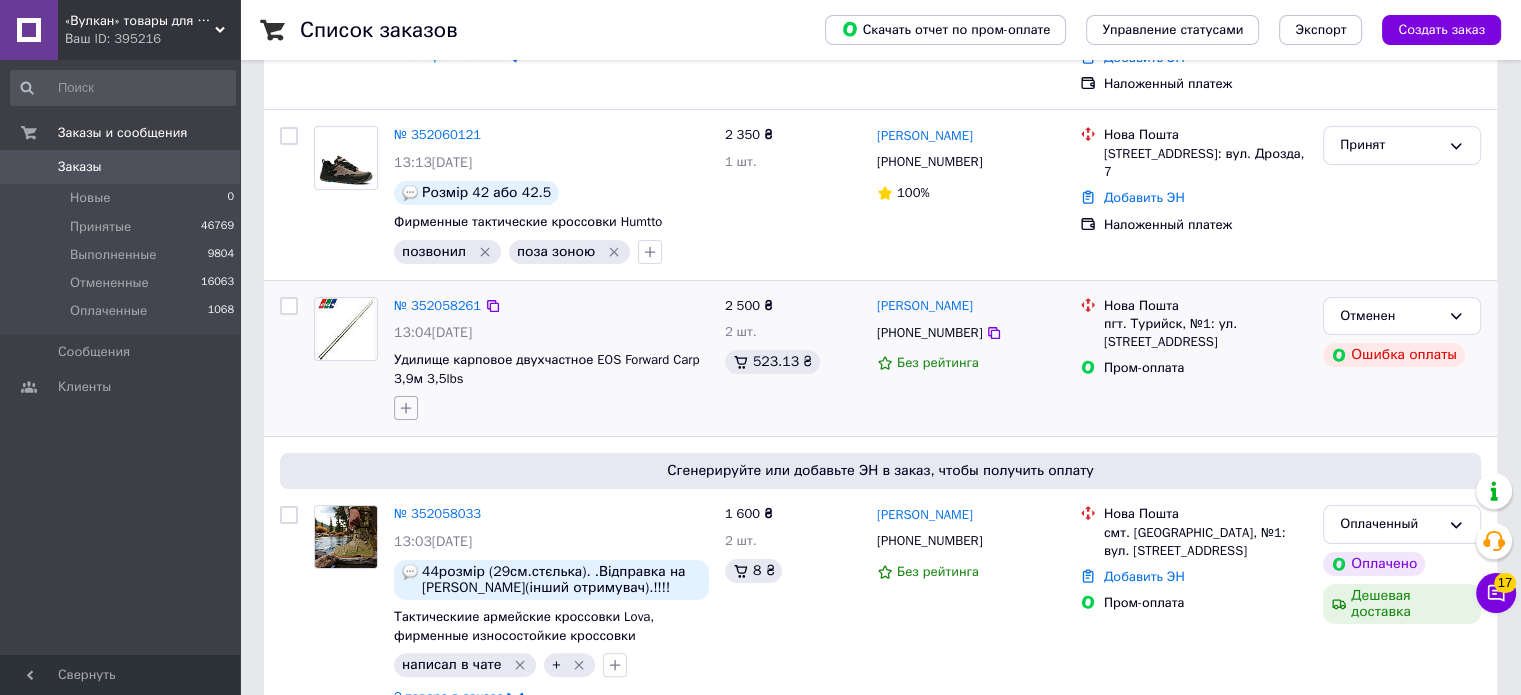 click 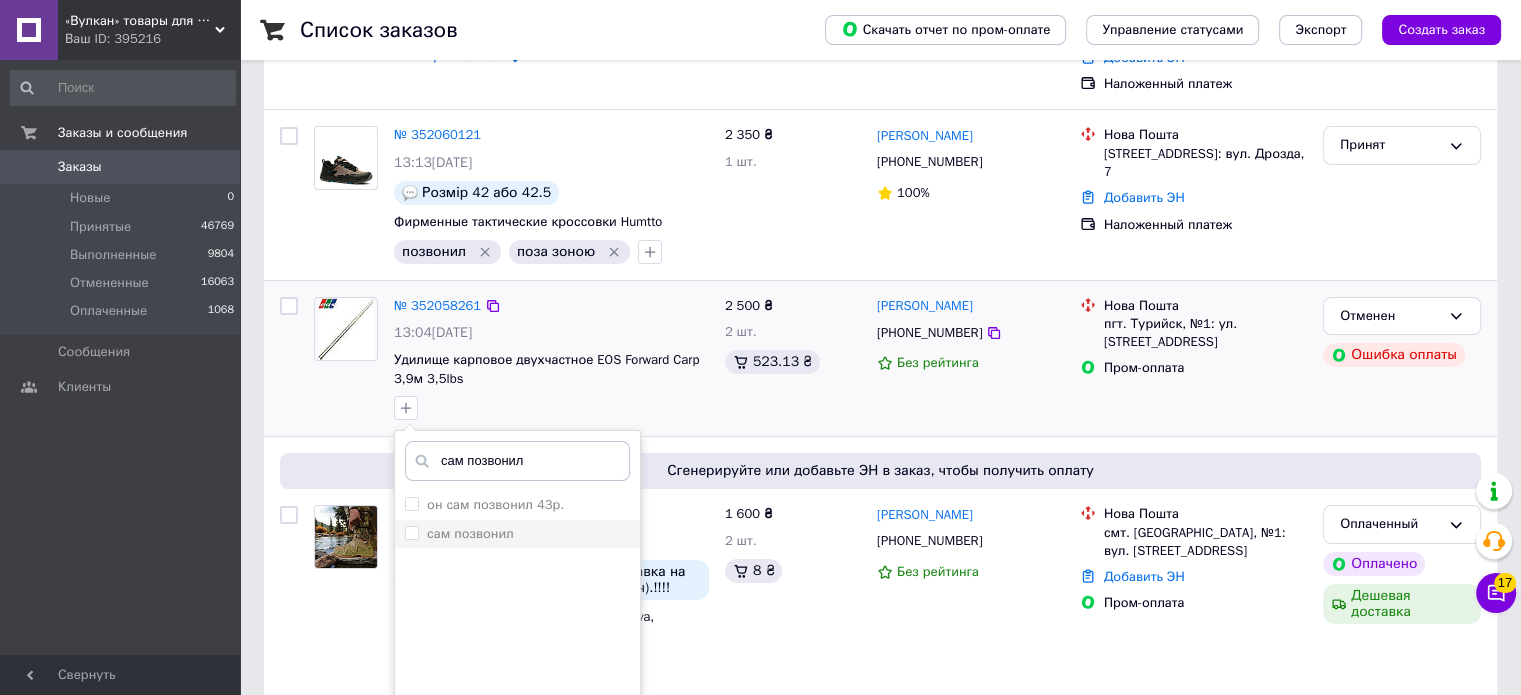 type on "сам позвонил" 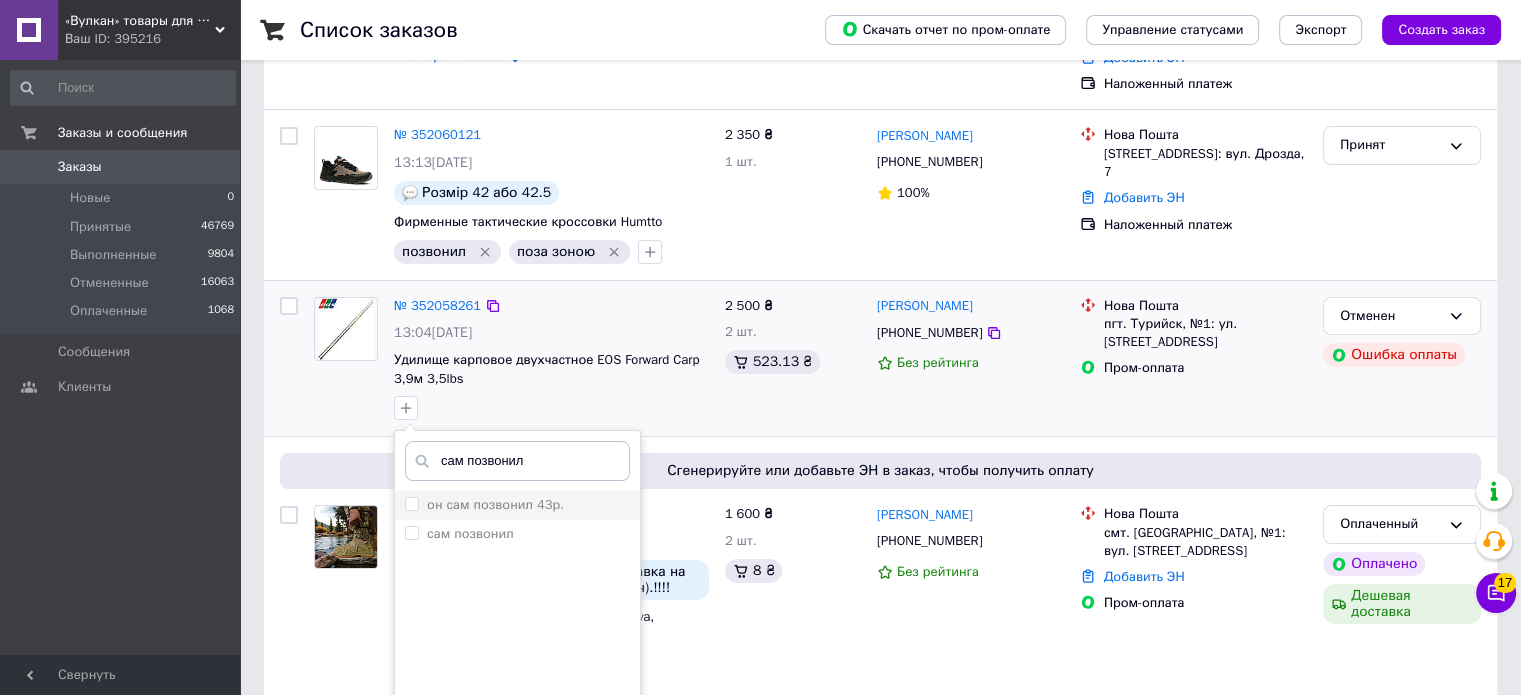 drag, startPoint x: 411, startPoint y: 503, endPoint x: 443, endPoint y: 481, distance: 38.832977 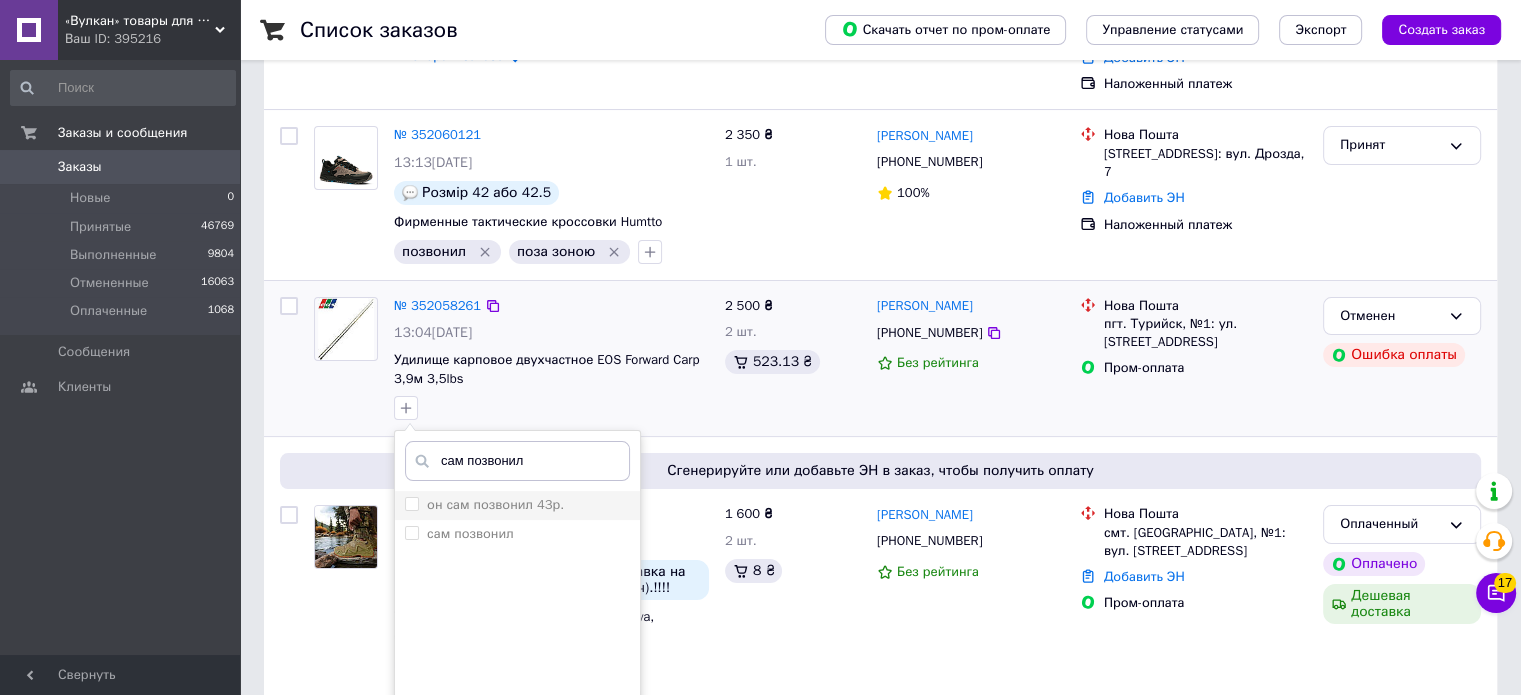click on "сам позвонил" at bounding box center (411, 532) 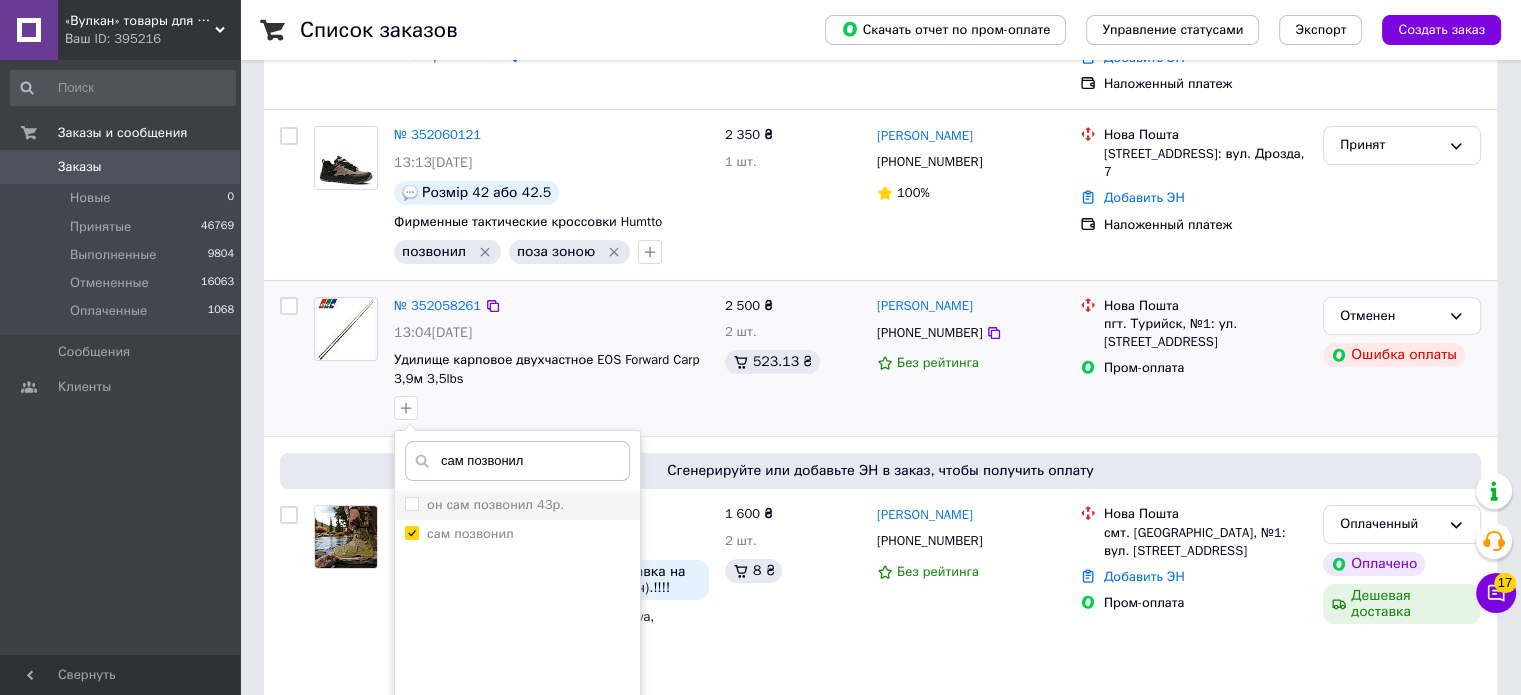 checkbox on "true" 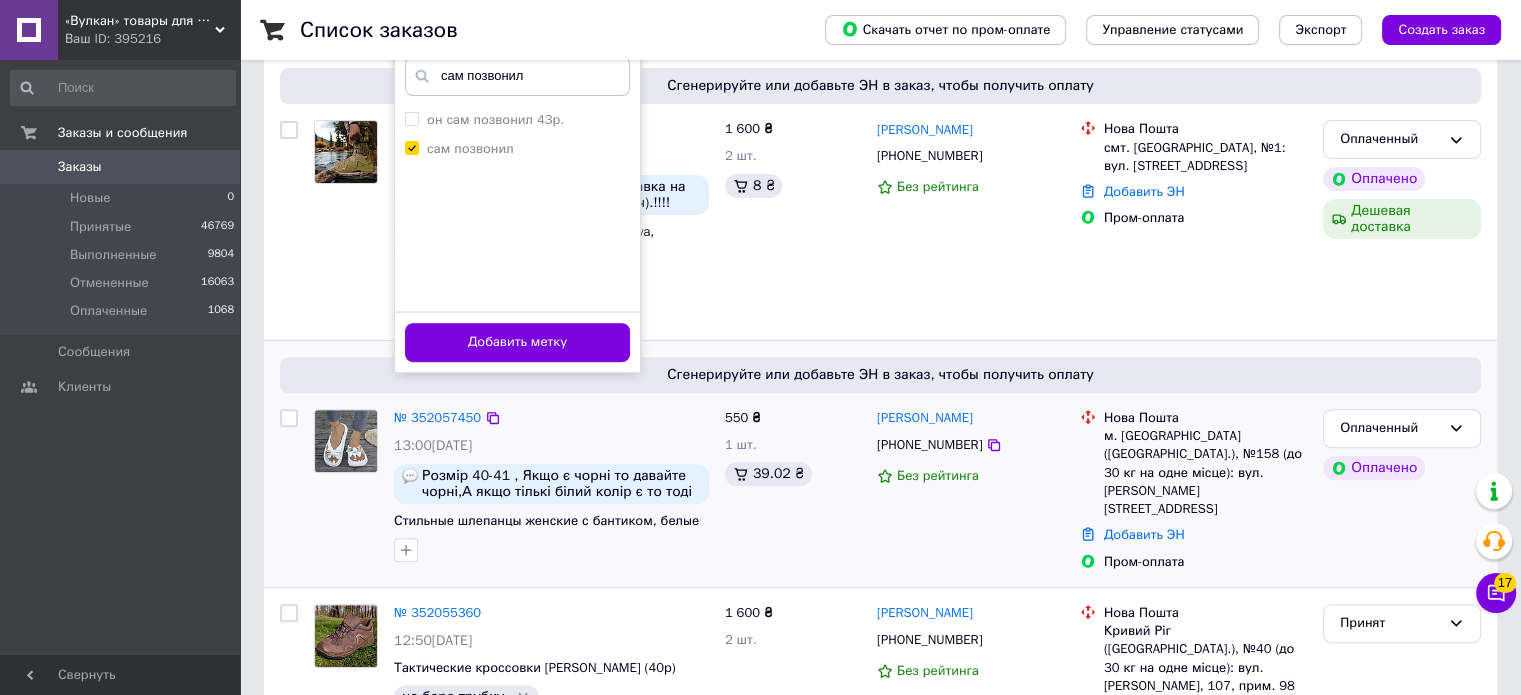 scroll, scrollTop: 700, scrollLeft: 0, axis: vertical 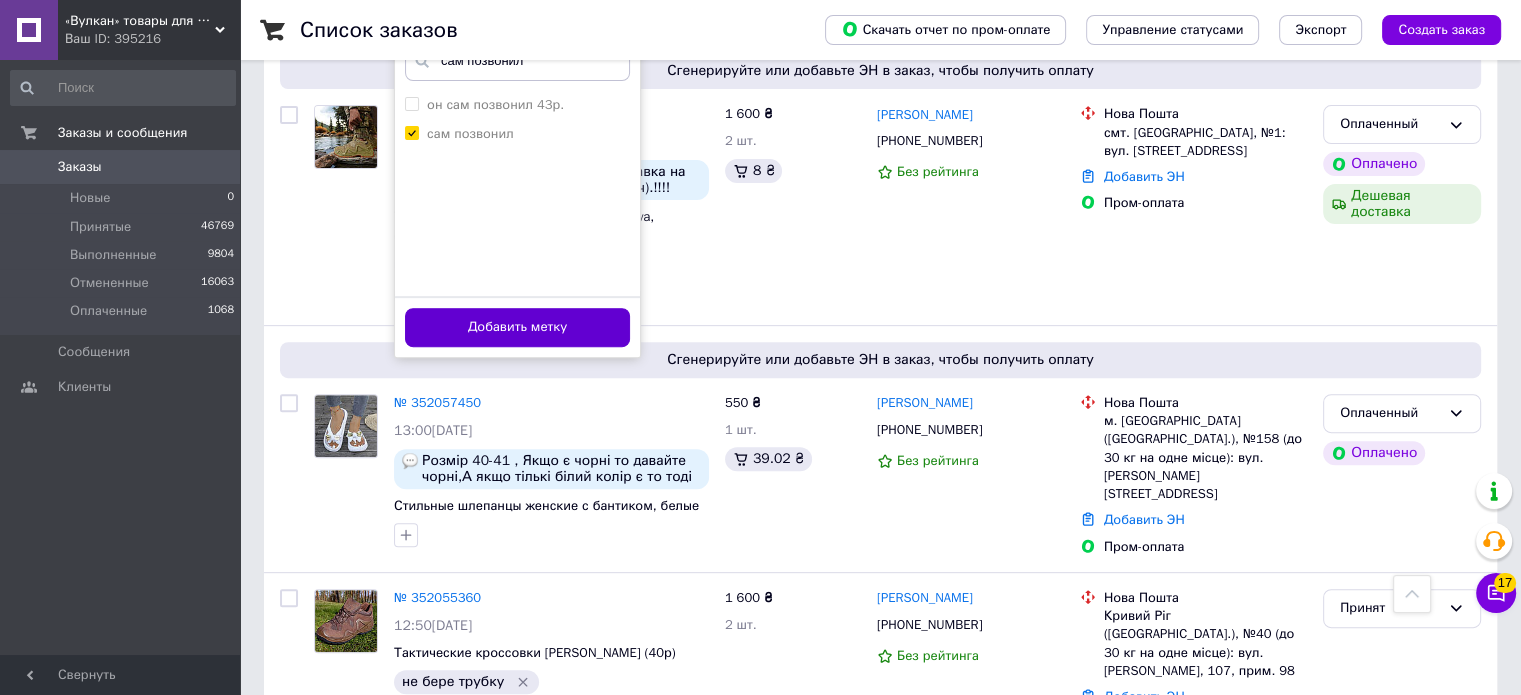 click on "Добавить метку" at bounding box center [517, 327] 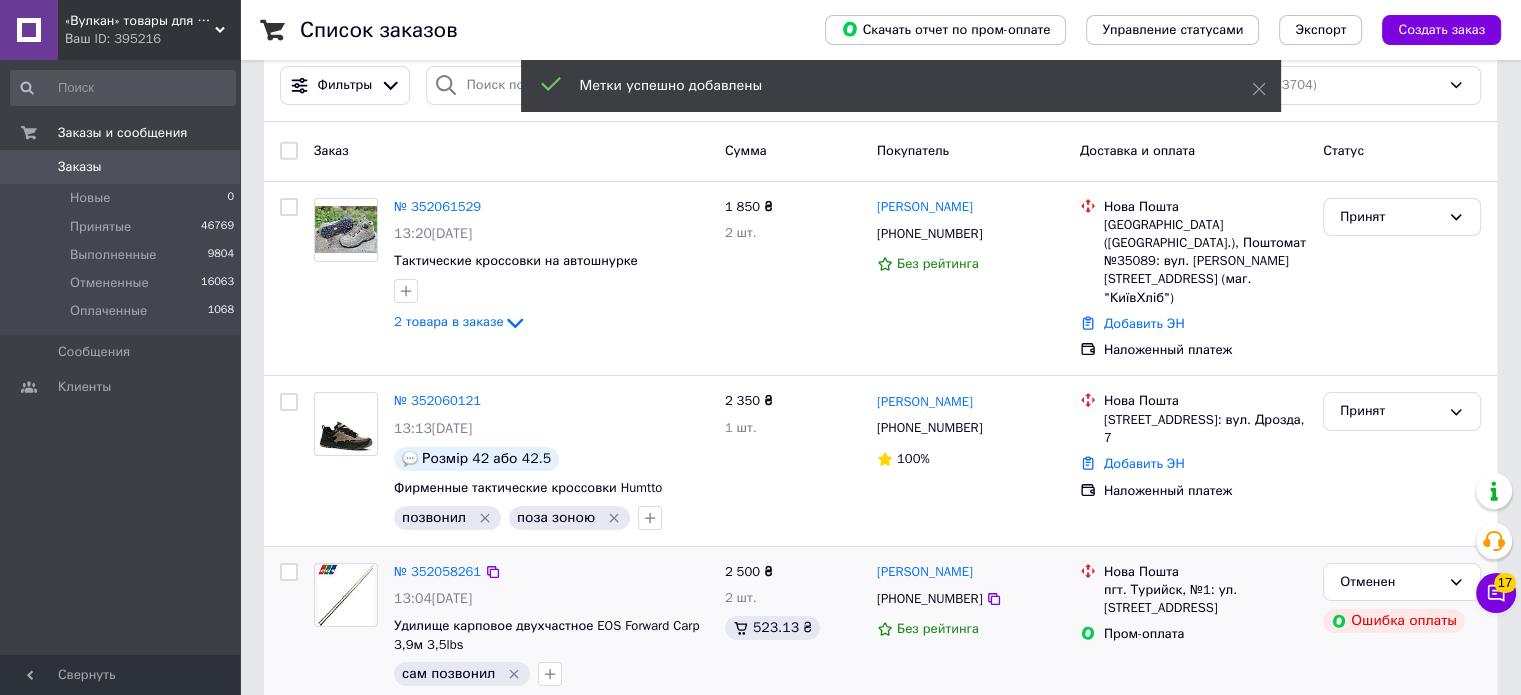 scroll, scrollTop: 0, scrollLeft: 0, axis: both 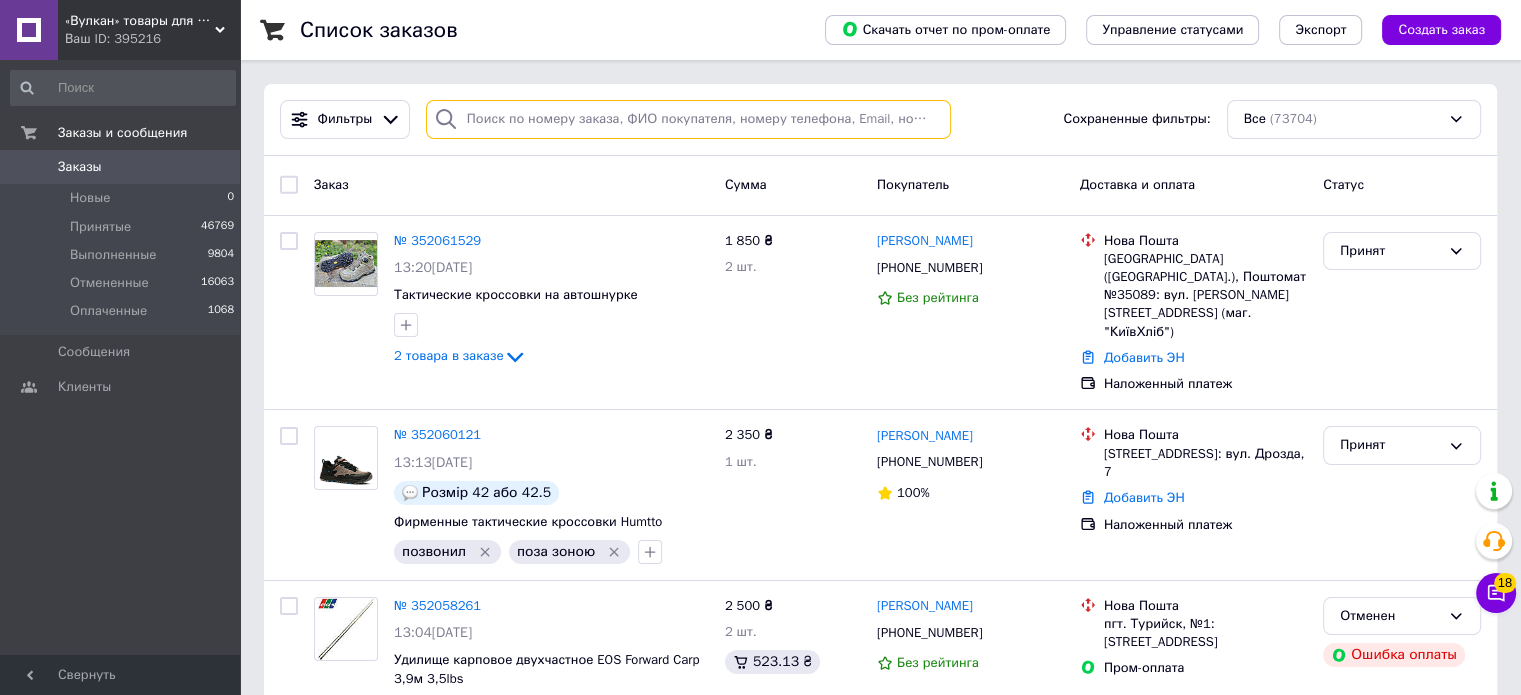 click at bounding box center (688, 119) 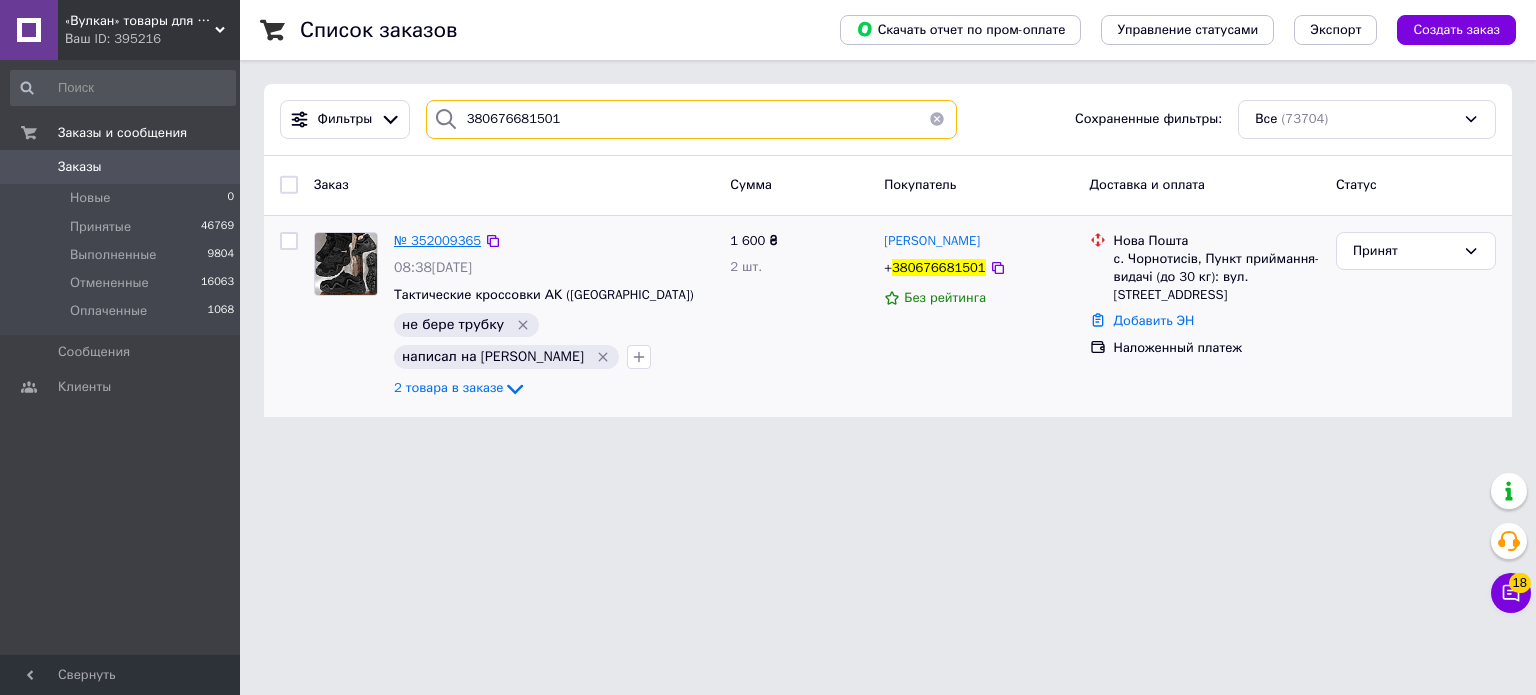 type on "380676681501" 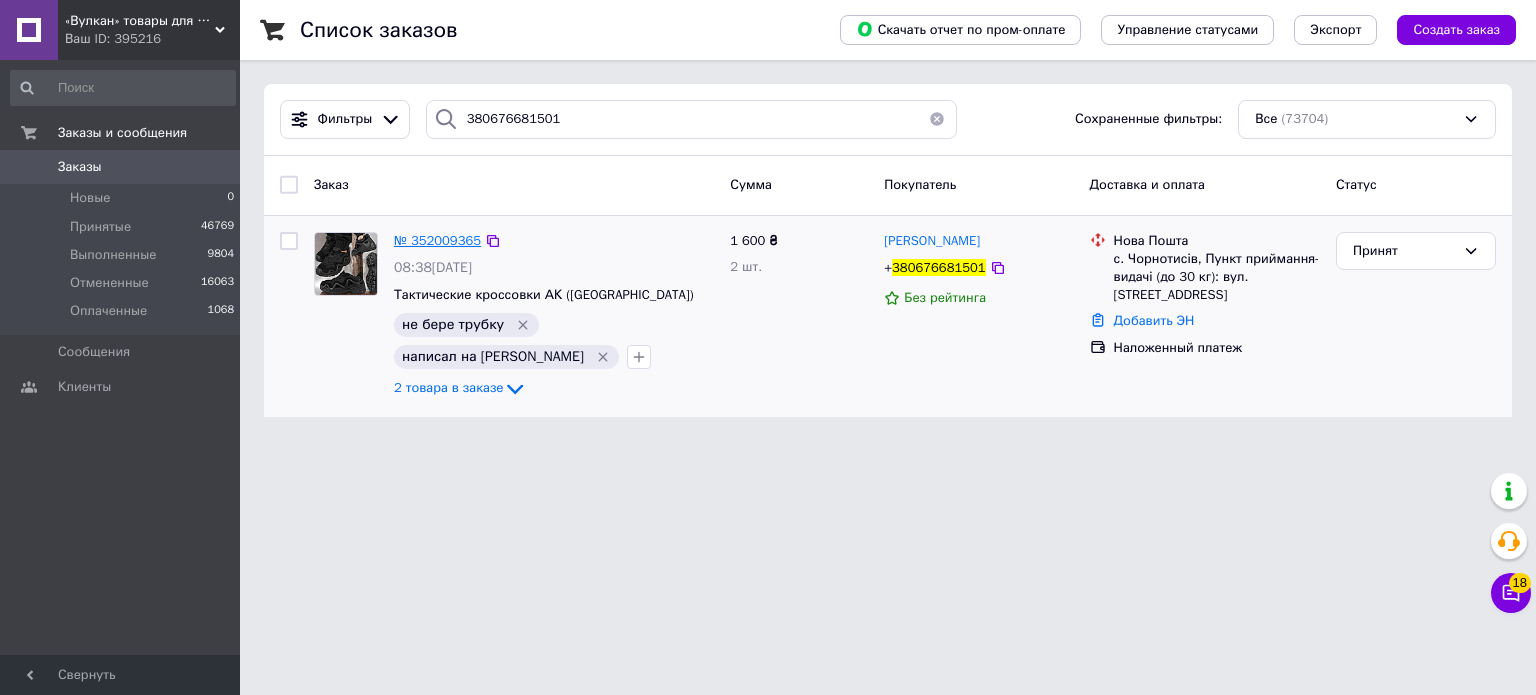 click on "№ 352009365" at bounding box center [437, 240] 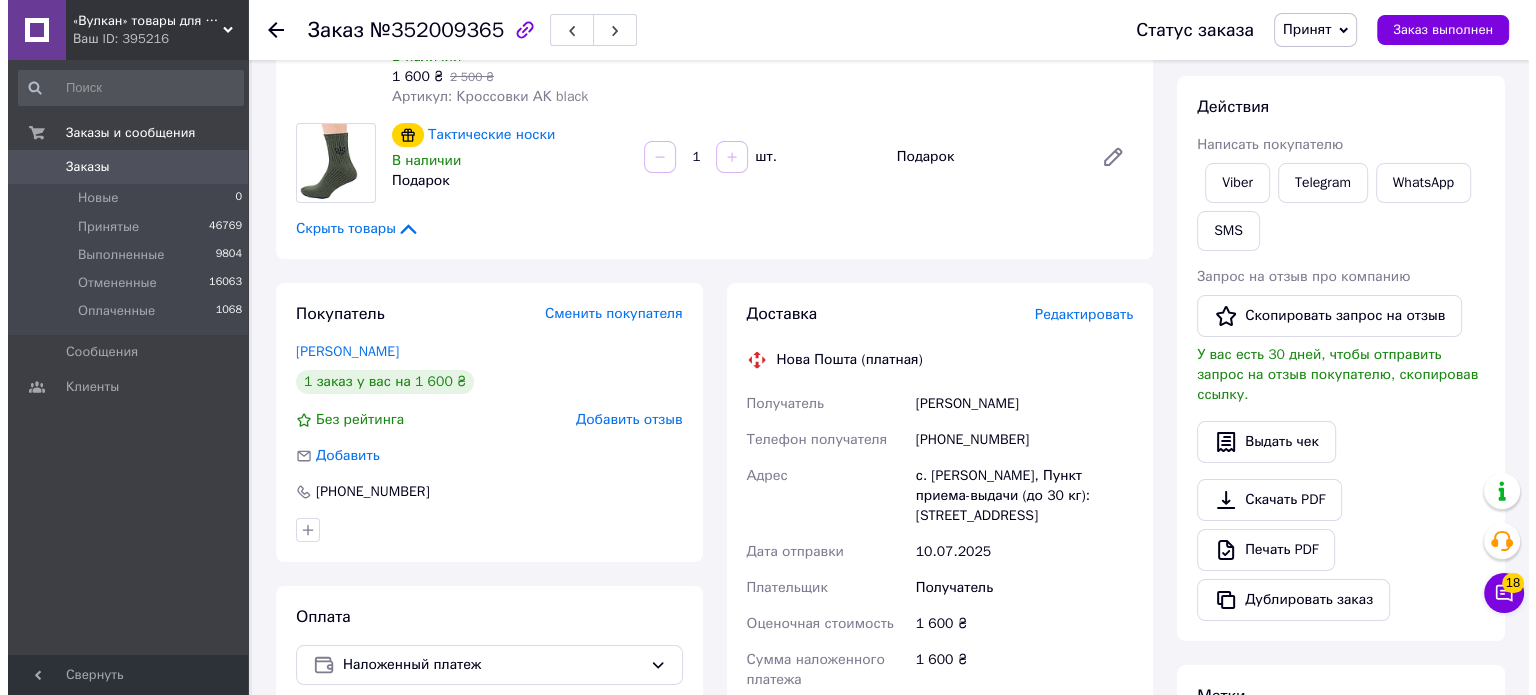 scroll, scrollTop: 0, scrollLeft: 0, axis: both 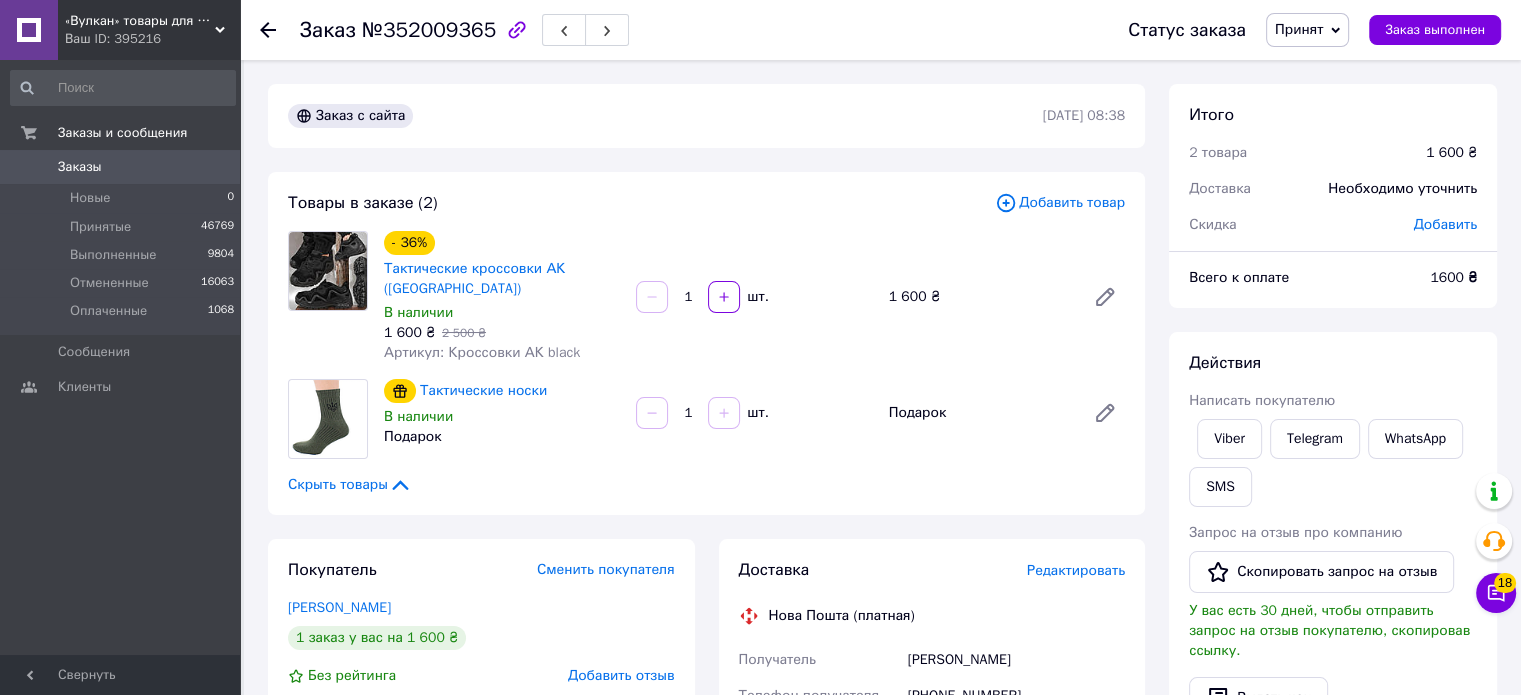drag, startPoint x: 586, startPoint y: 151, endPoint x: 587, endPoint y: 141, distance: 10.049875 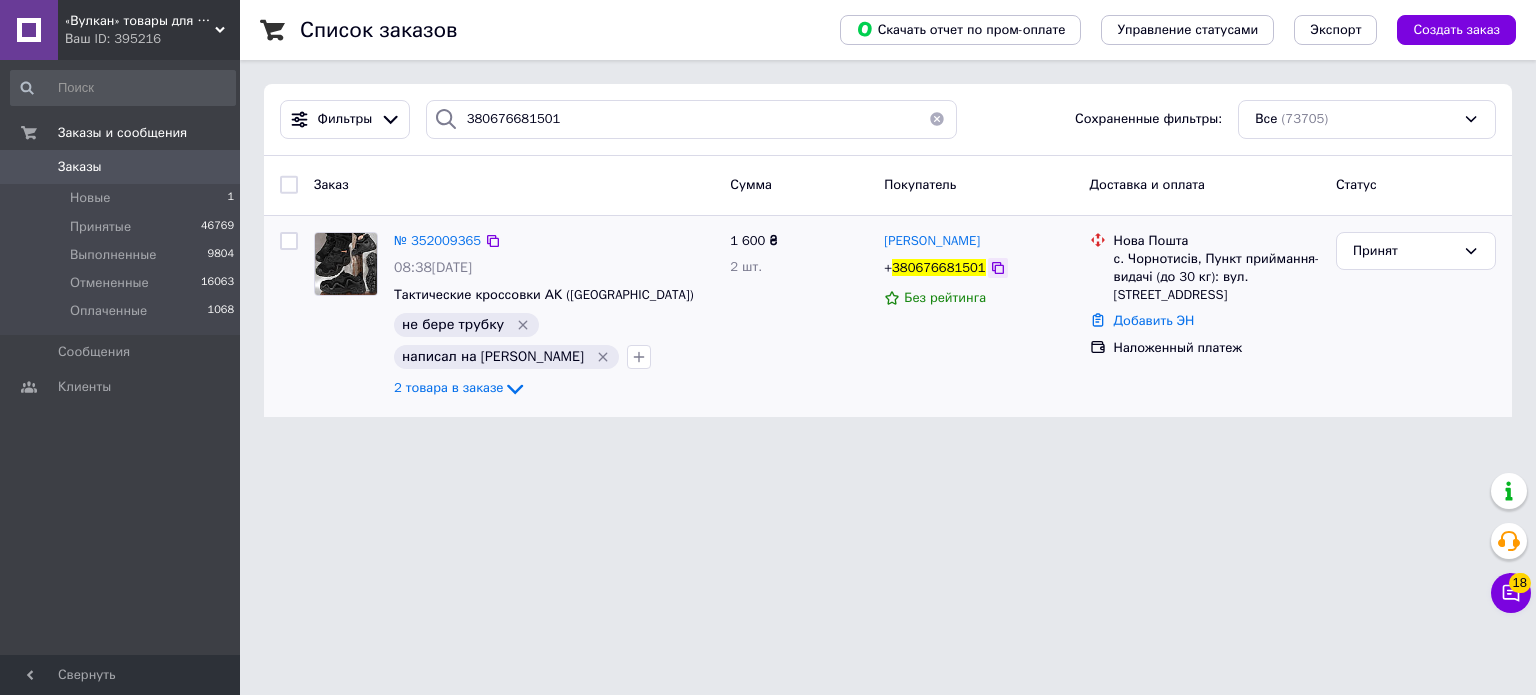 click 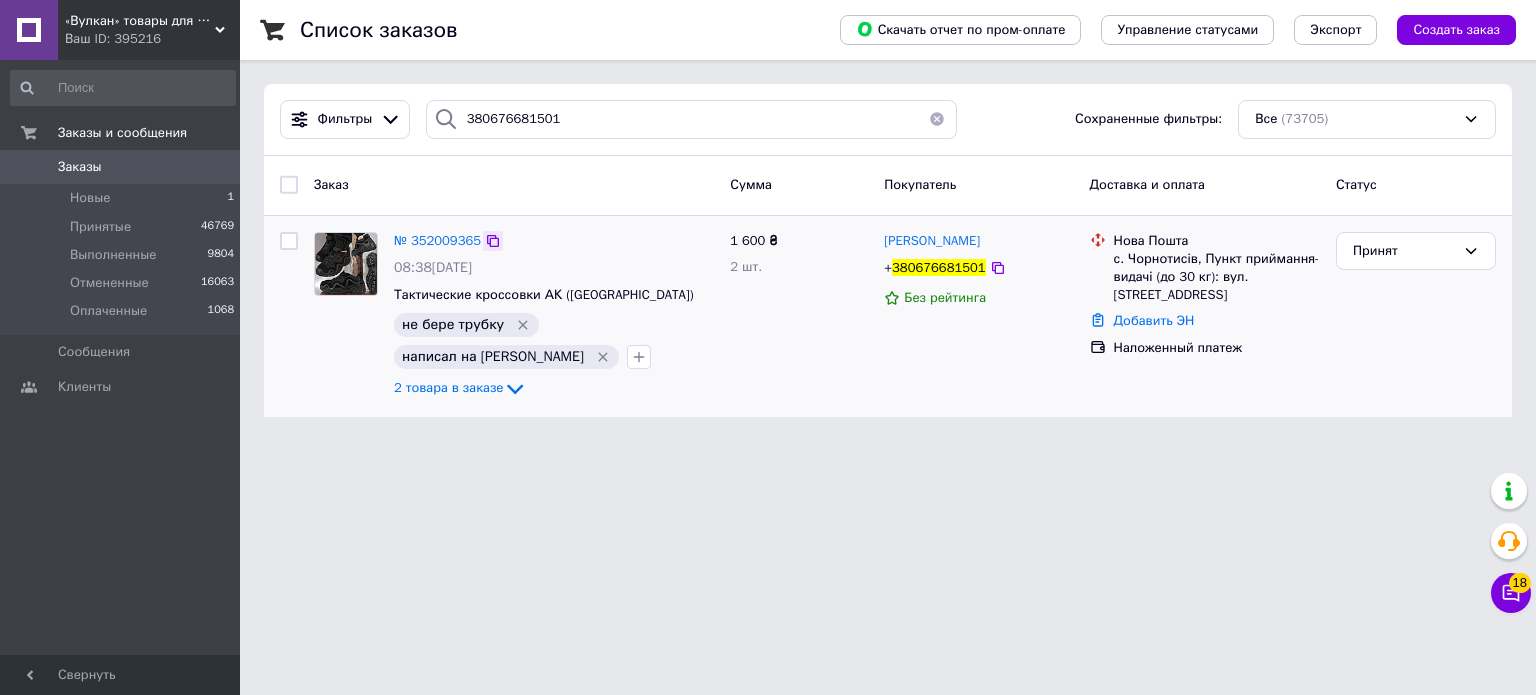 click 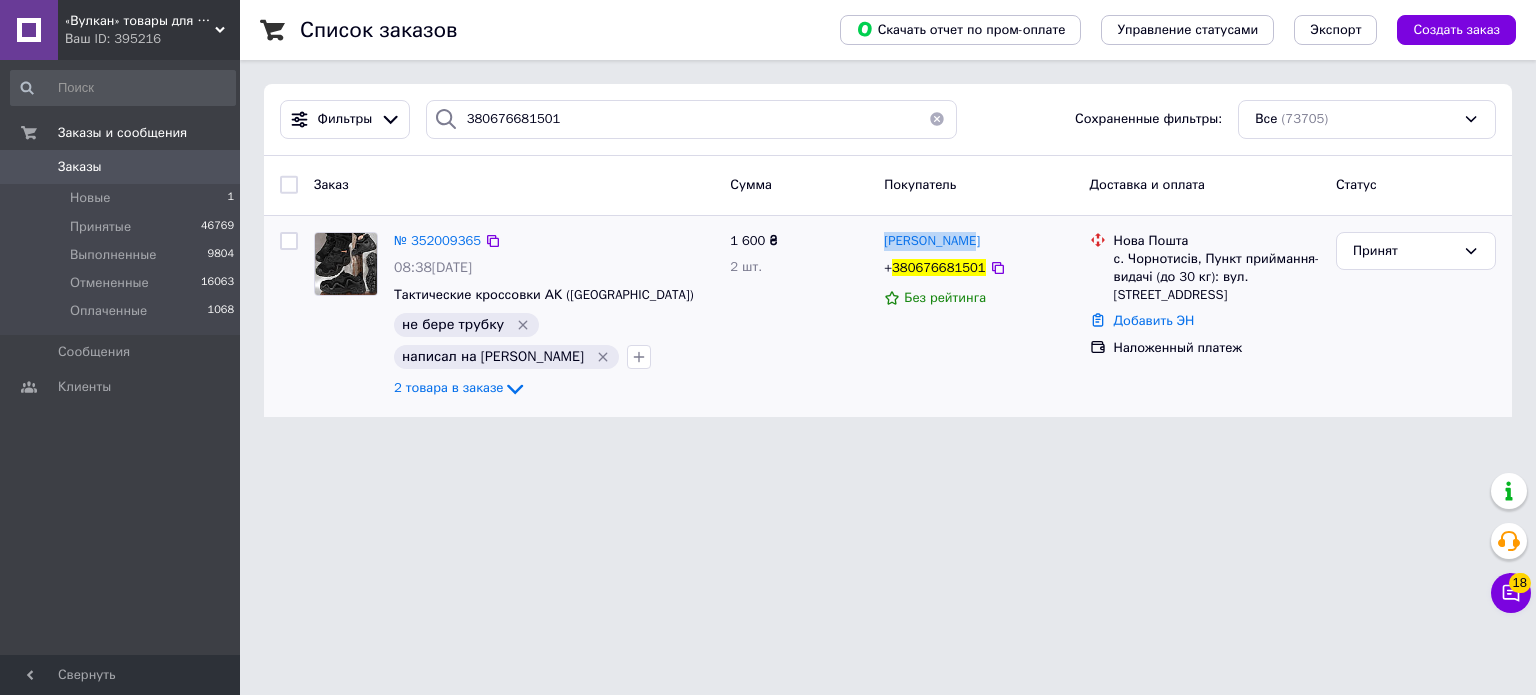 drag, startPoint x: 977, startPoint y: 239, endPoint x: 879, endPoint y: 239, distance: 98 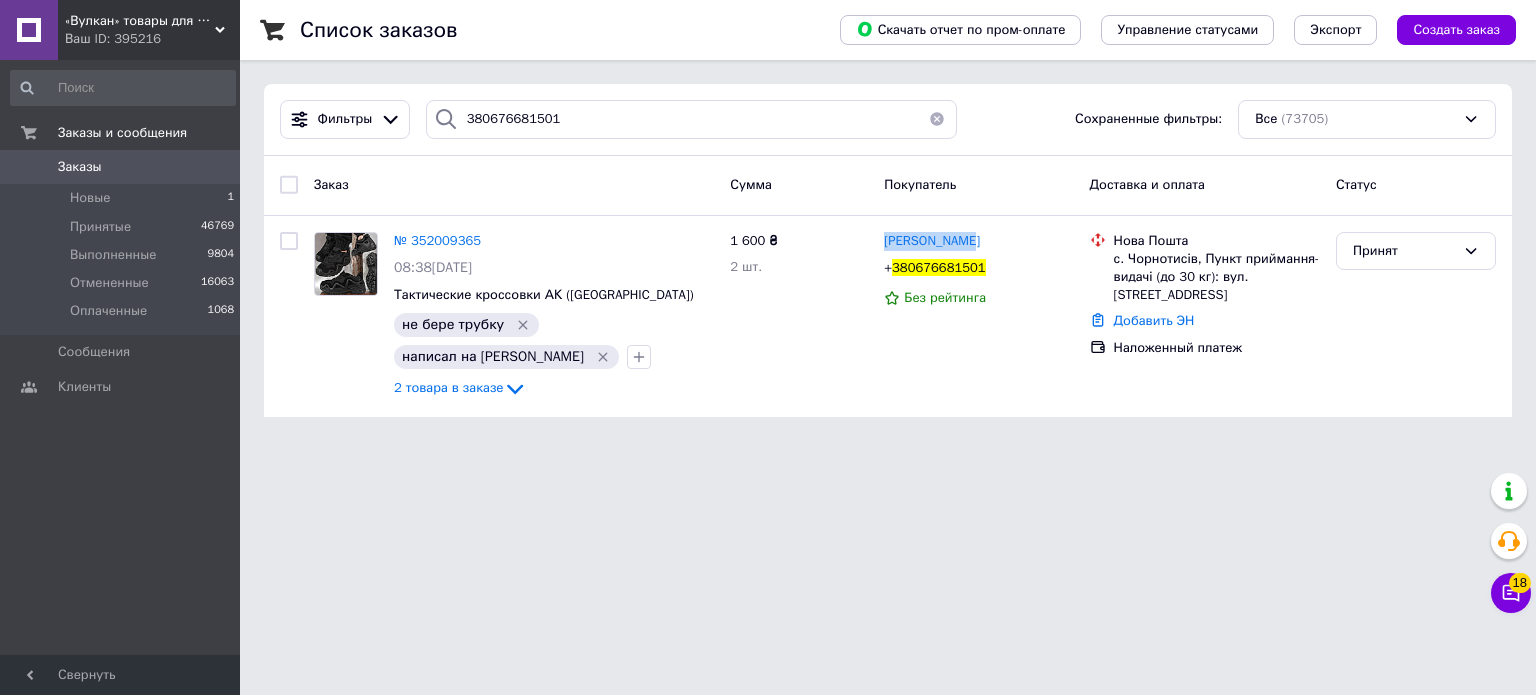 copy on "[PERSON_NAME]" 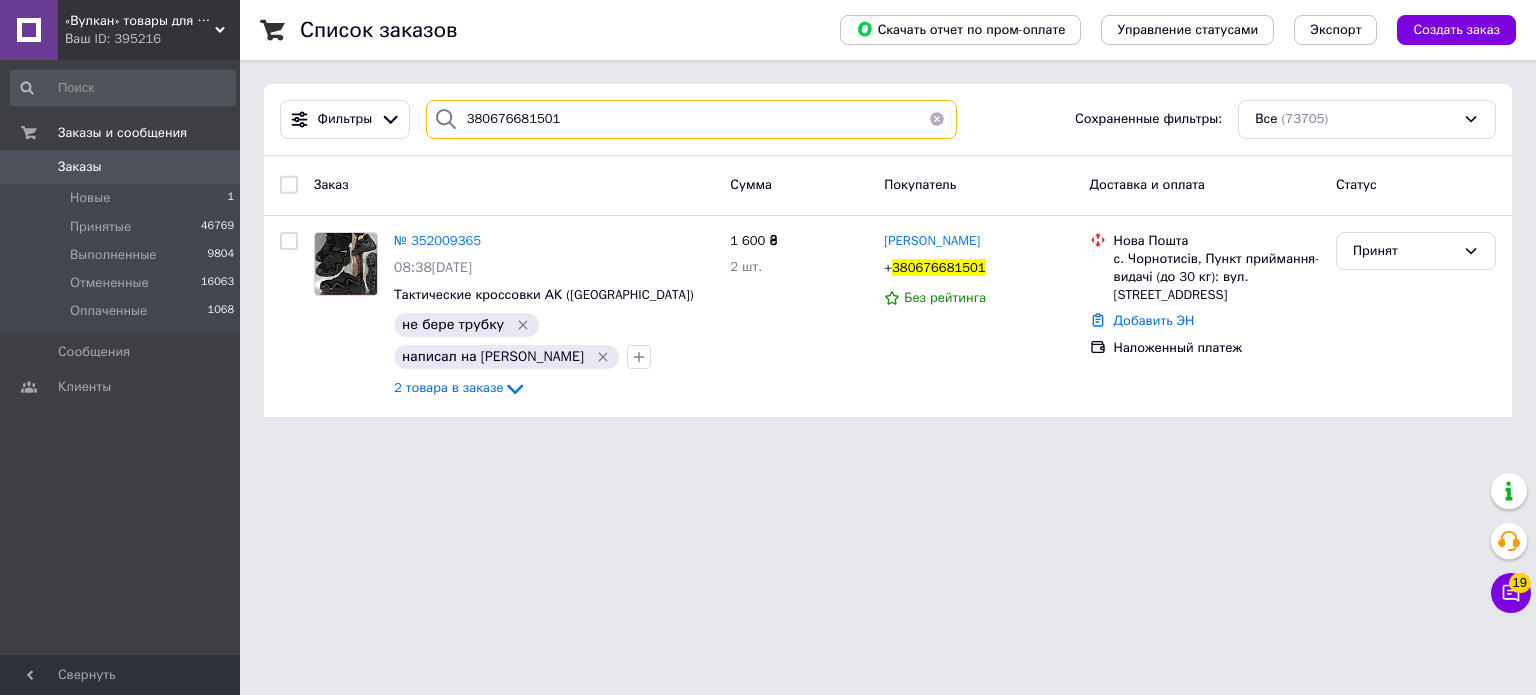 drag, startPoint x: 611, startPoint y: 118, endPoint x: 91, endPoint y: 111, distance: 520.0471 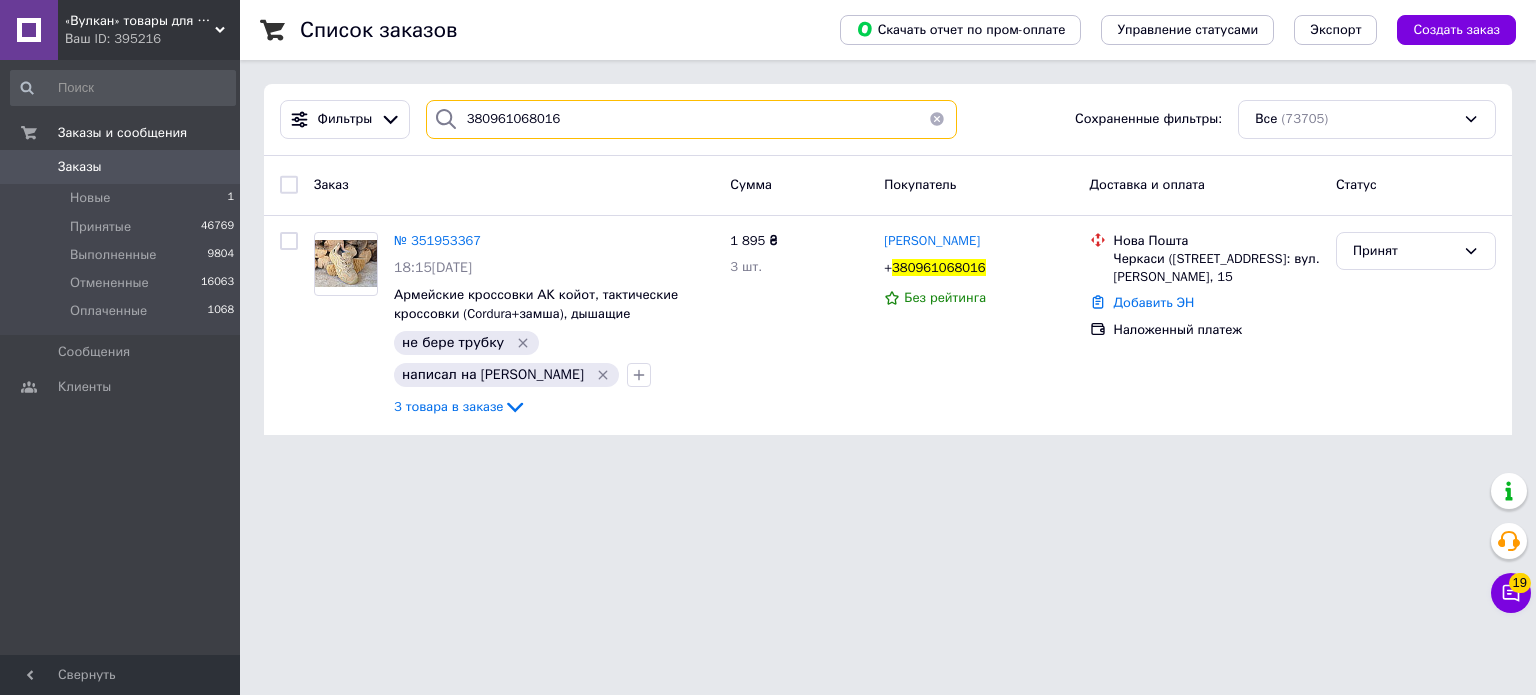 type on "380961068016" 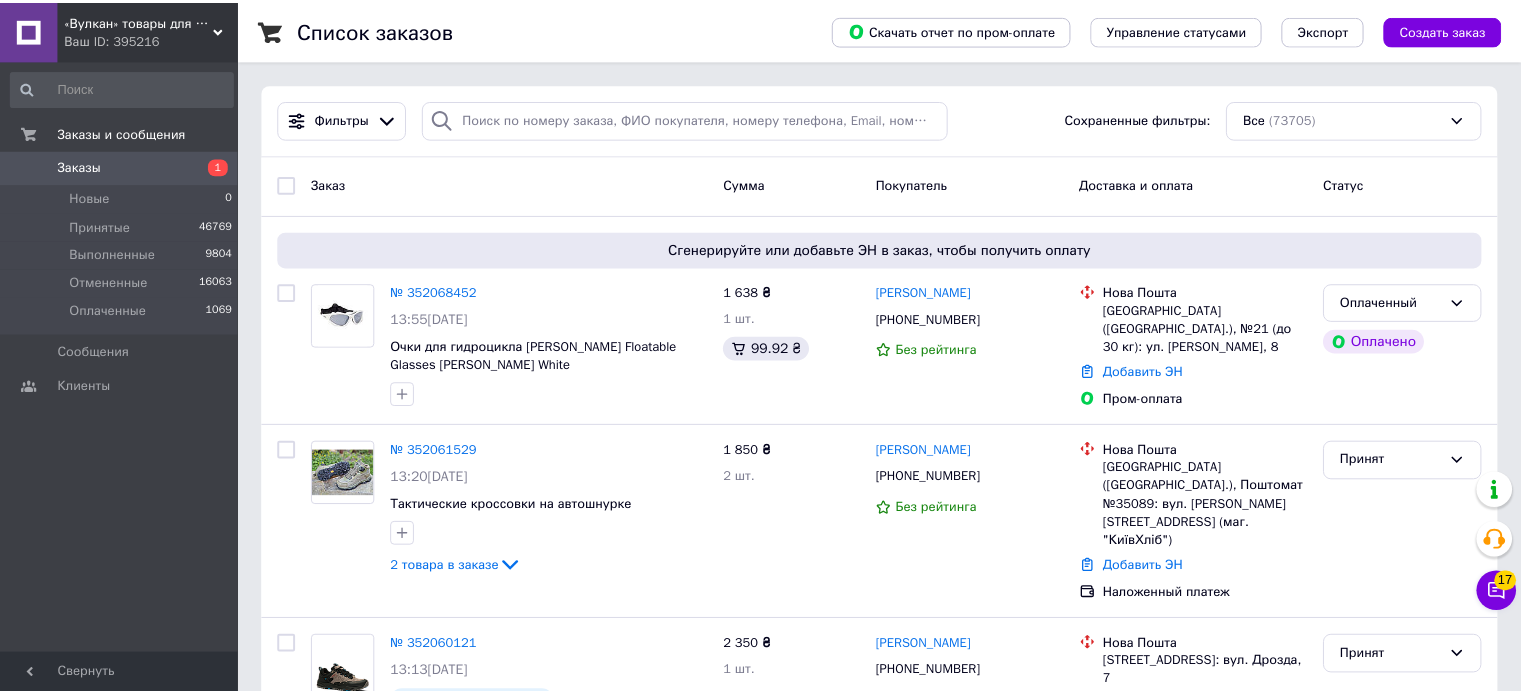 scroll, scrollTop: 0, scrollLeft: 0, axis: both 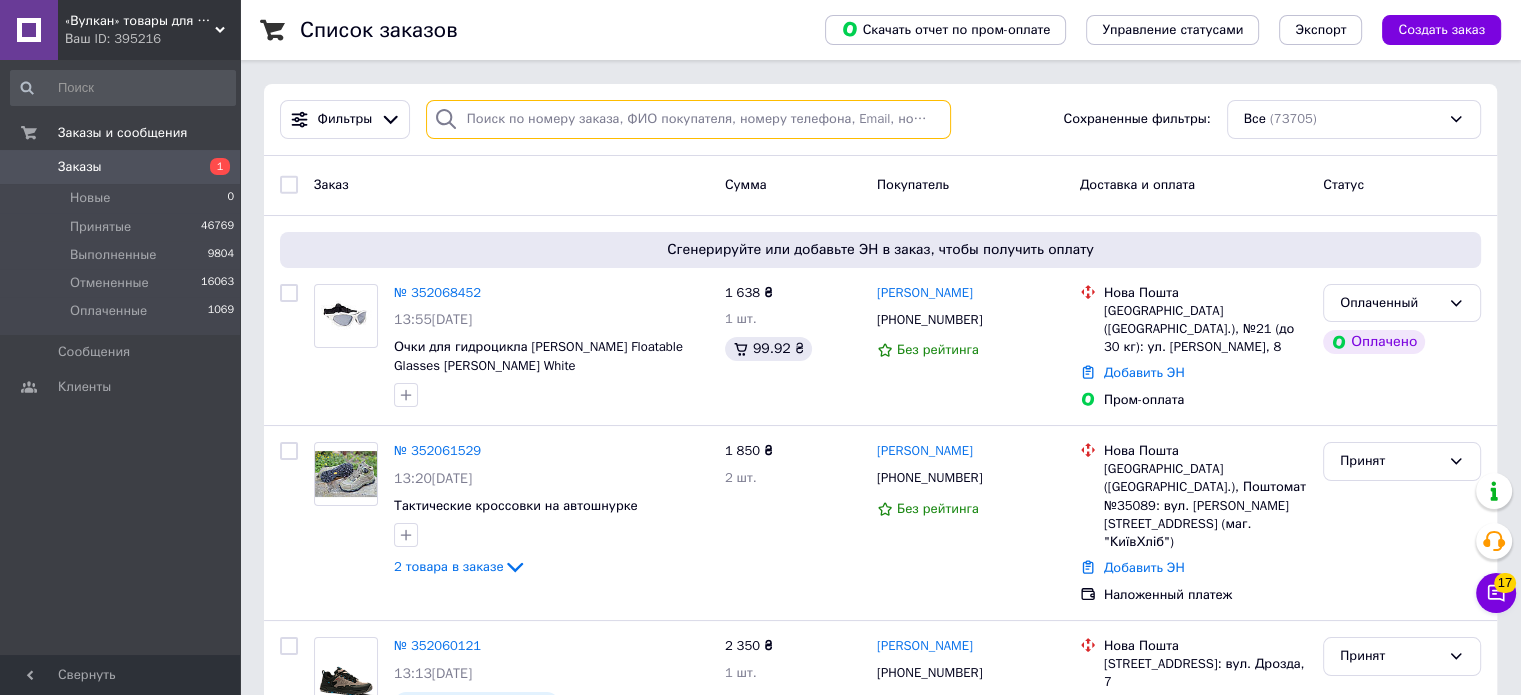 click at bounding box center (688, 119) 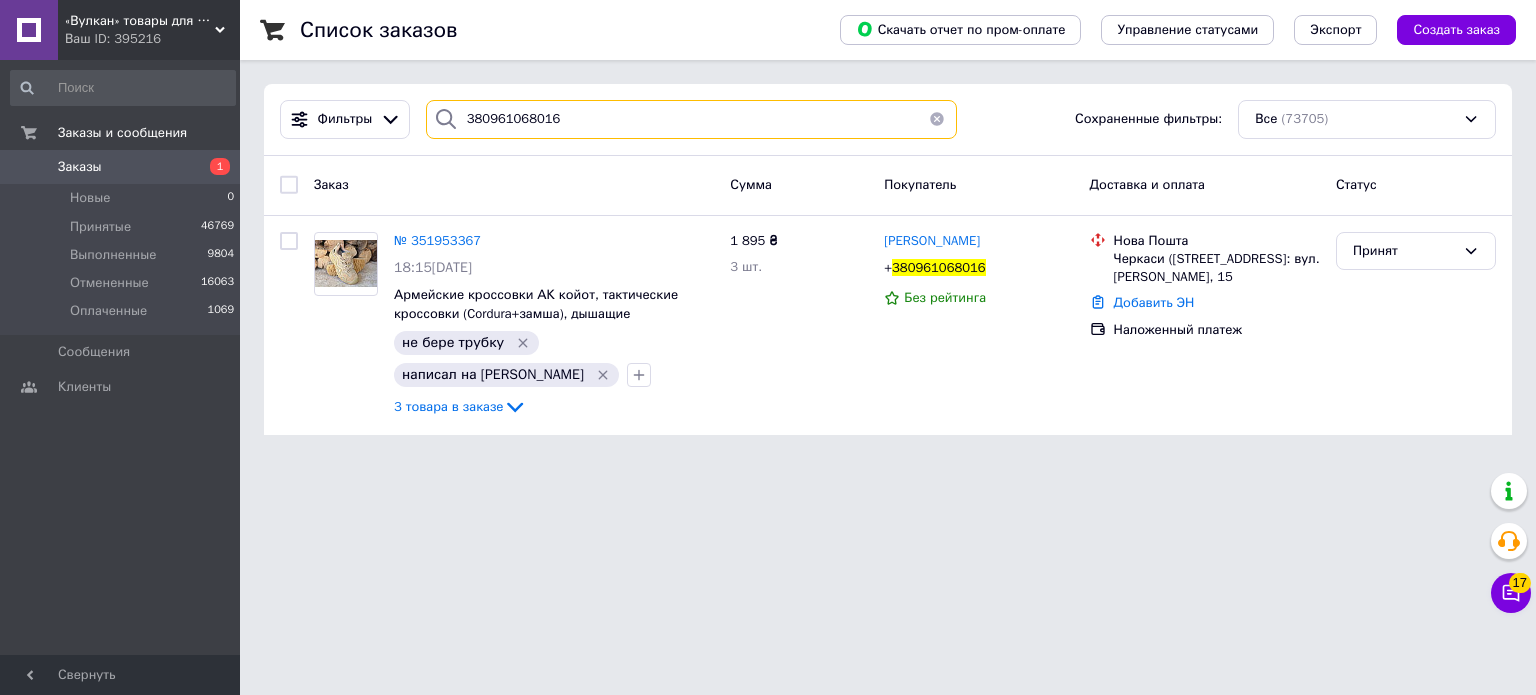 type on "380961068016" 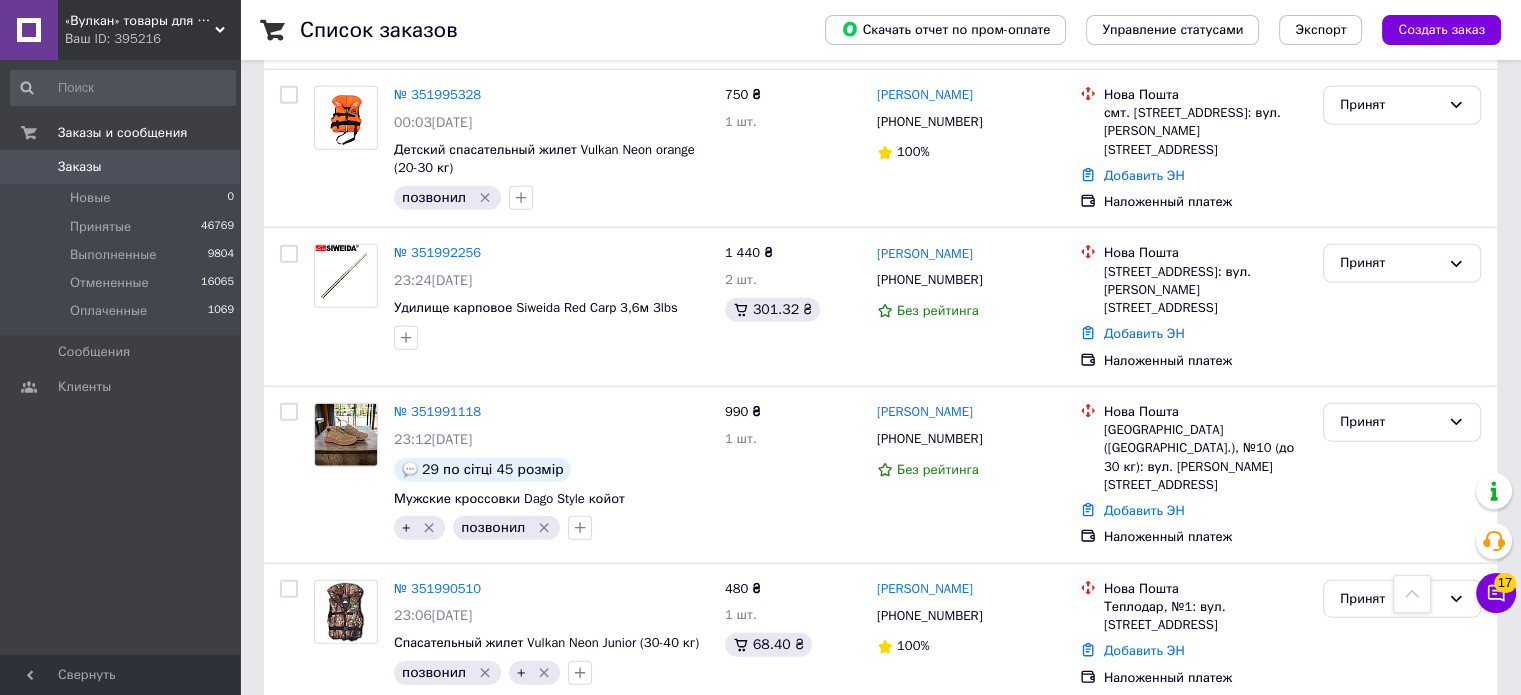 scroll, scrollTop: 5100, scrollLeft: 0, axis: vertical 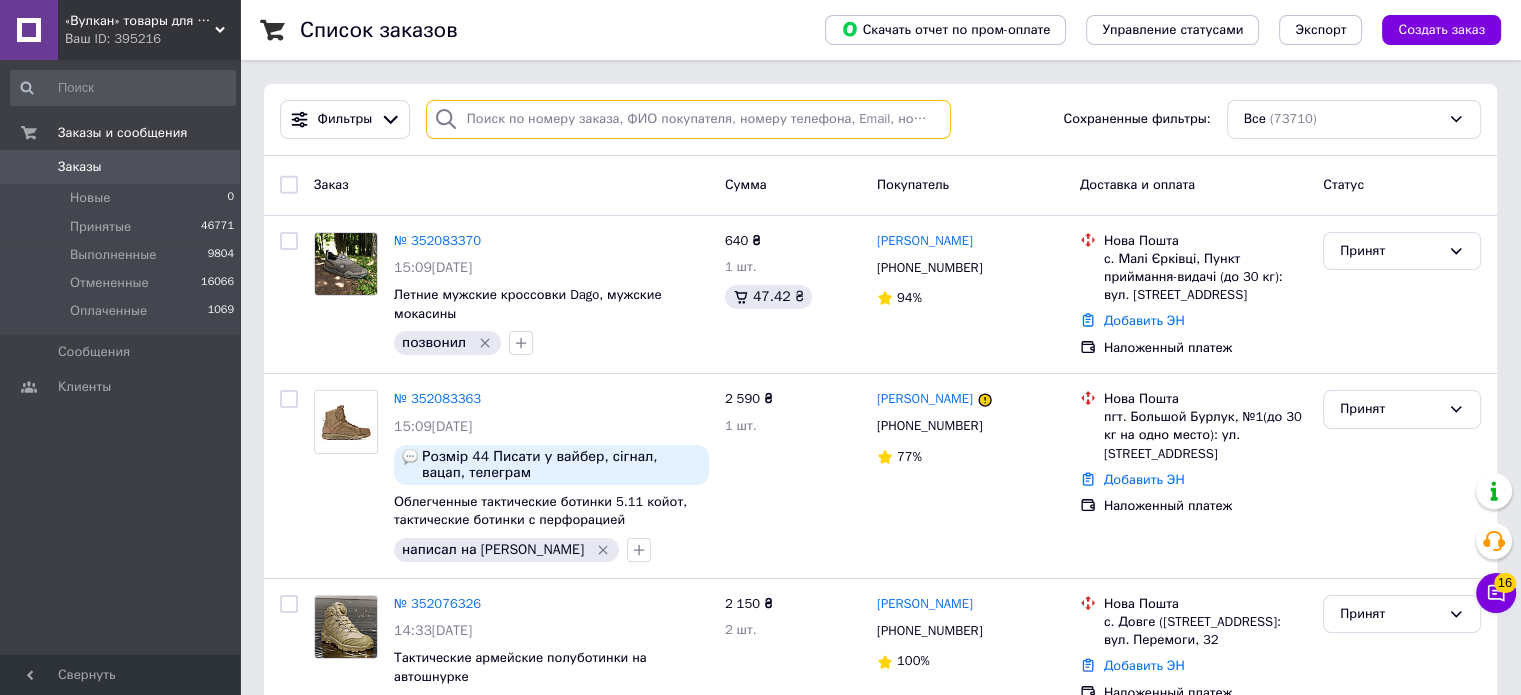 click at bounding box center [688, 119] 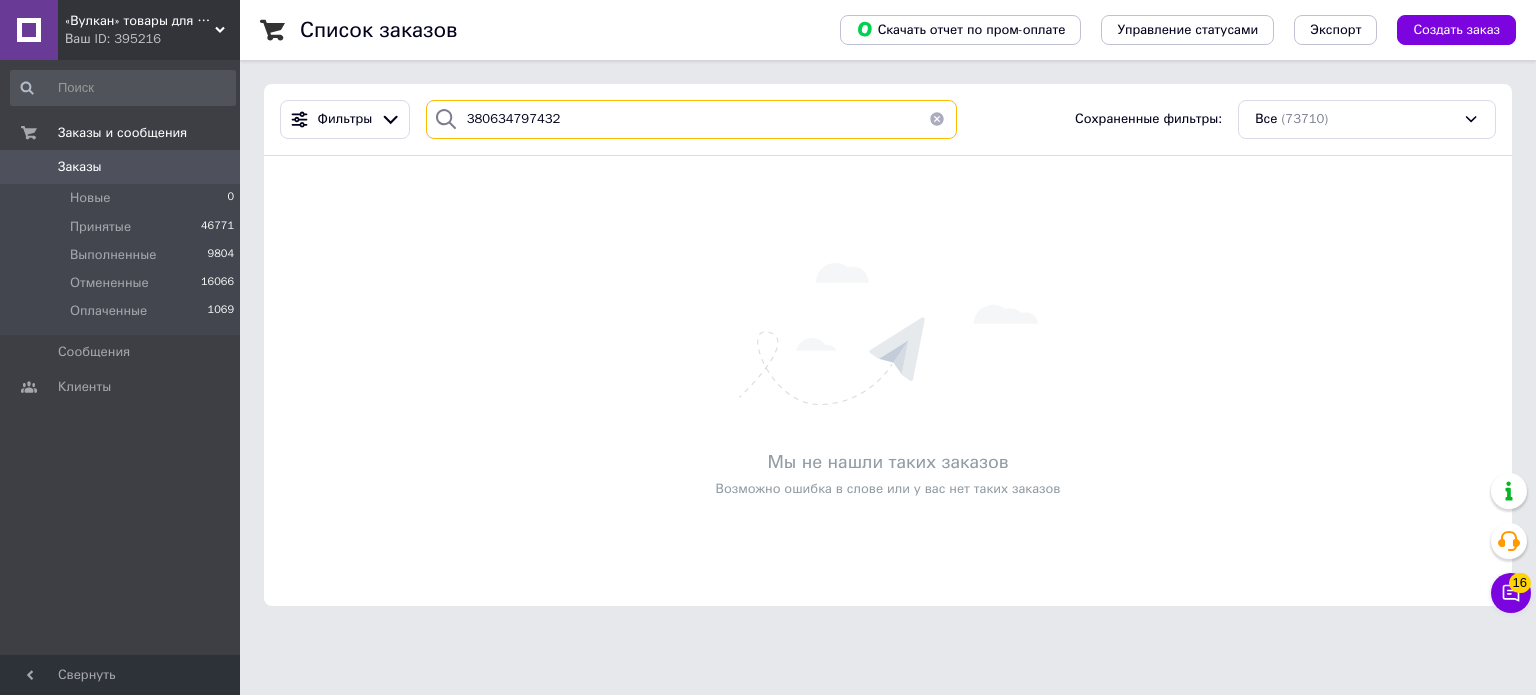 drag, startPoint x: 620, startPoint y: 133, endPoint x: 605, endPoint y: 112, distance: 25.806976 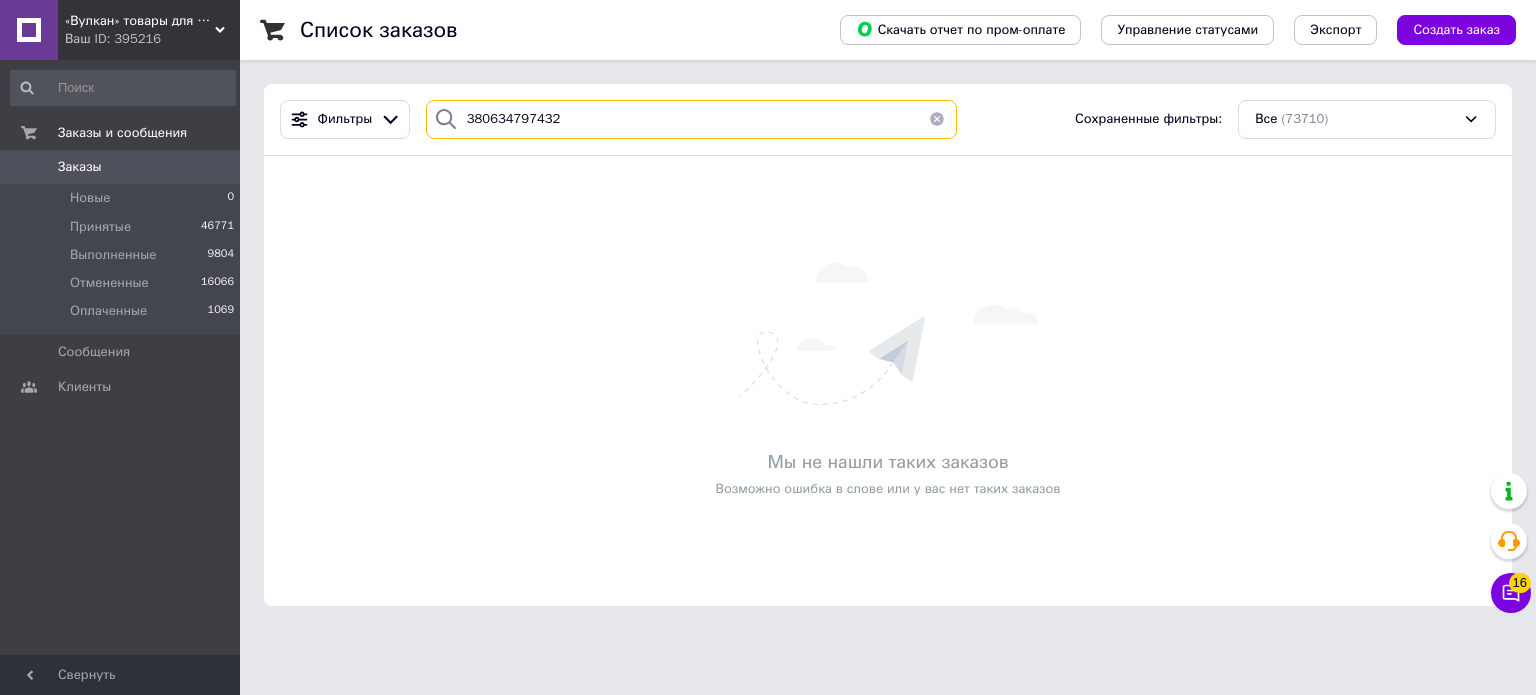 drag, startPoint x: 600, startPoint y: 122, endPoint x: 186, endPoint y: 95, distance: 414.8795 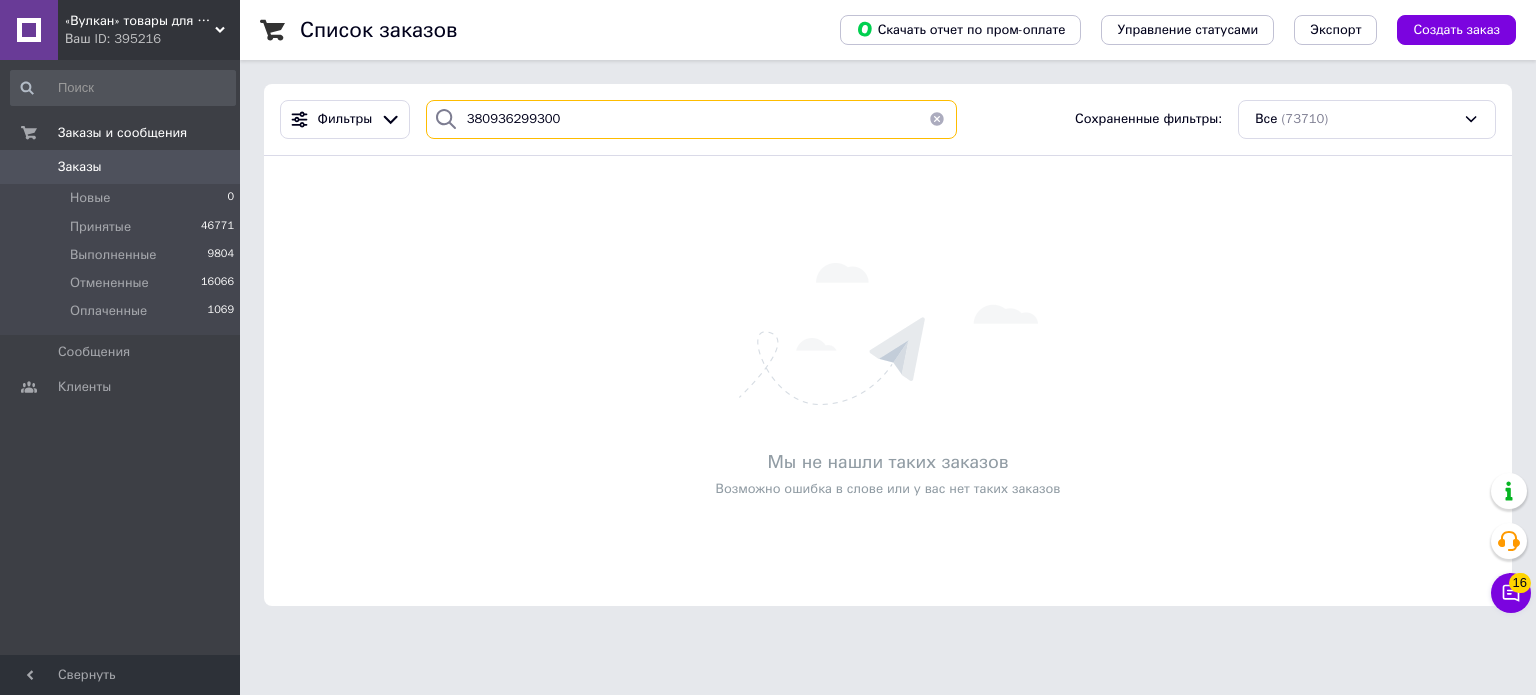 type on "380936299300" 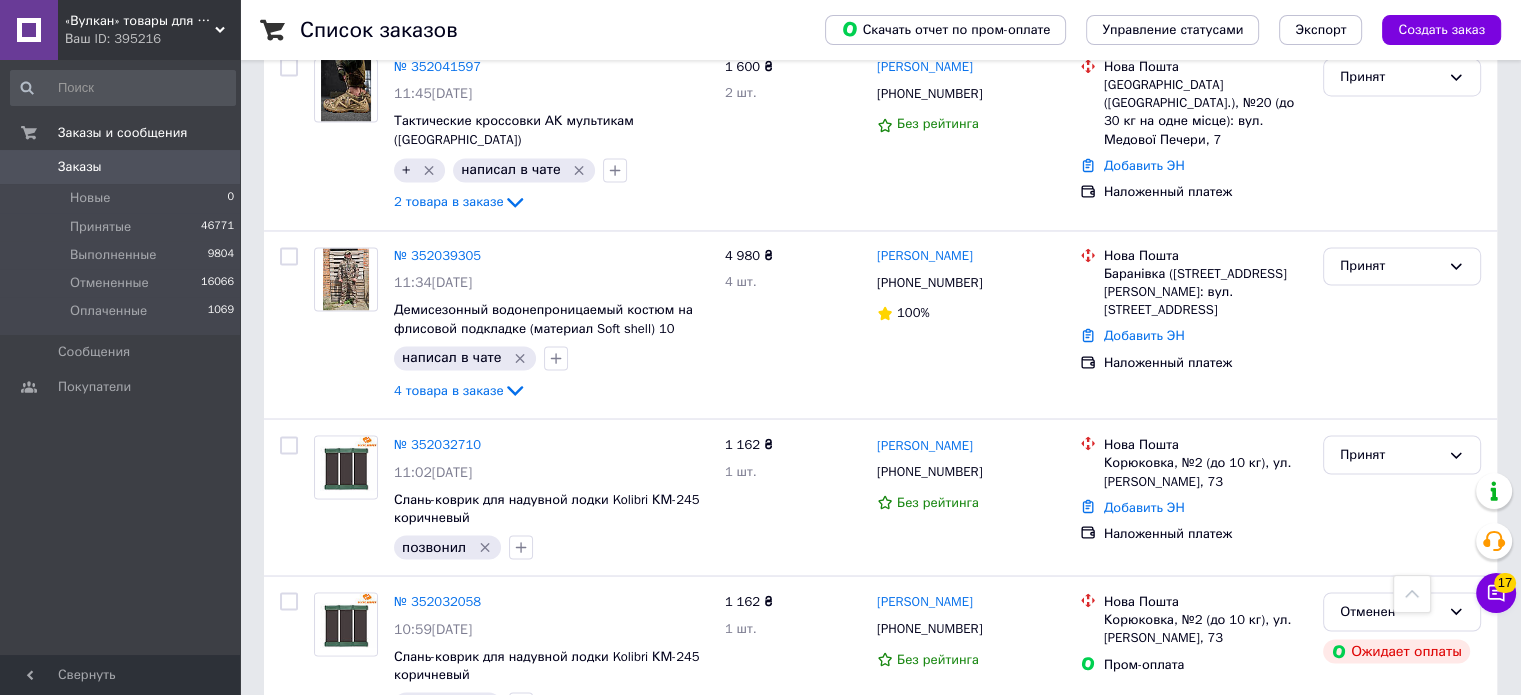 scroll, scrollTop: 3493, scrollLeft: 0, axis: vertical 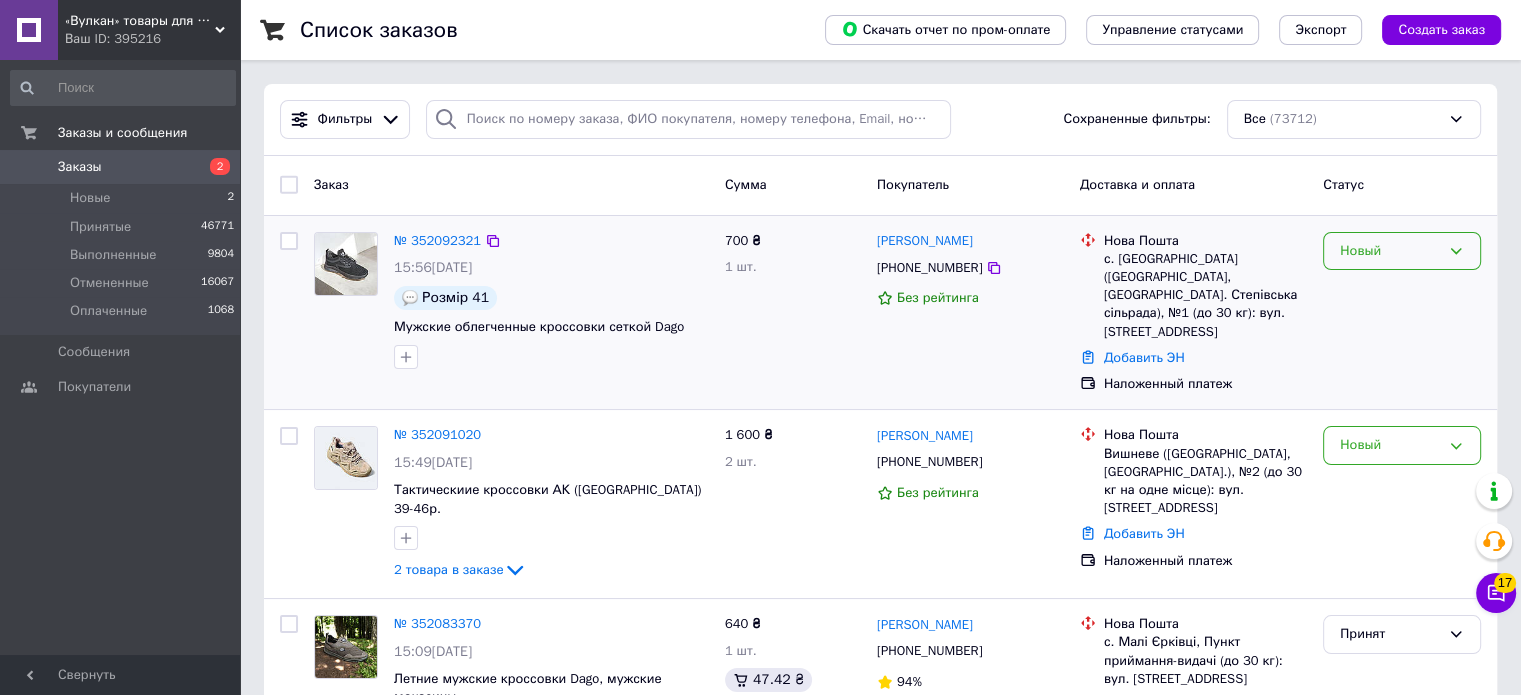 click on "Новый" at bounding box center (1402, 251) 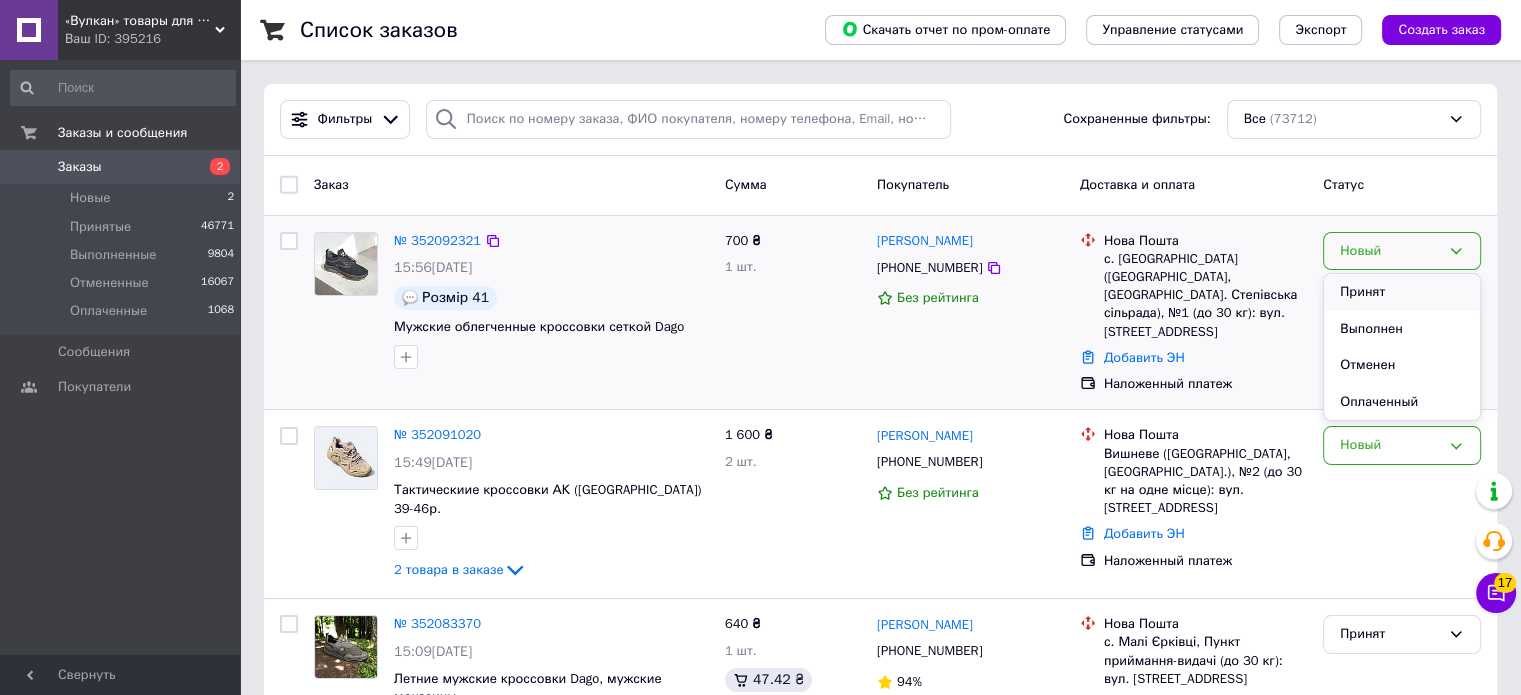 click on "Принят" at bounding box center (1402, 292) 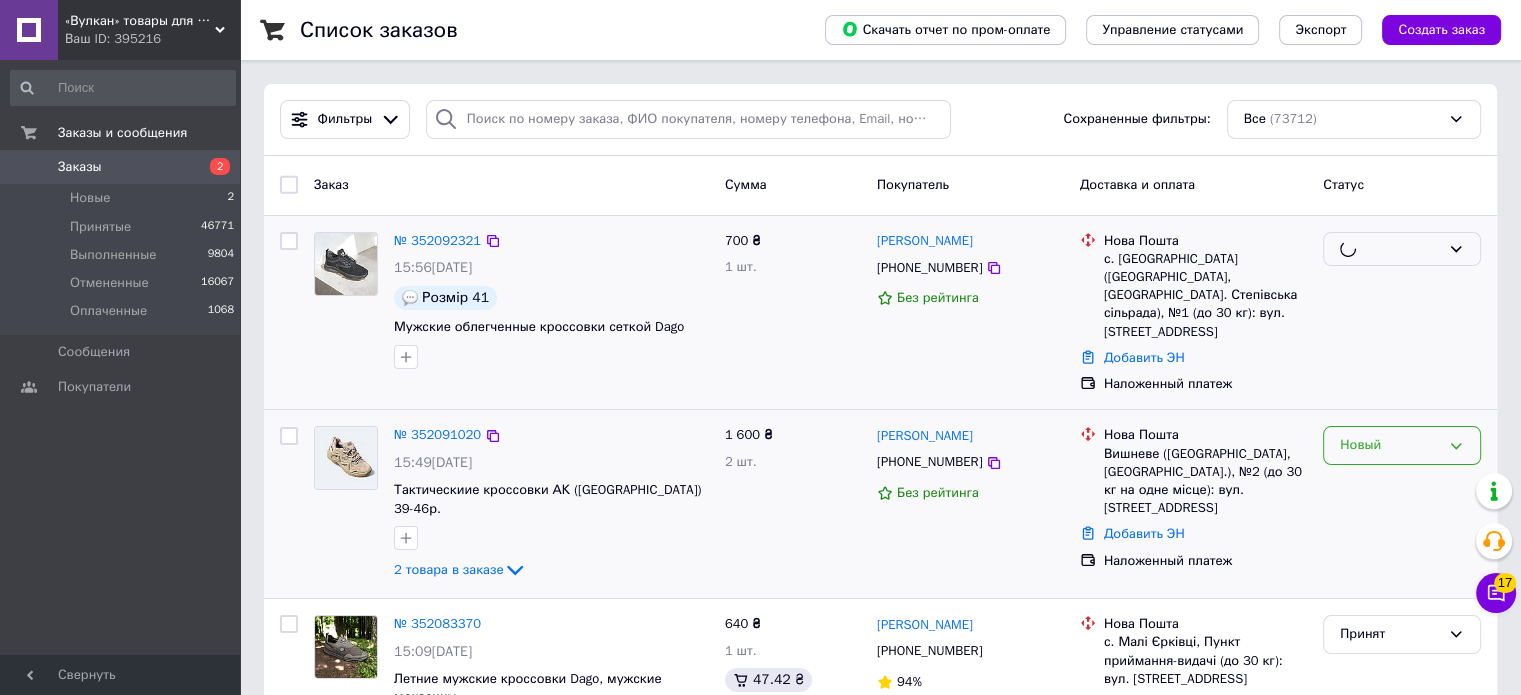 click on "Новый" at bounding box center [1390, 445] 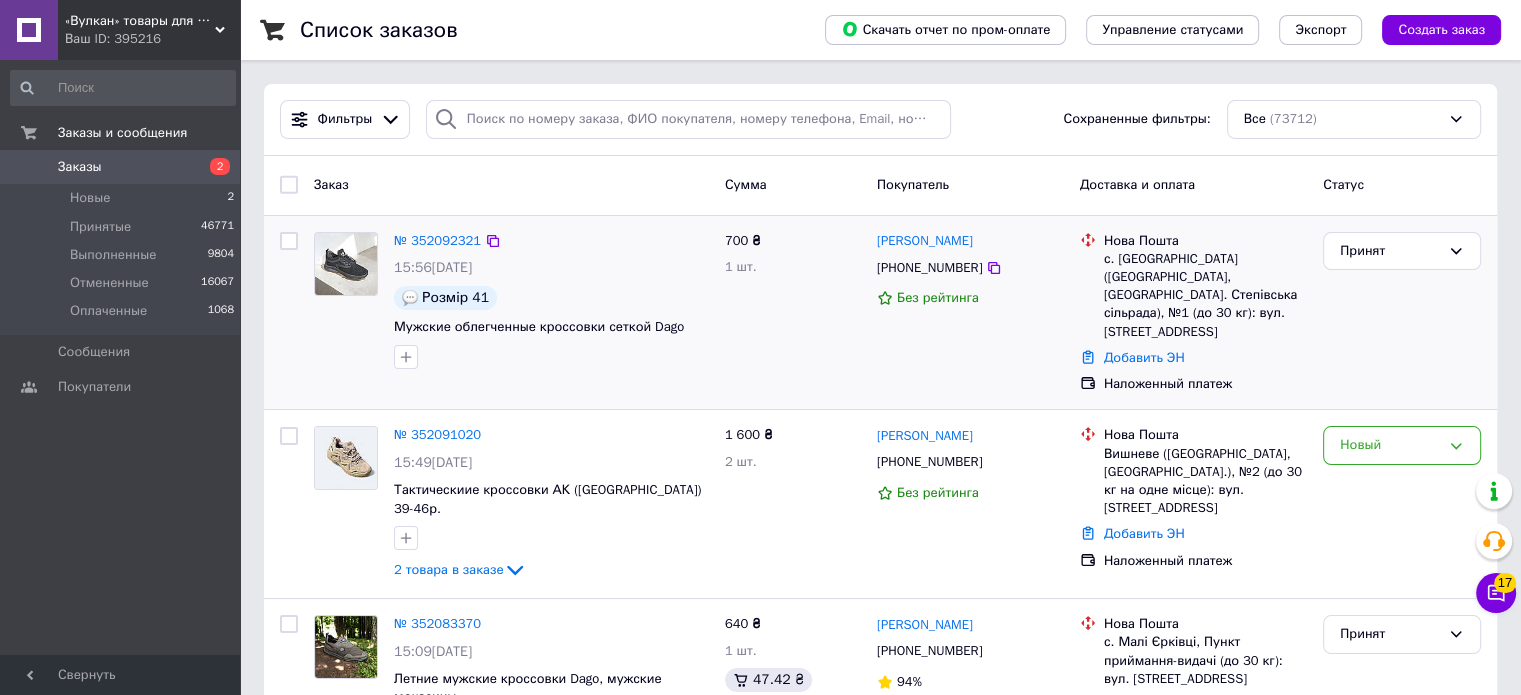 drag, startPoint x: 983, startPoint y: 243, endPoint x: 873, endPoint y: 243, distance: 110 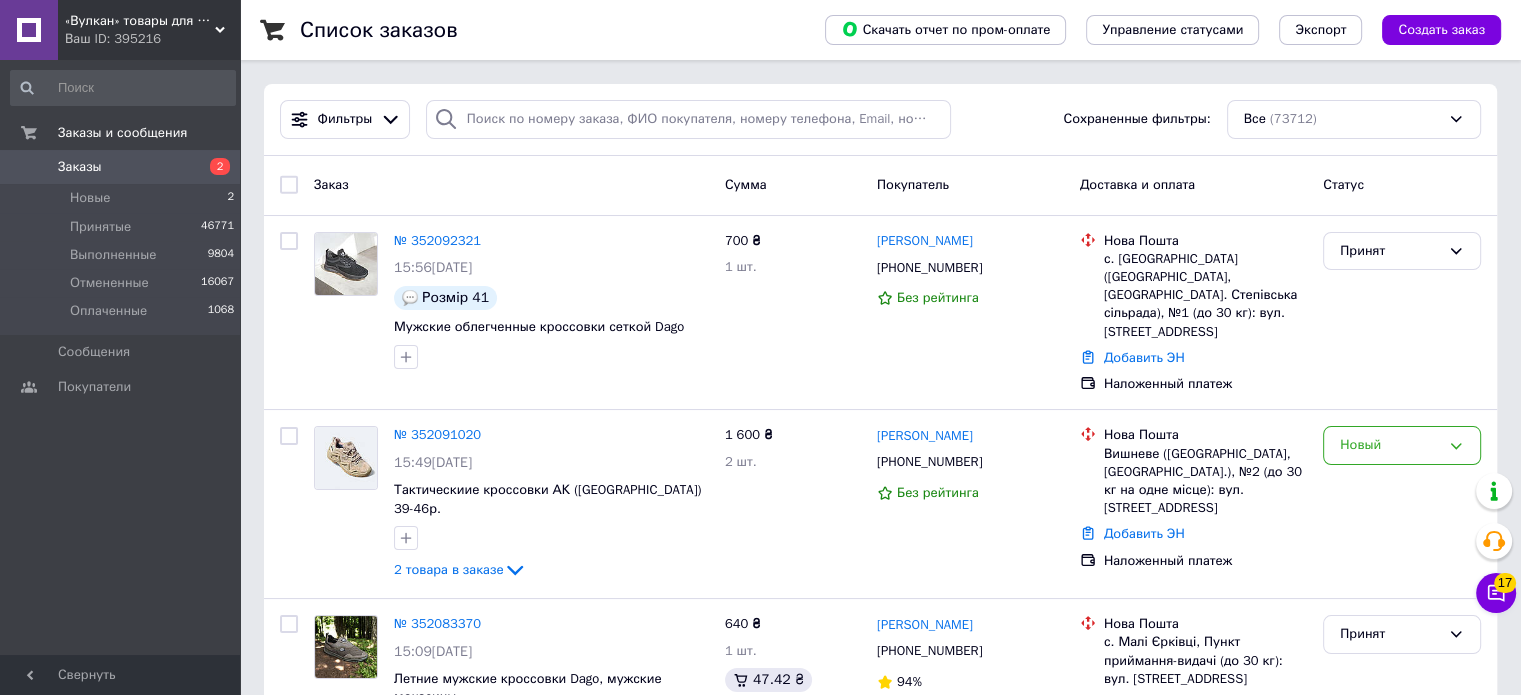 copy on "[PERSON_NAME]" 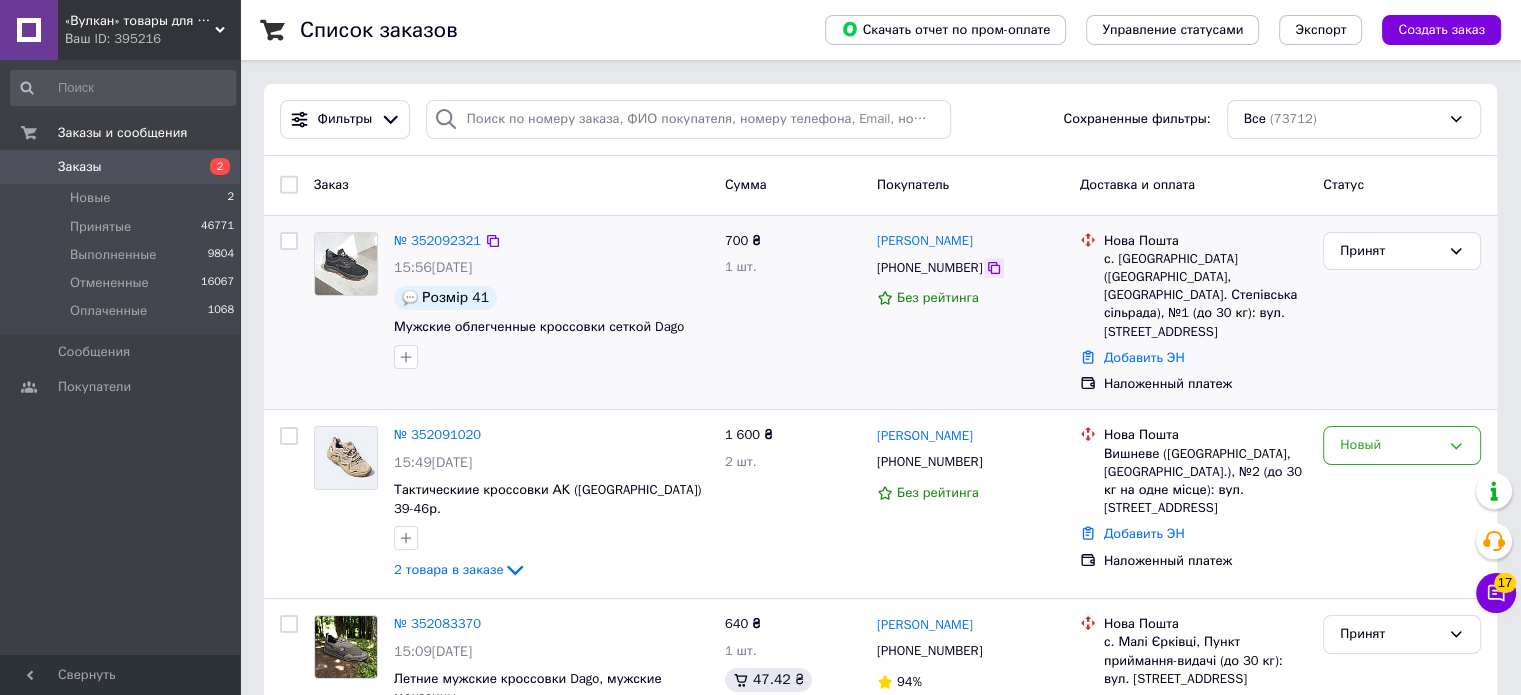 click 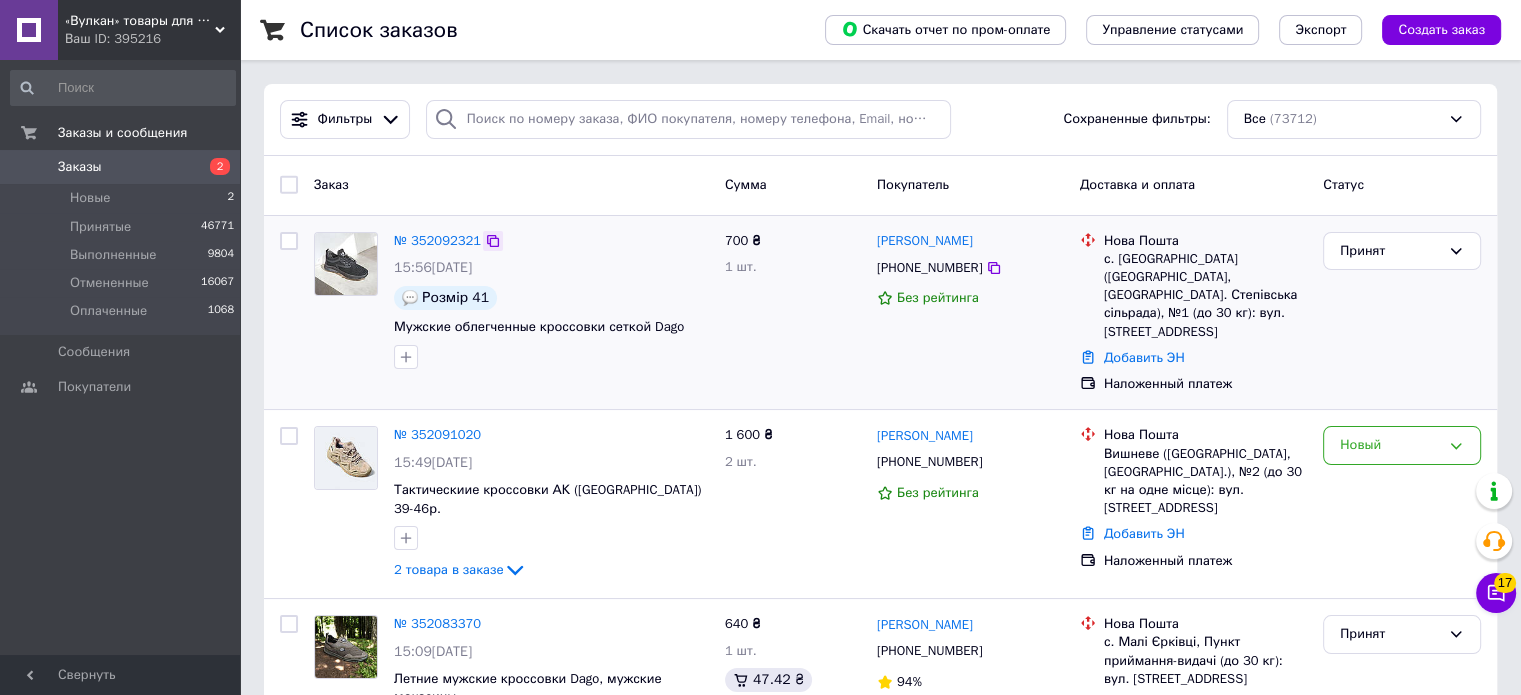click 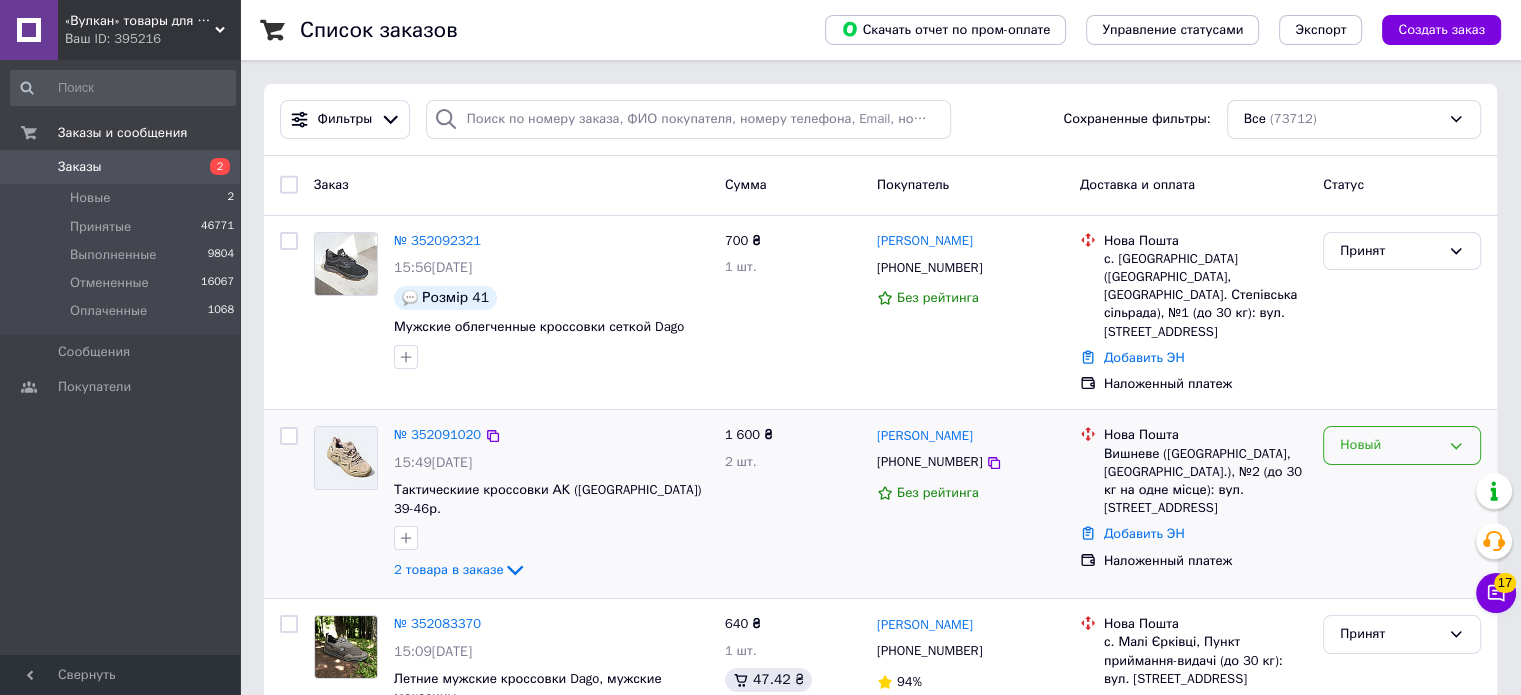click on "Новый" at bounding box center (1390, 445) 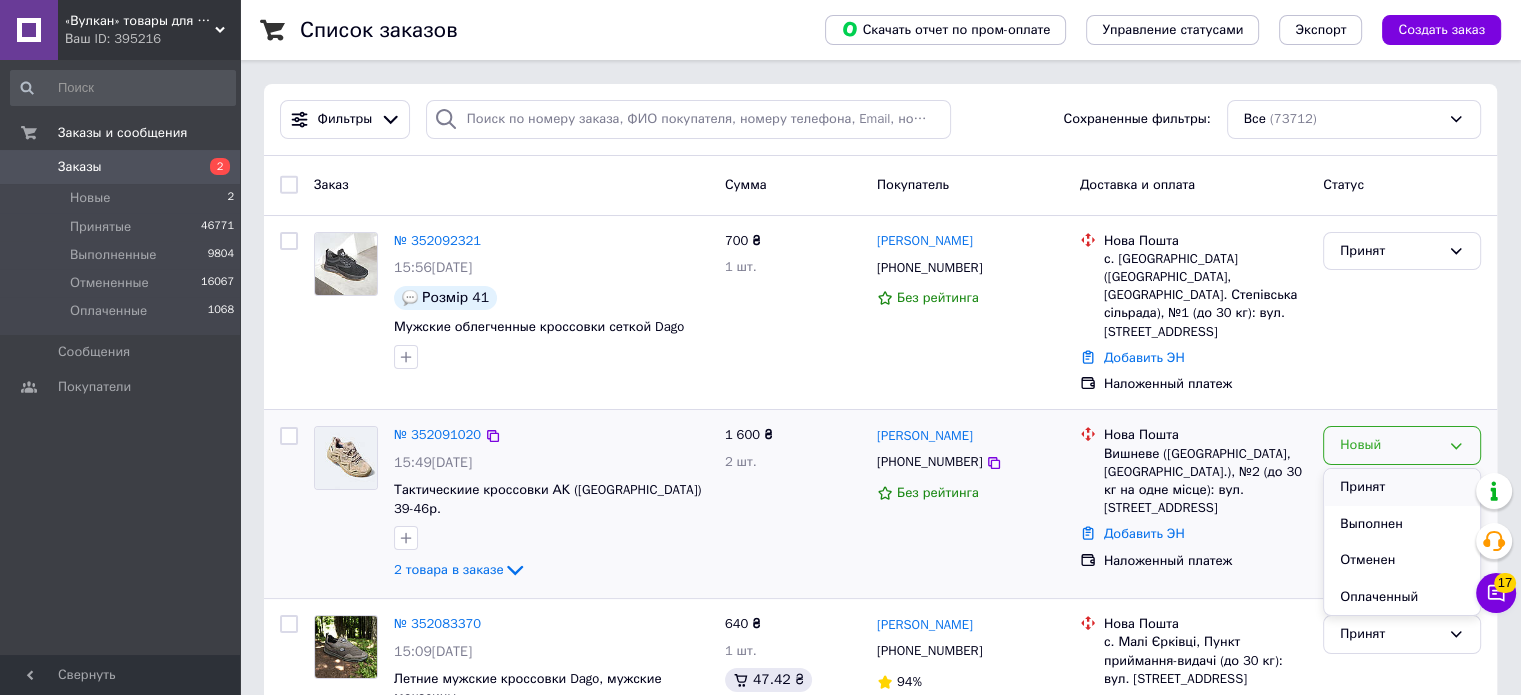 click on "Принят" at bounding box center [1402, 487] 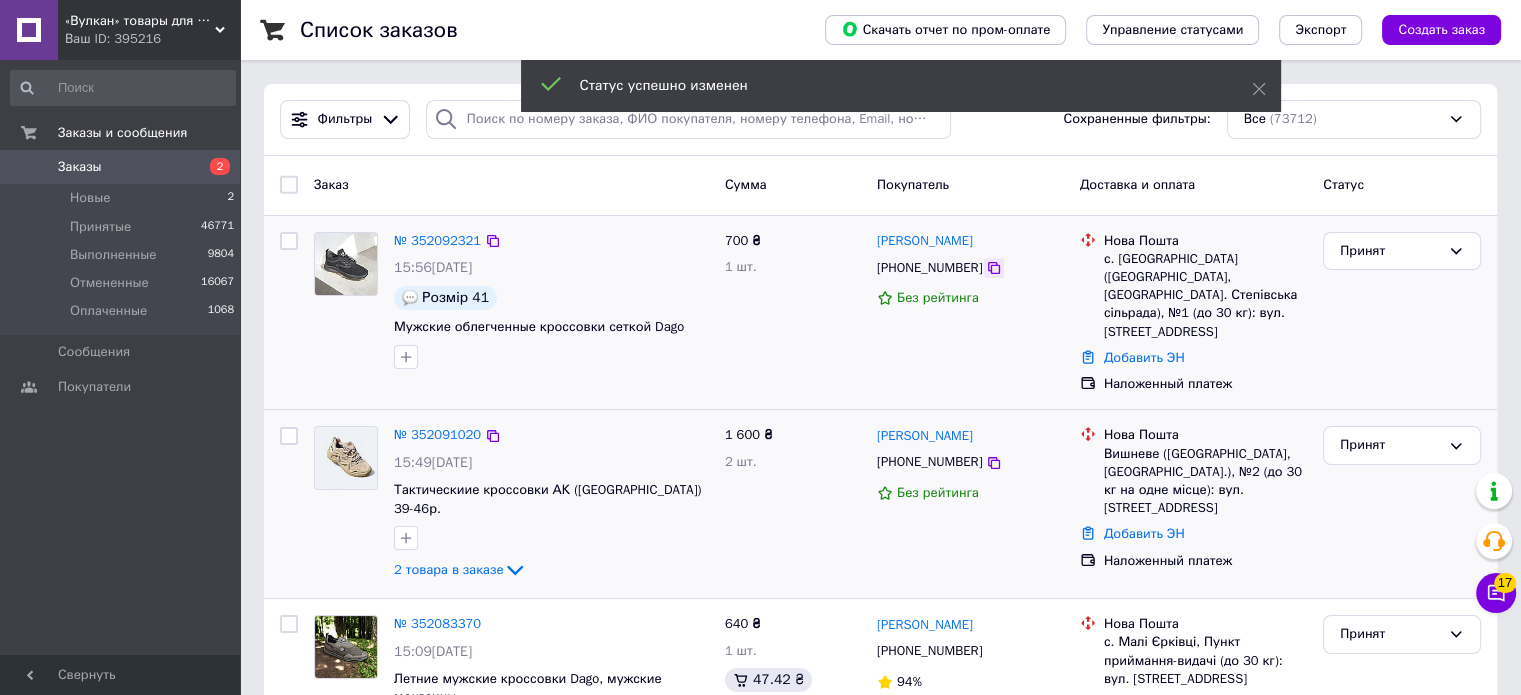 click 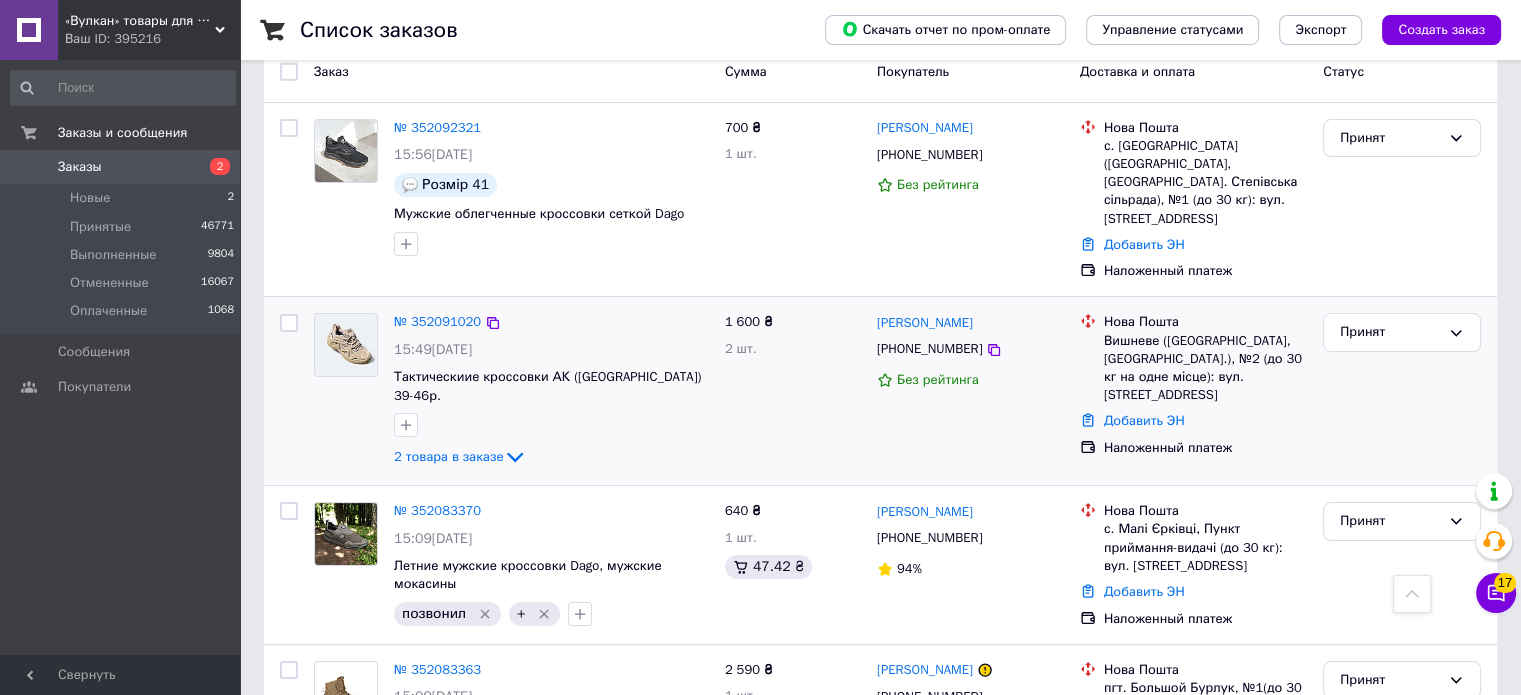 scroll, scrollTop: 0, scrollLeft: 0, axis: both 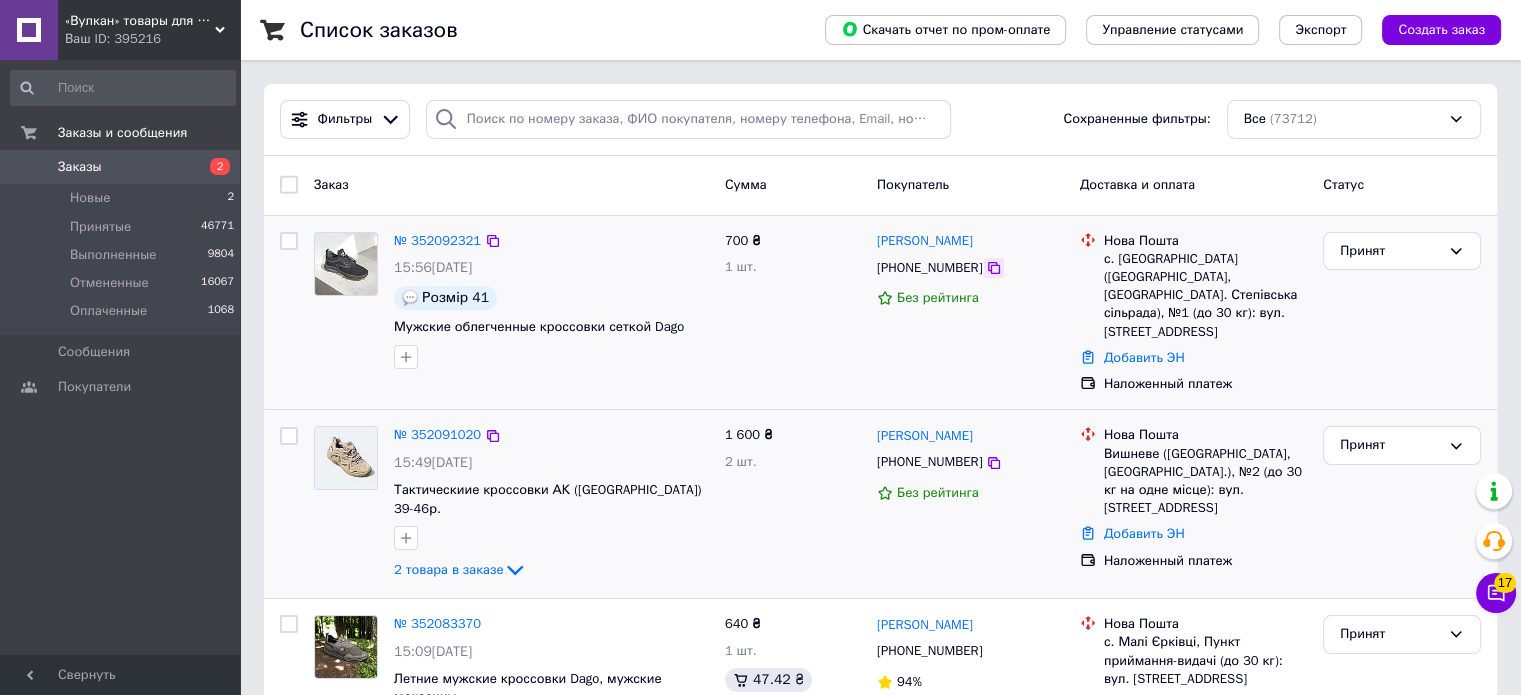 click 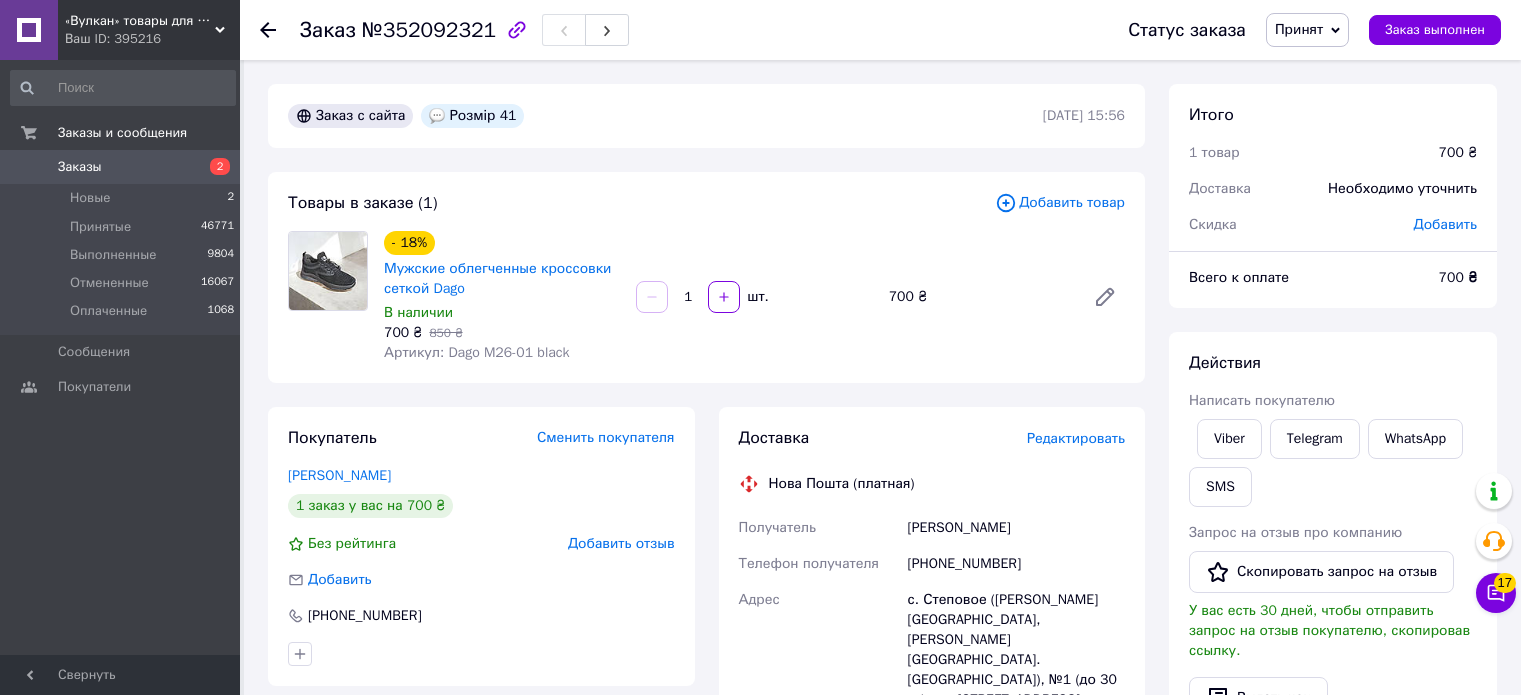 scroll, scrollTop: 0, scrollLeft: 0, axis: both 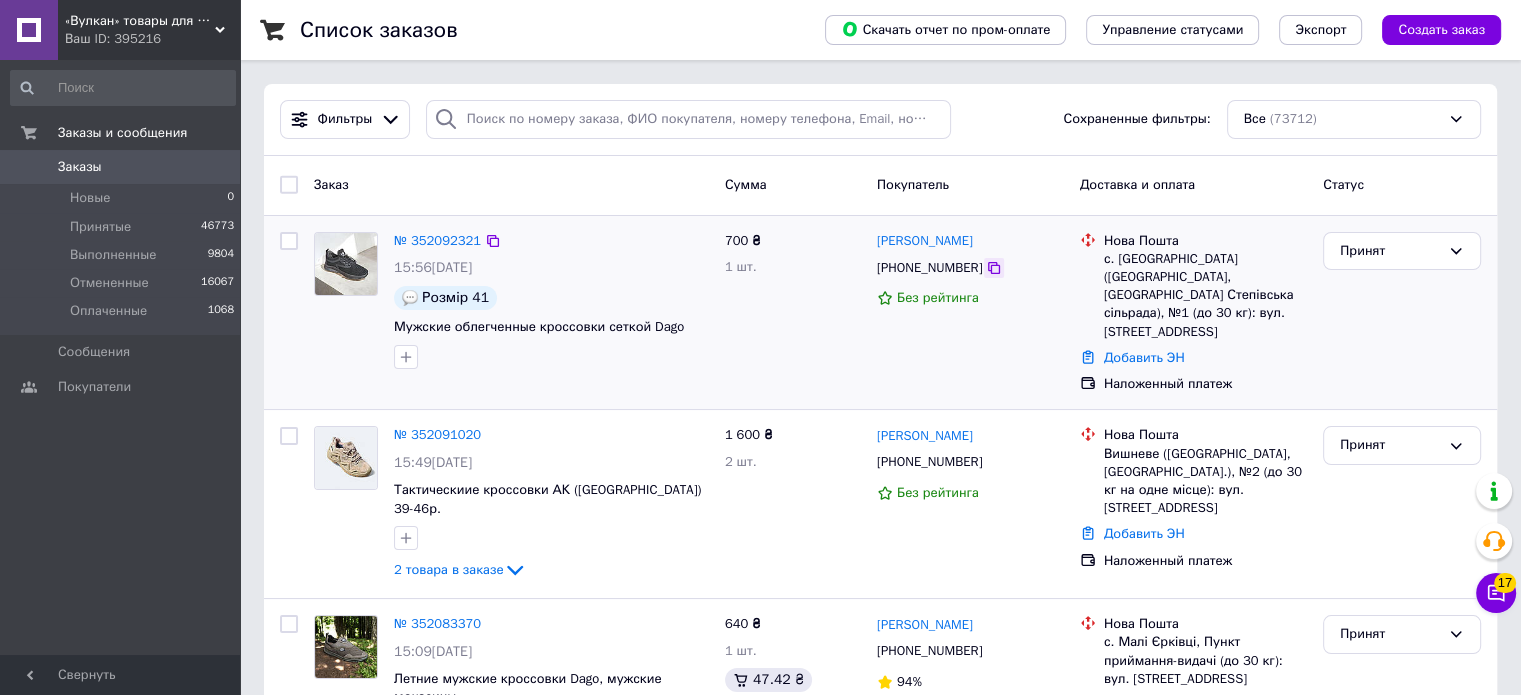 click 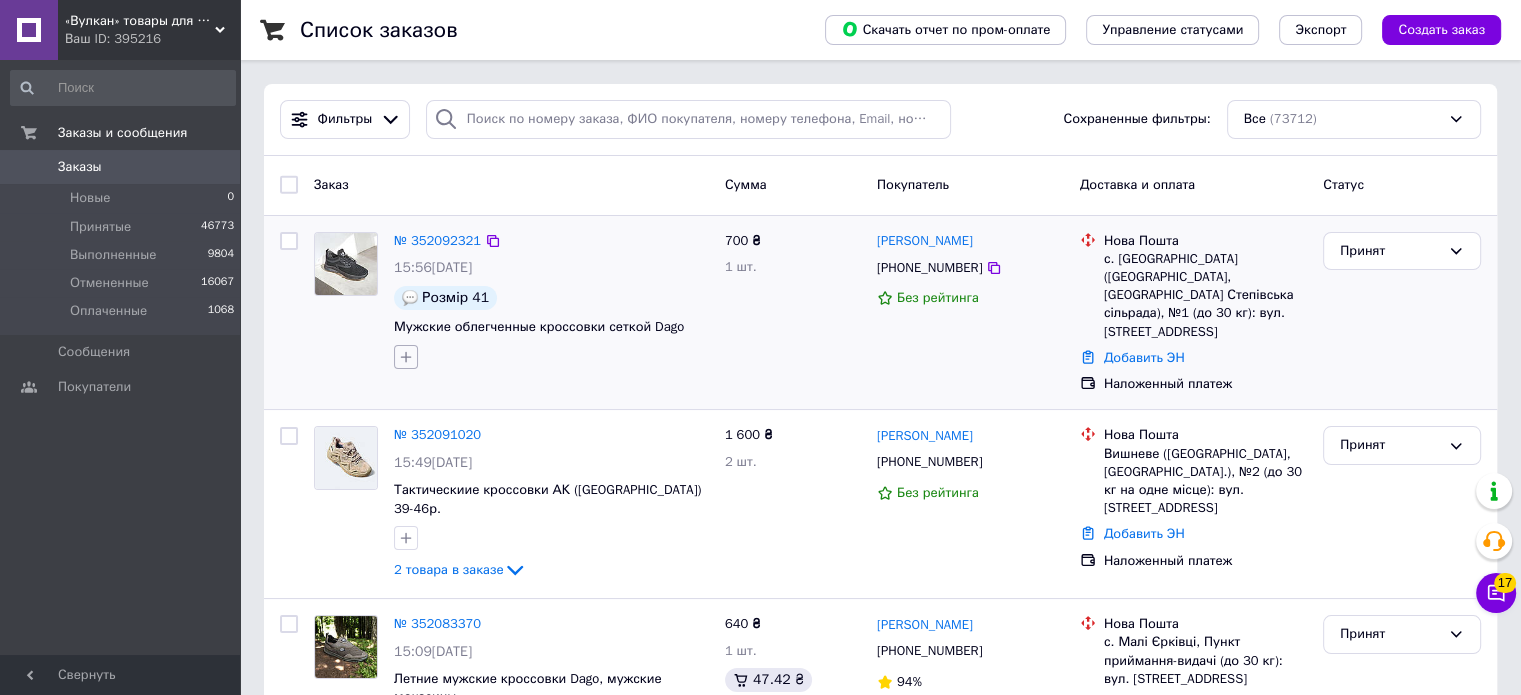 click 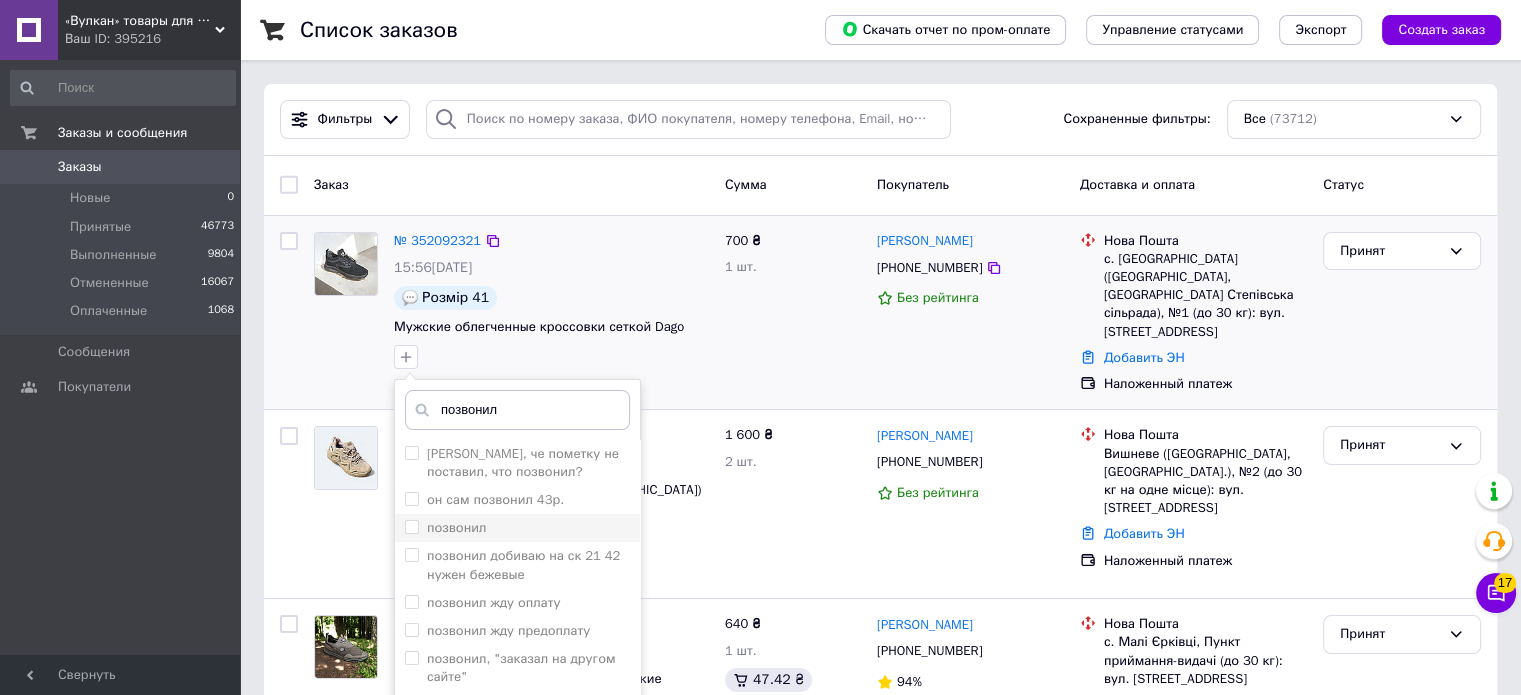 type on "позвонил" 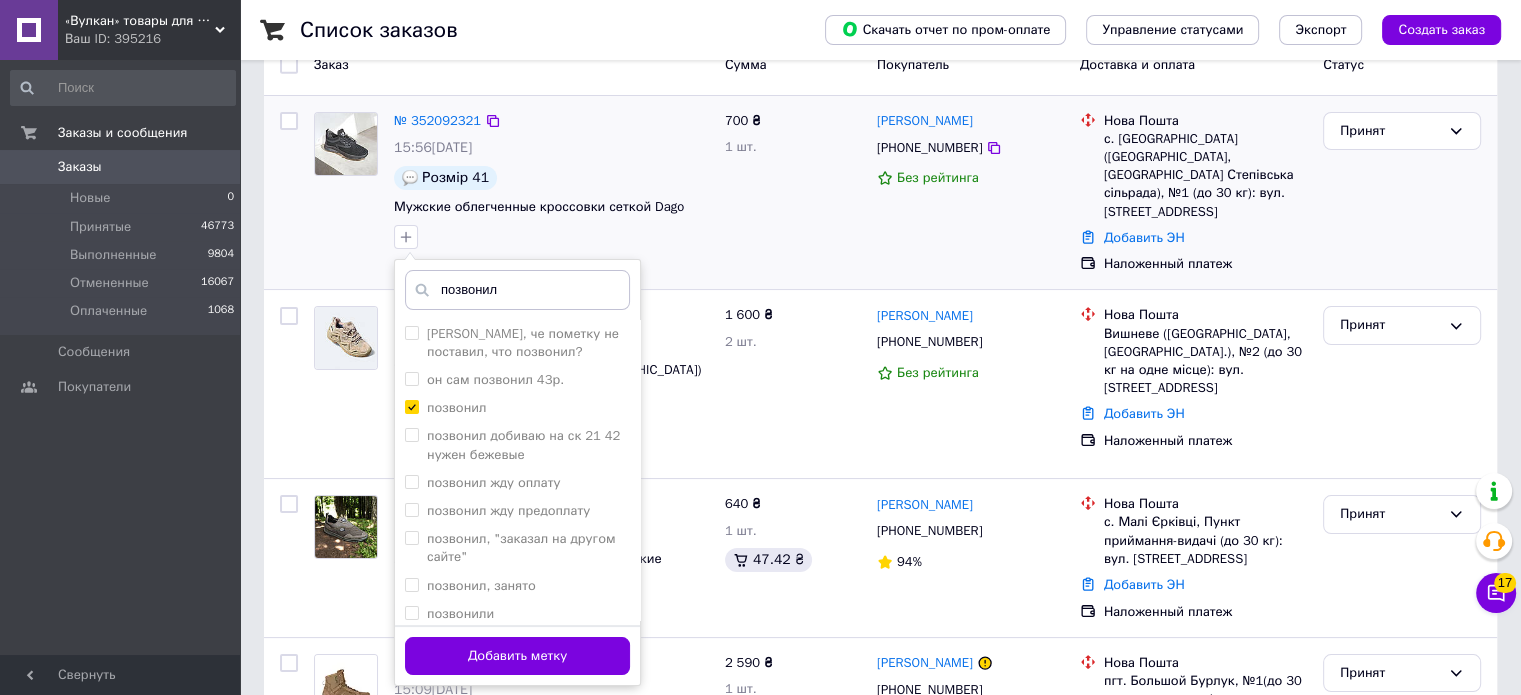 scroll, scrollTop: 200, scrollLeft: 0, axis: vertical 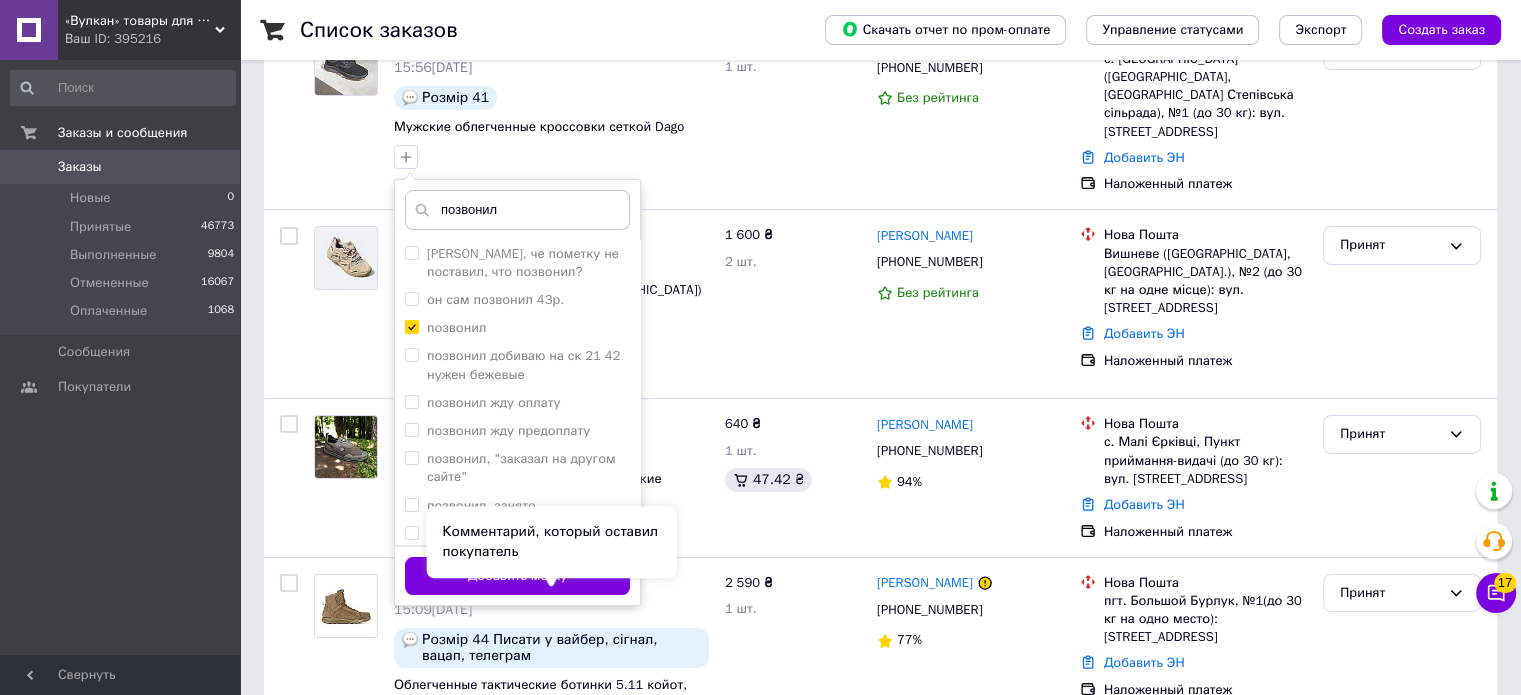click on "Комментарий, который оставил покупатель" at bounding box center [551, 542] 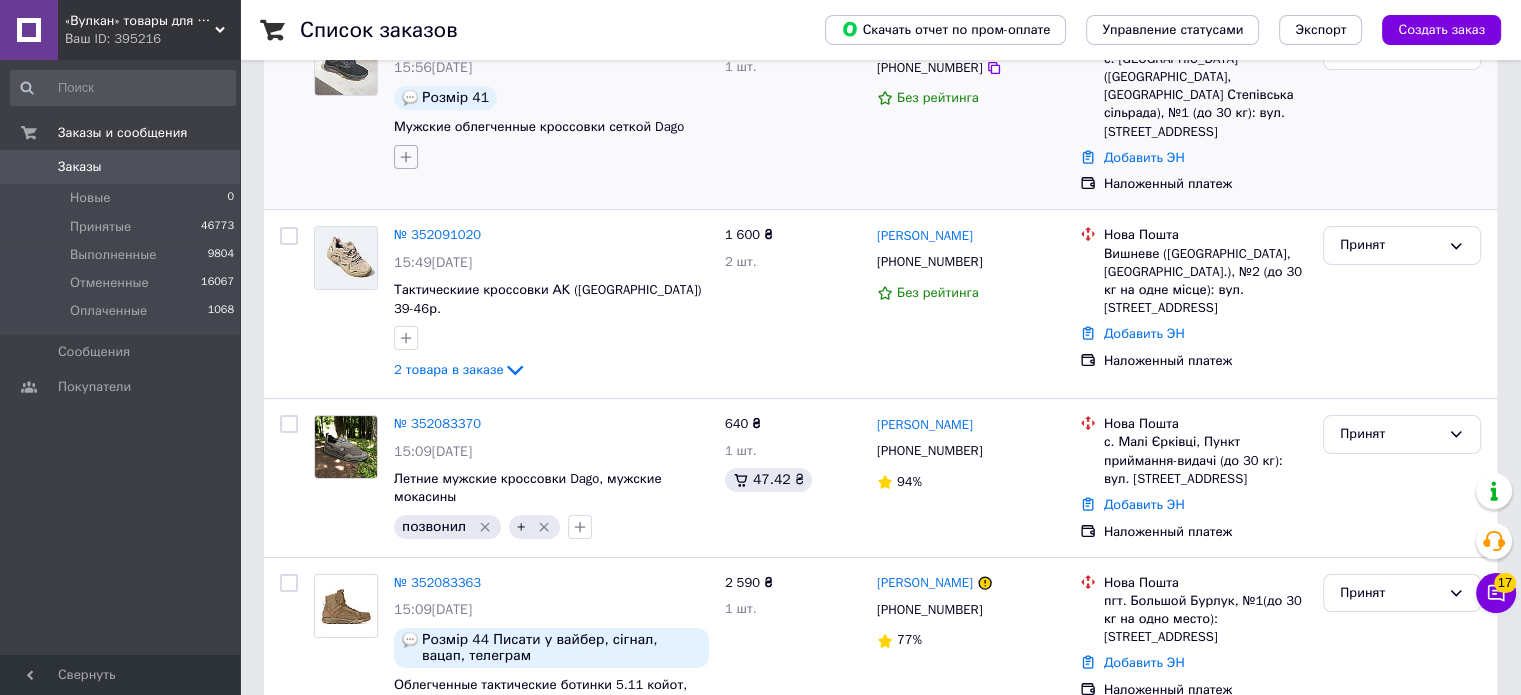 click 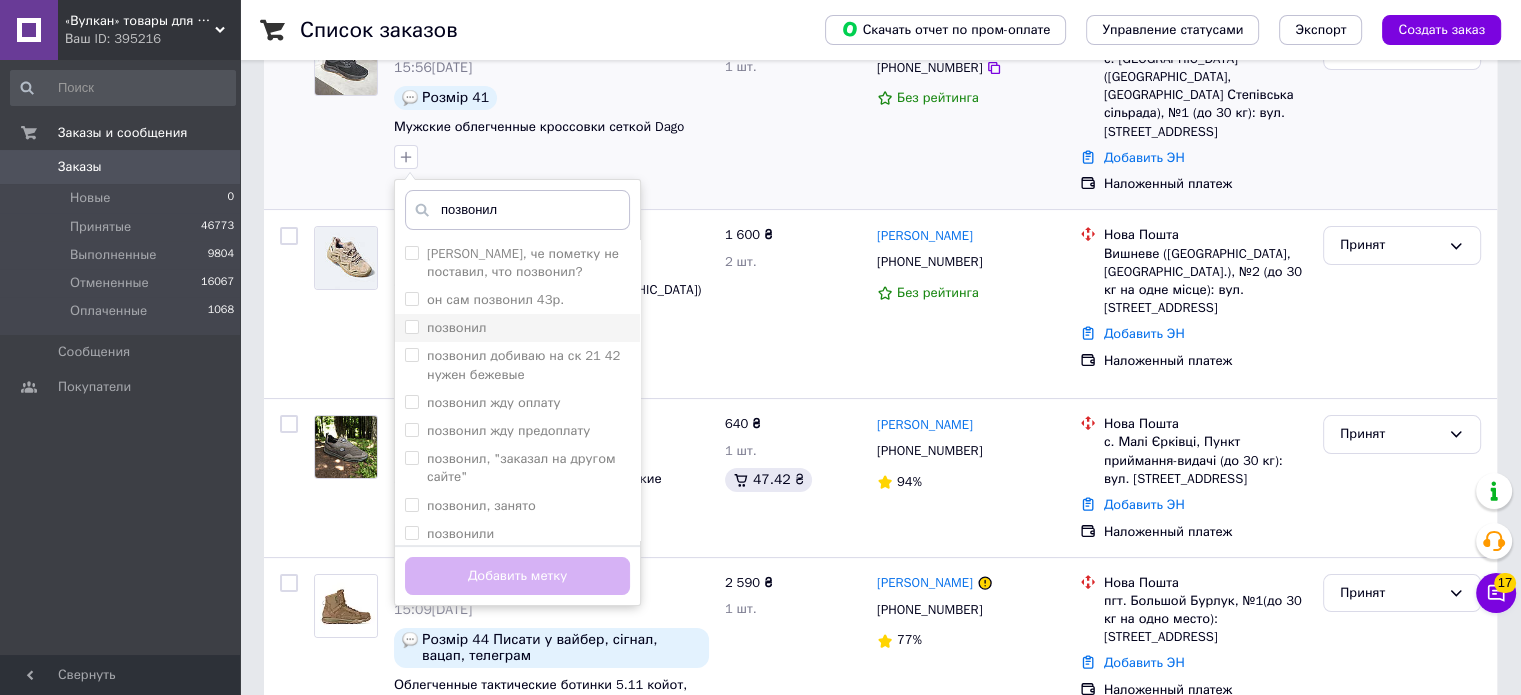 type on "позвонил" 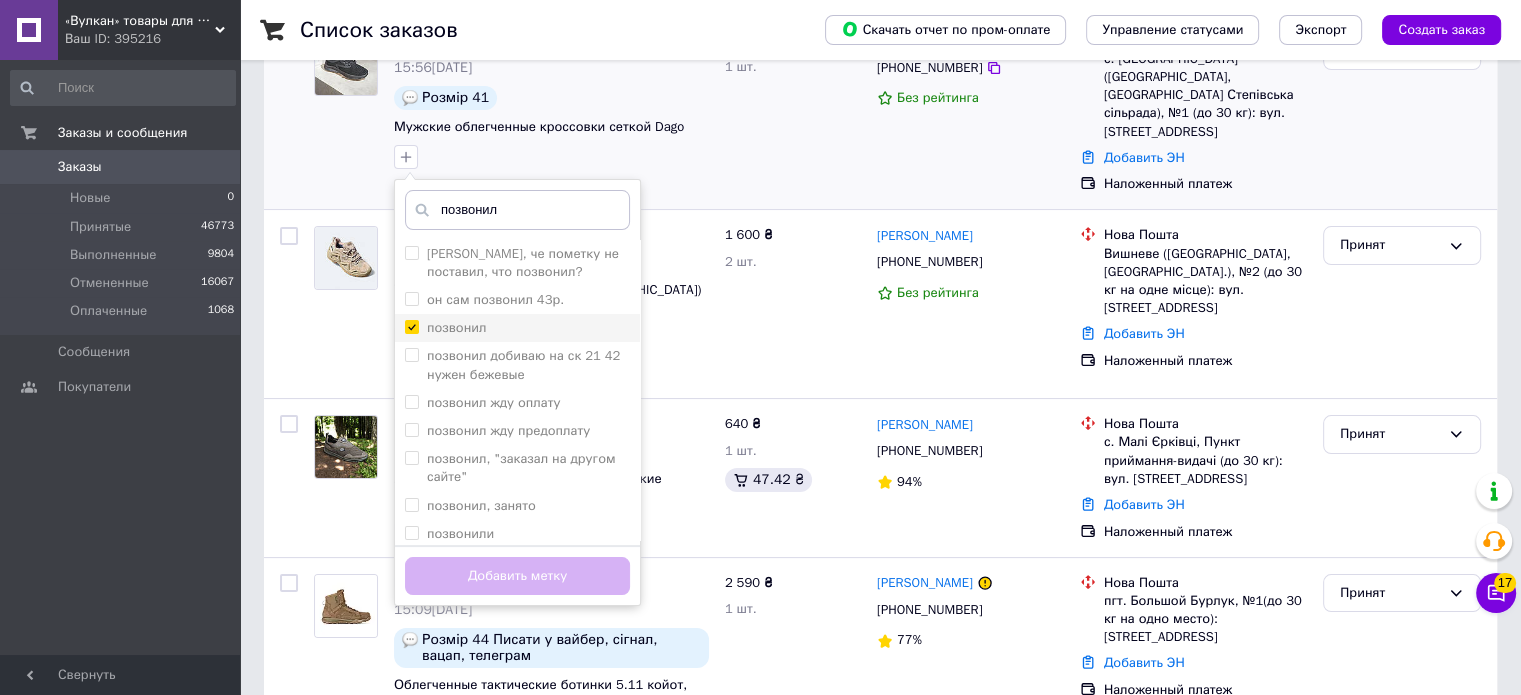 checkbox on "true" 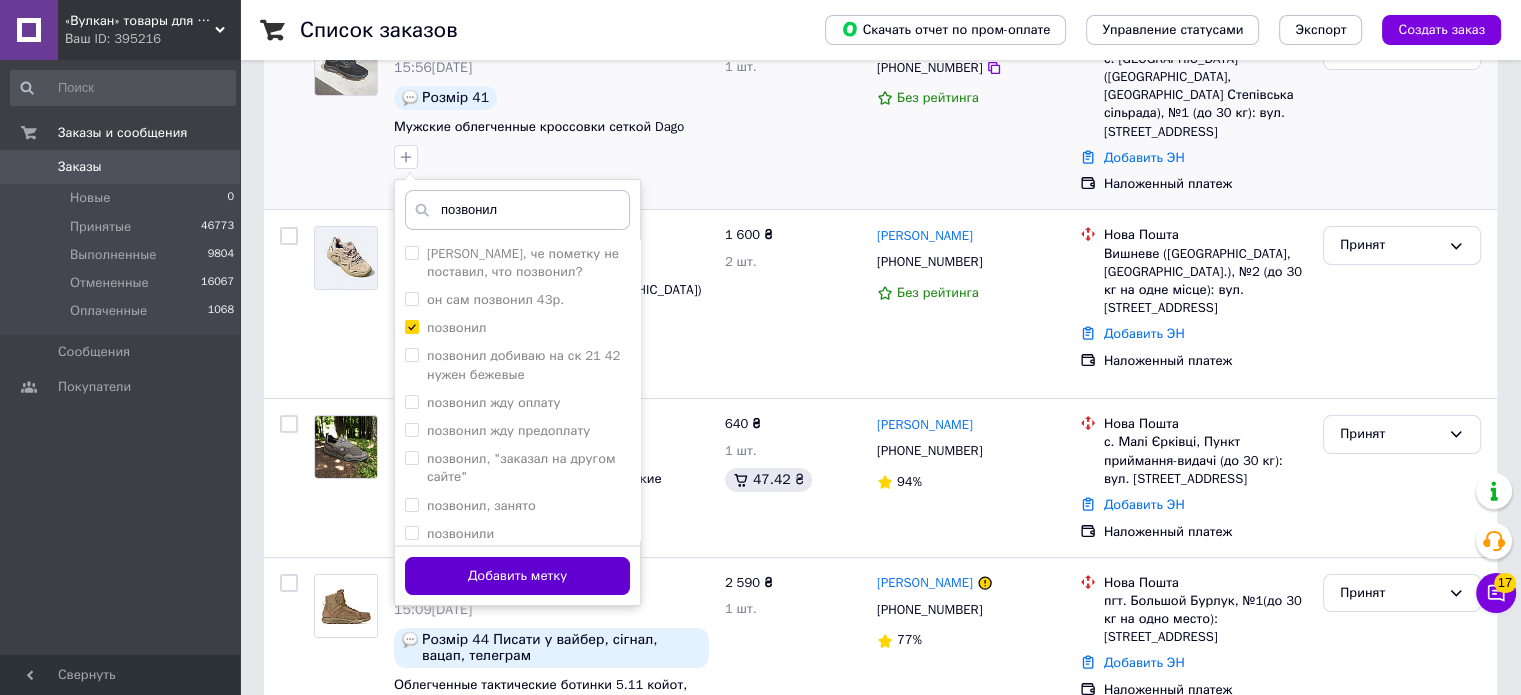 click on "Добавить метку" at bounding box center (517, 576) 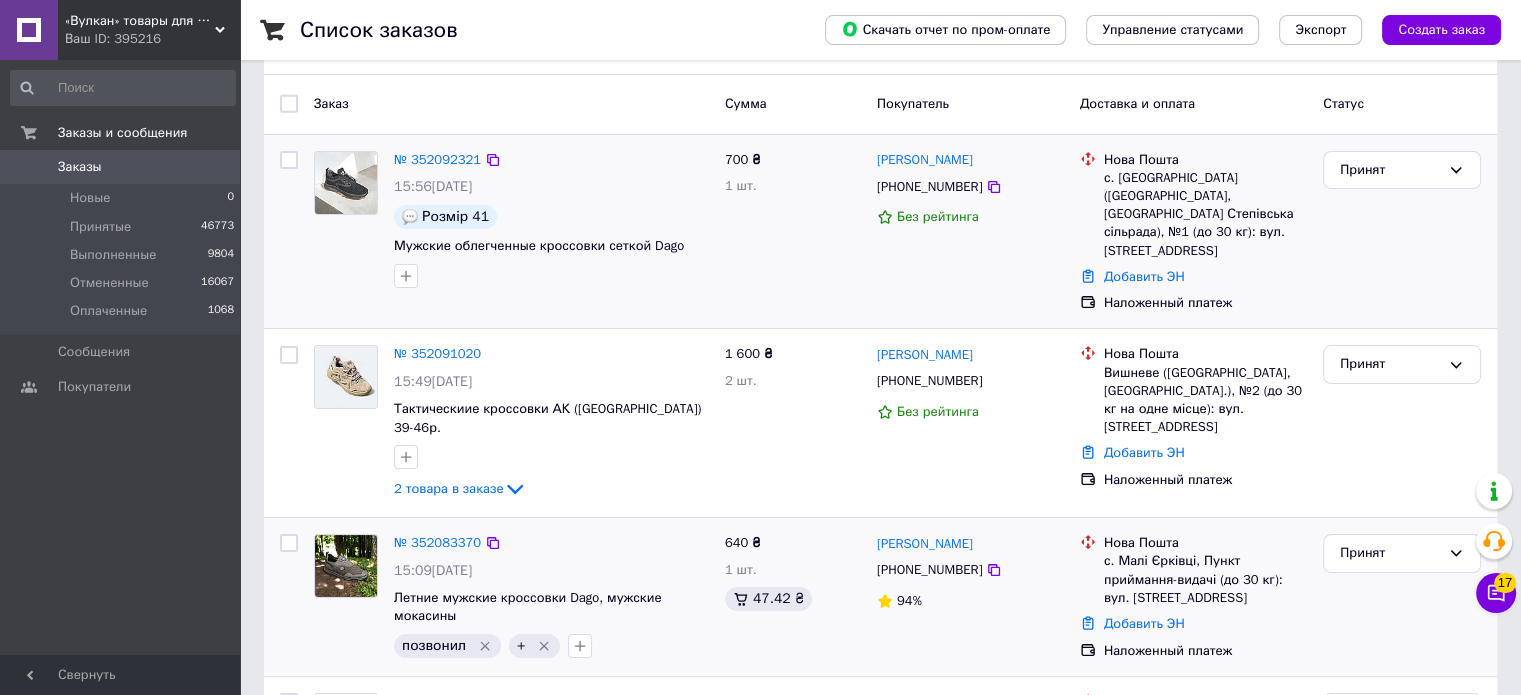 scroll, scrollTop: 0, scrollLeft: 0, axis: both 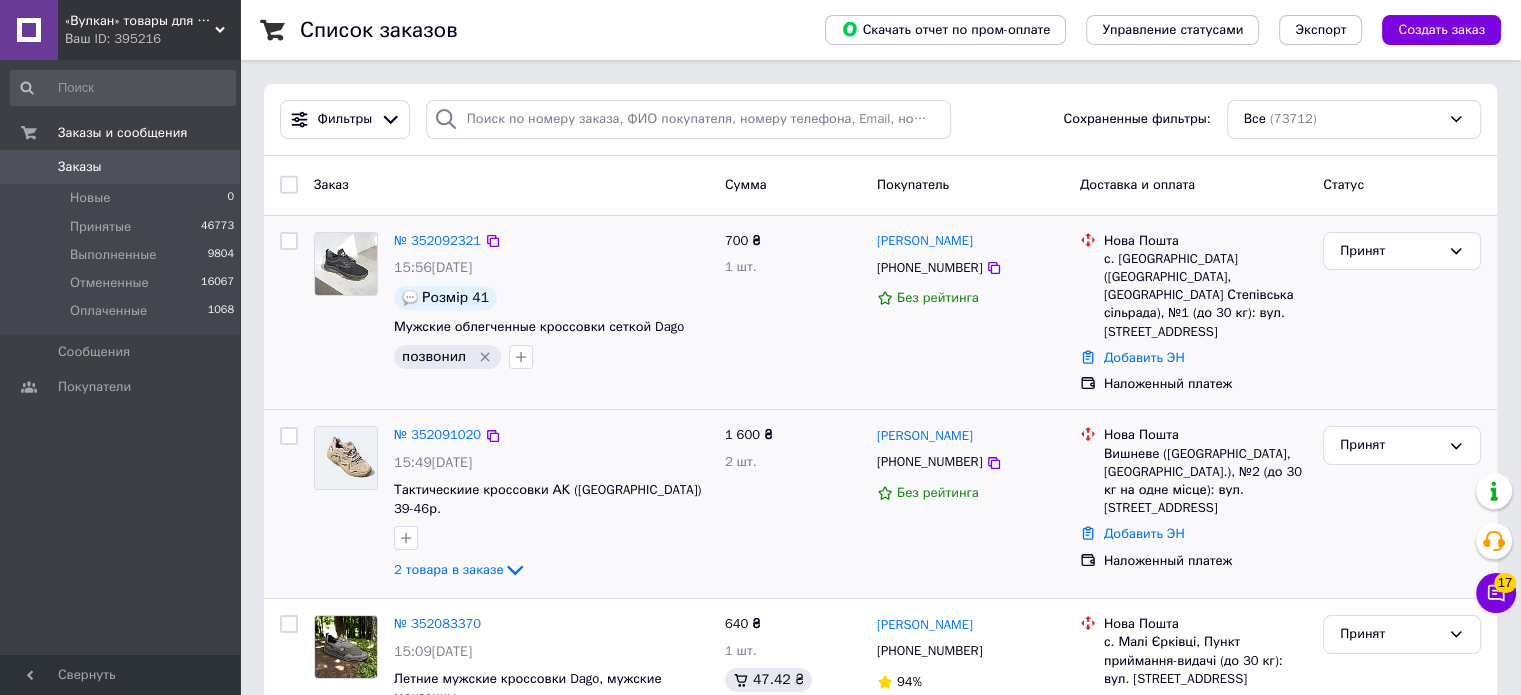 drag, startPoint x: 1020, startPoint y: 414, endPoint x: 868, endPoint y: 417, distance: 152.0296 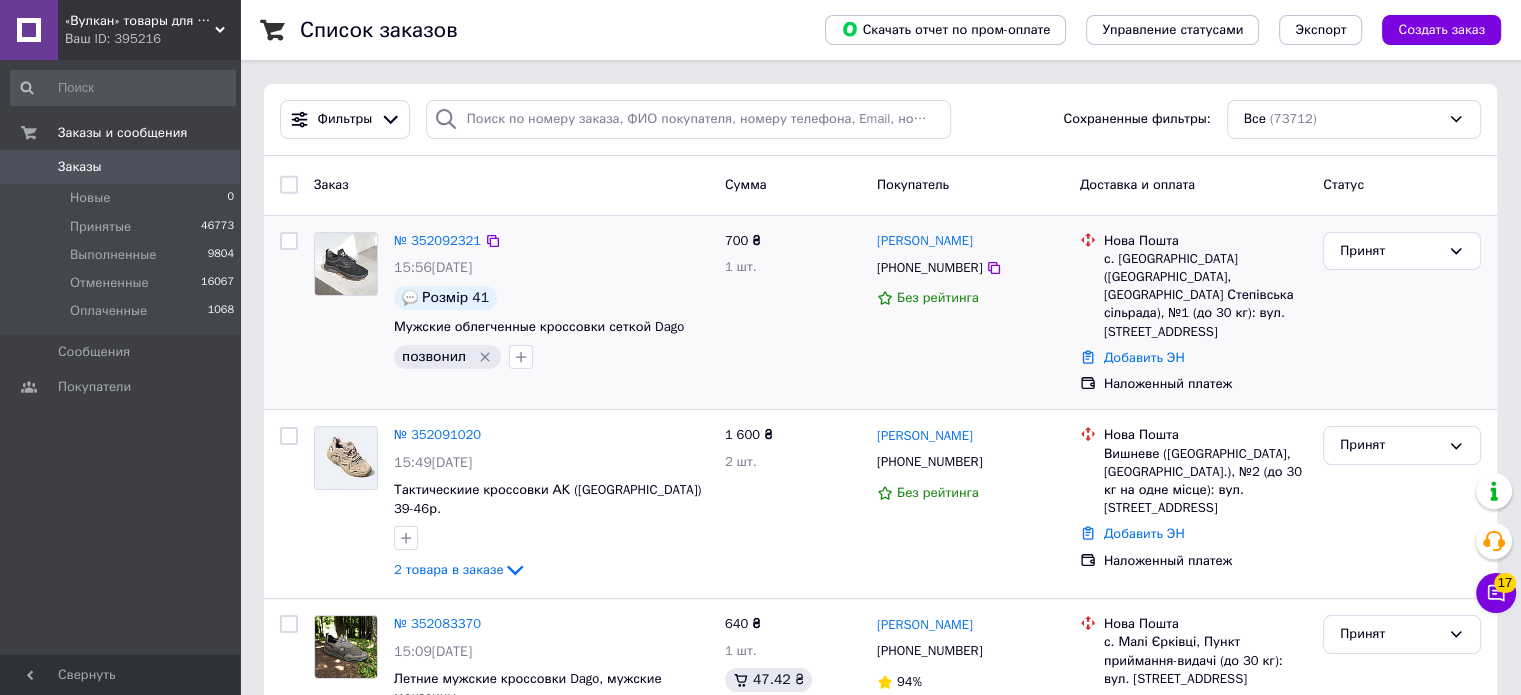 copy on "[PERSON_NAME]" 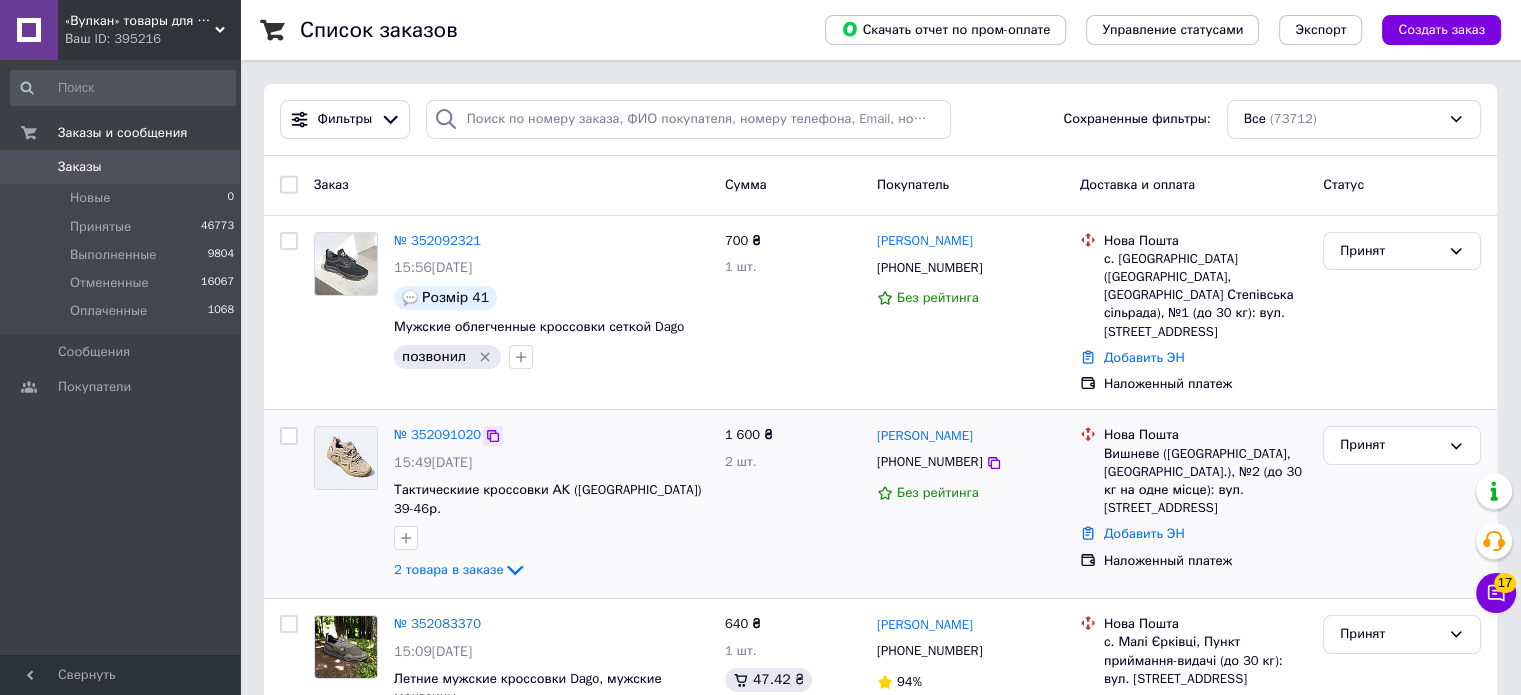 click 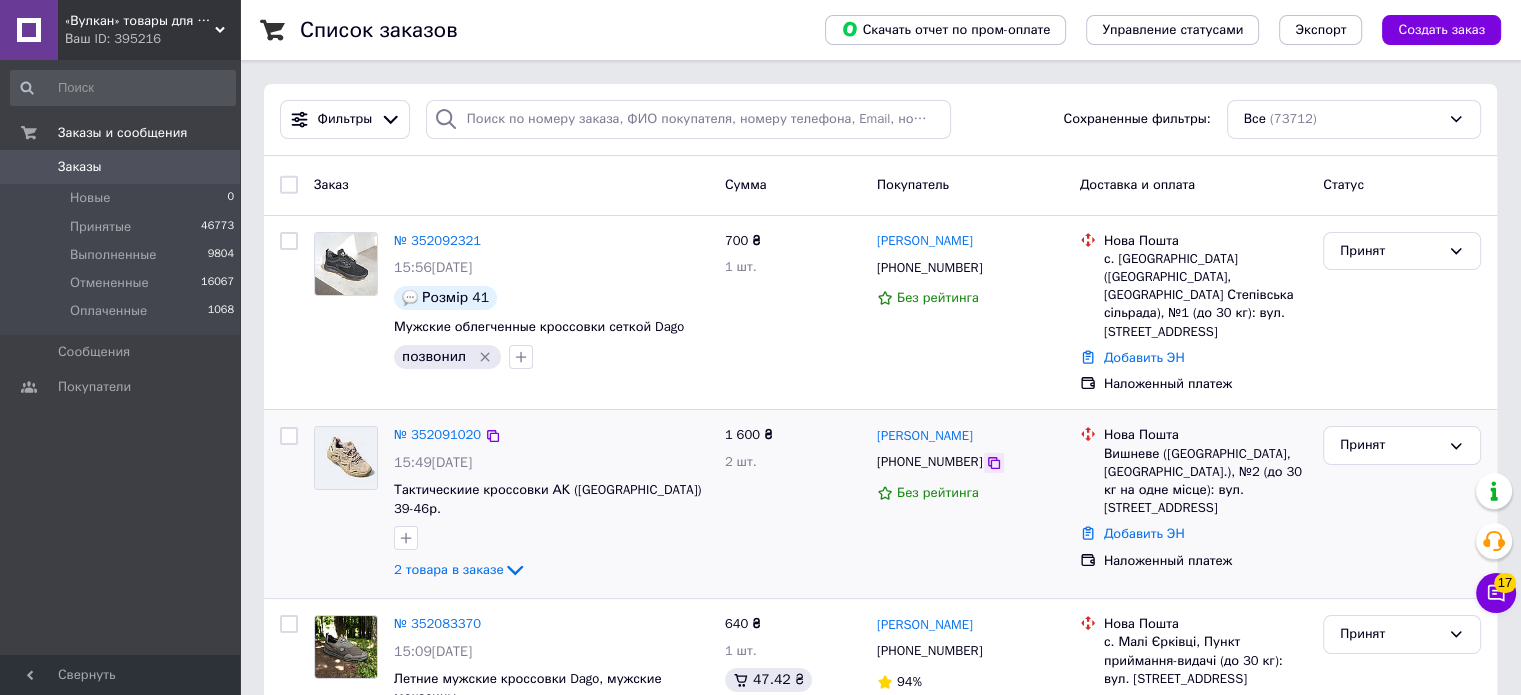 click 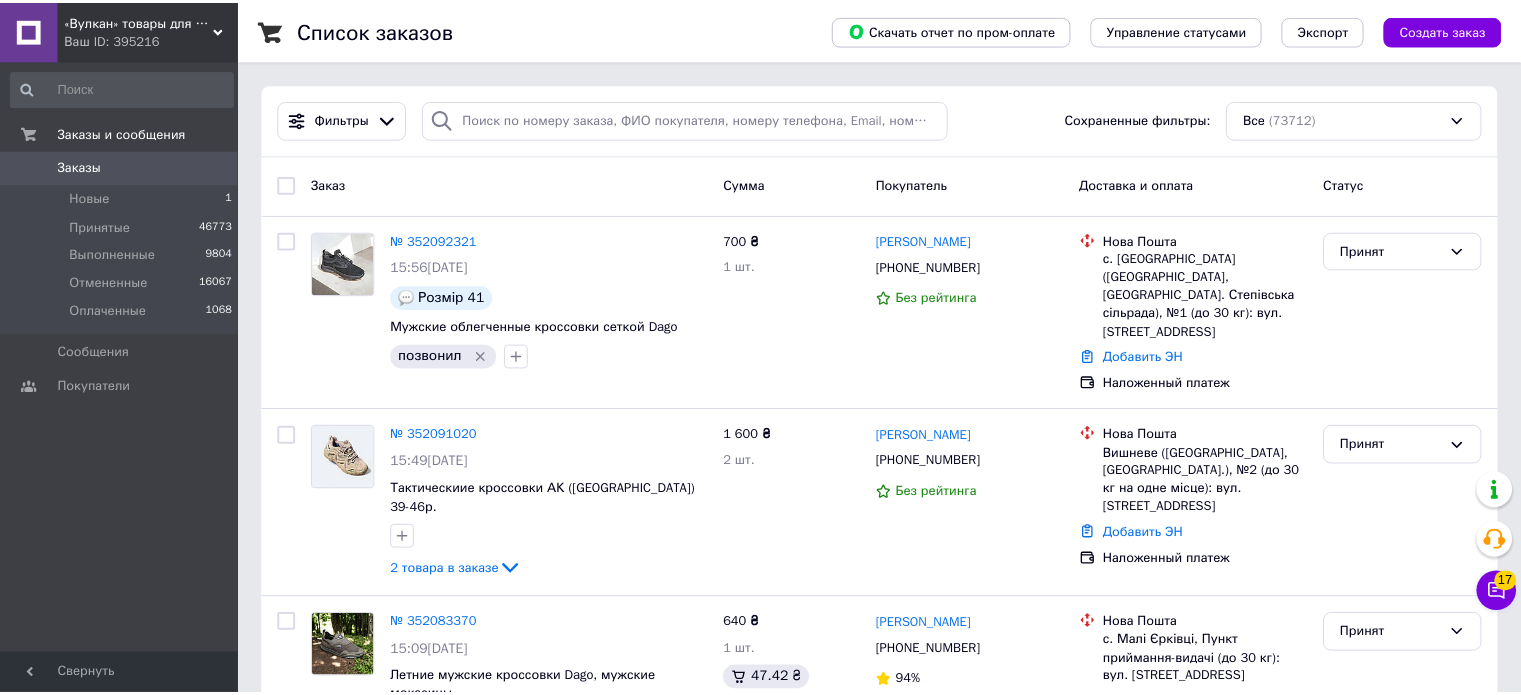 scroll, scrollTop: 0, scrollLeft: 0, axis: both 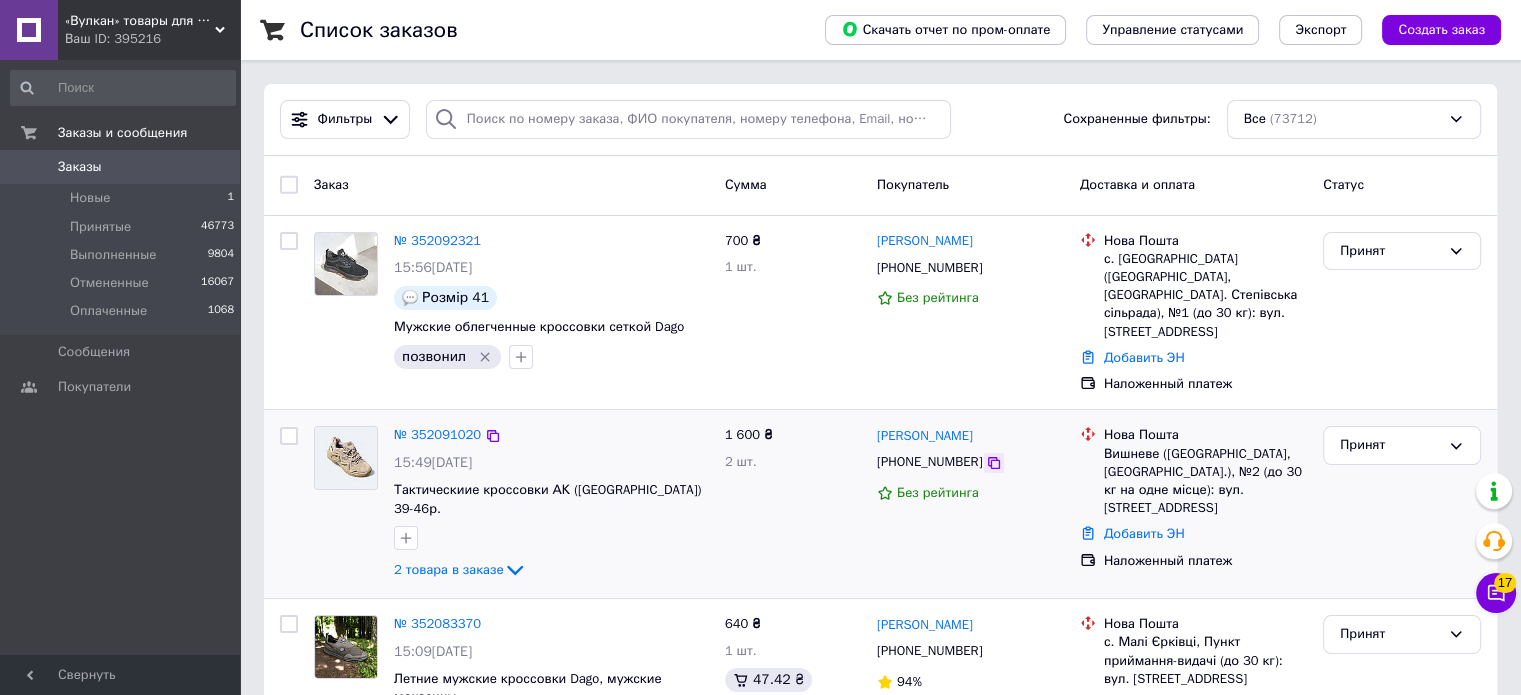 click 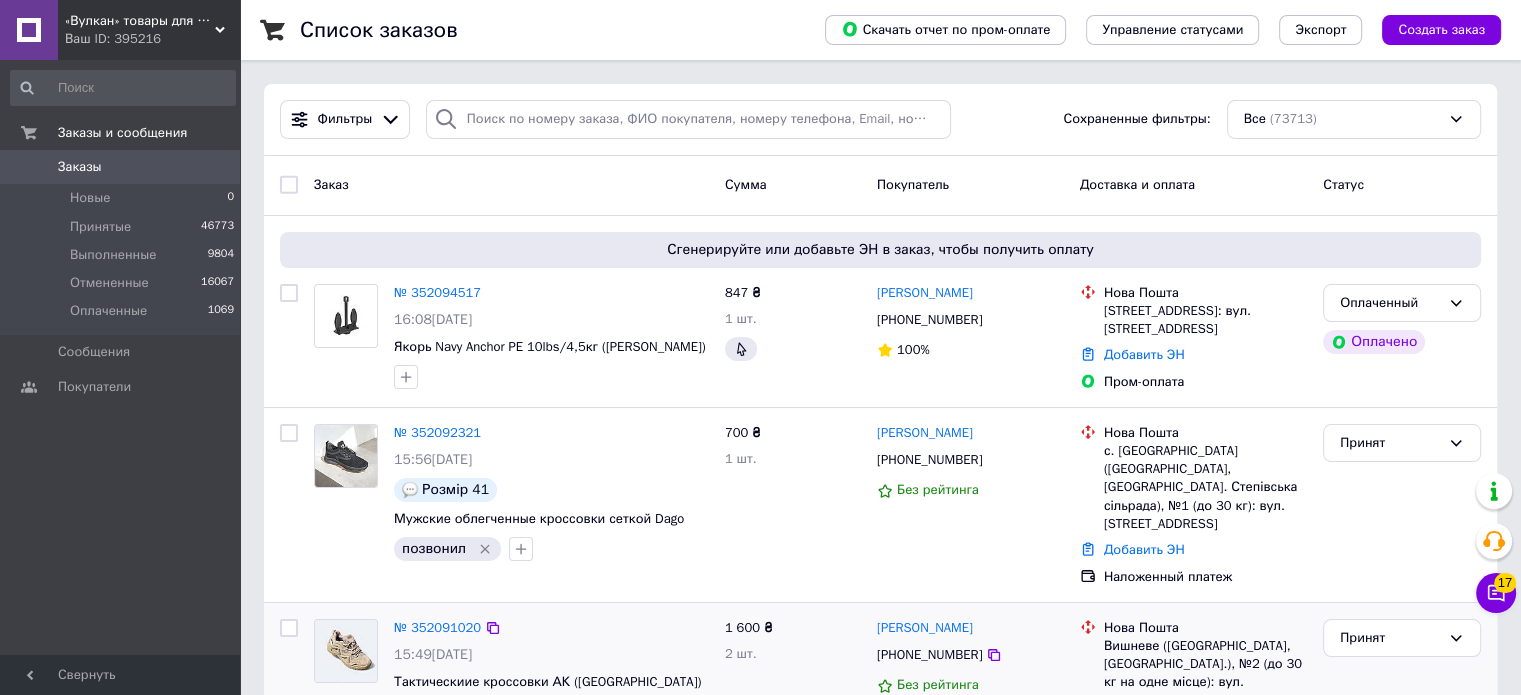 scroll, scrollTop: 100, scrollLeft: 0, axis: vertical 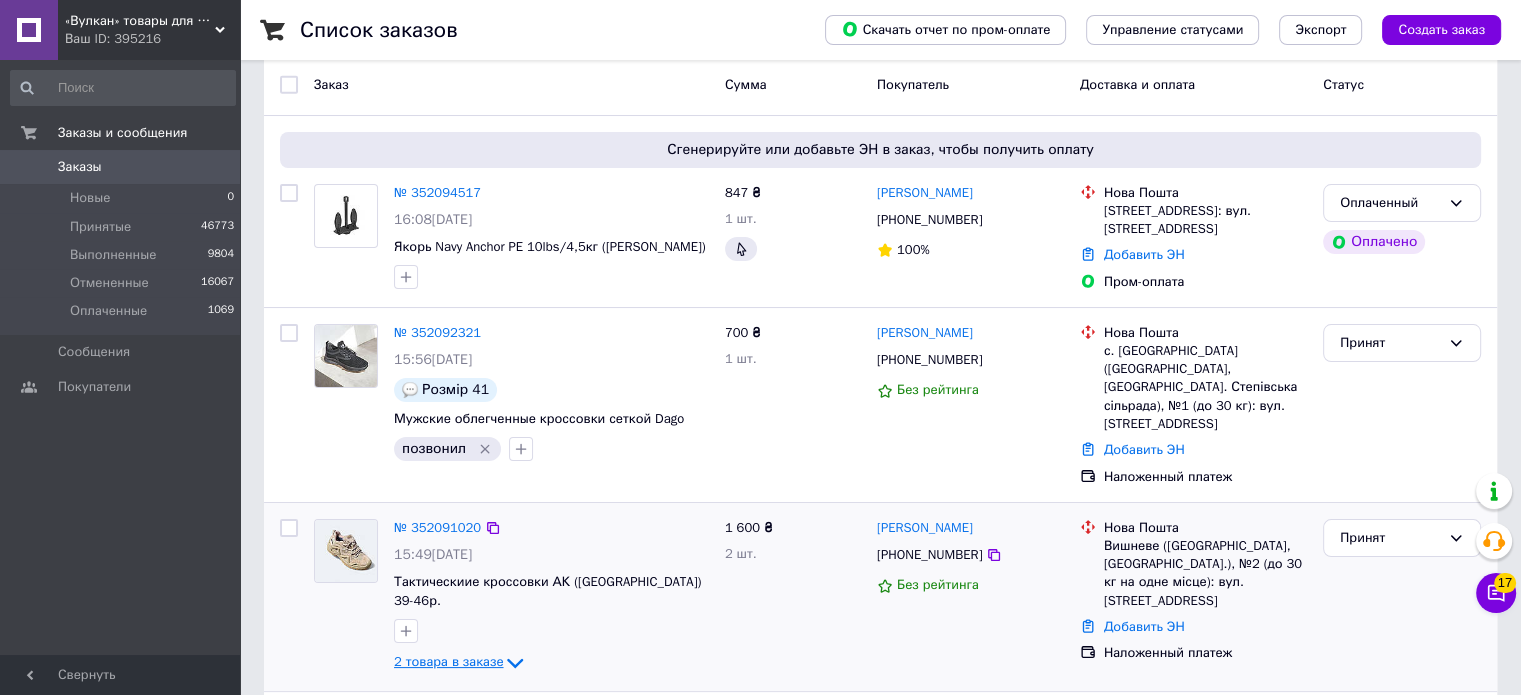 drag, startPoint x: 412, startPoint y: 589, endPoint x: 428, endPoint y: 611, distance: 27.202942 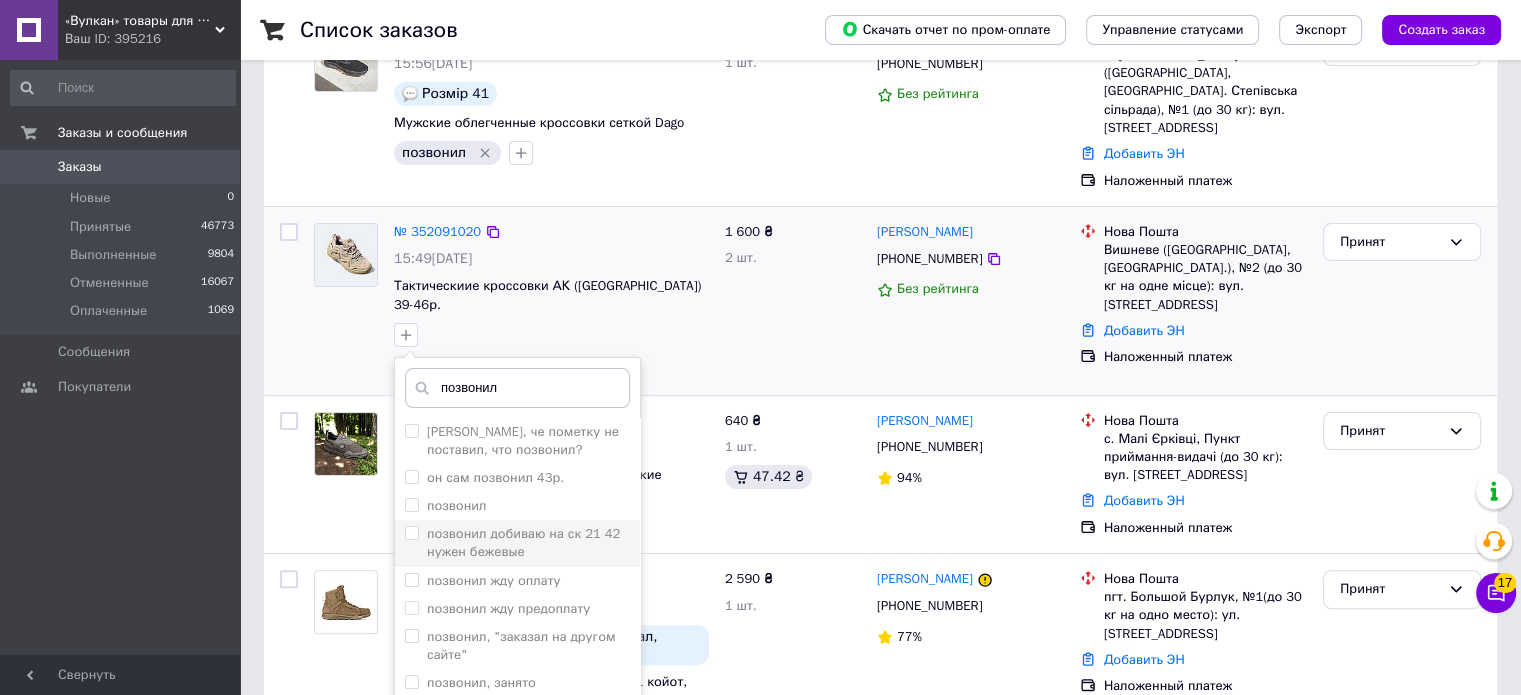 scroll, scrollTop: 400, scrollLeft: 0, axis: vertical 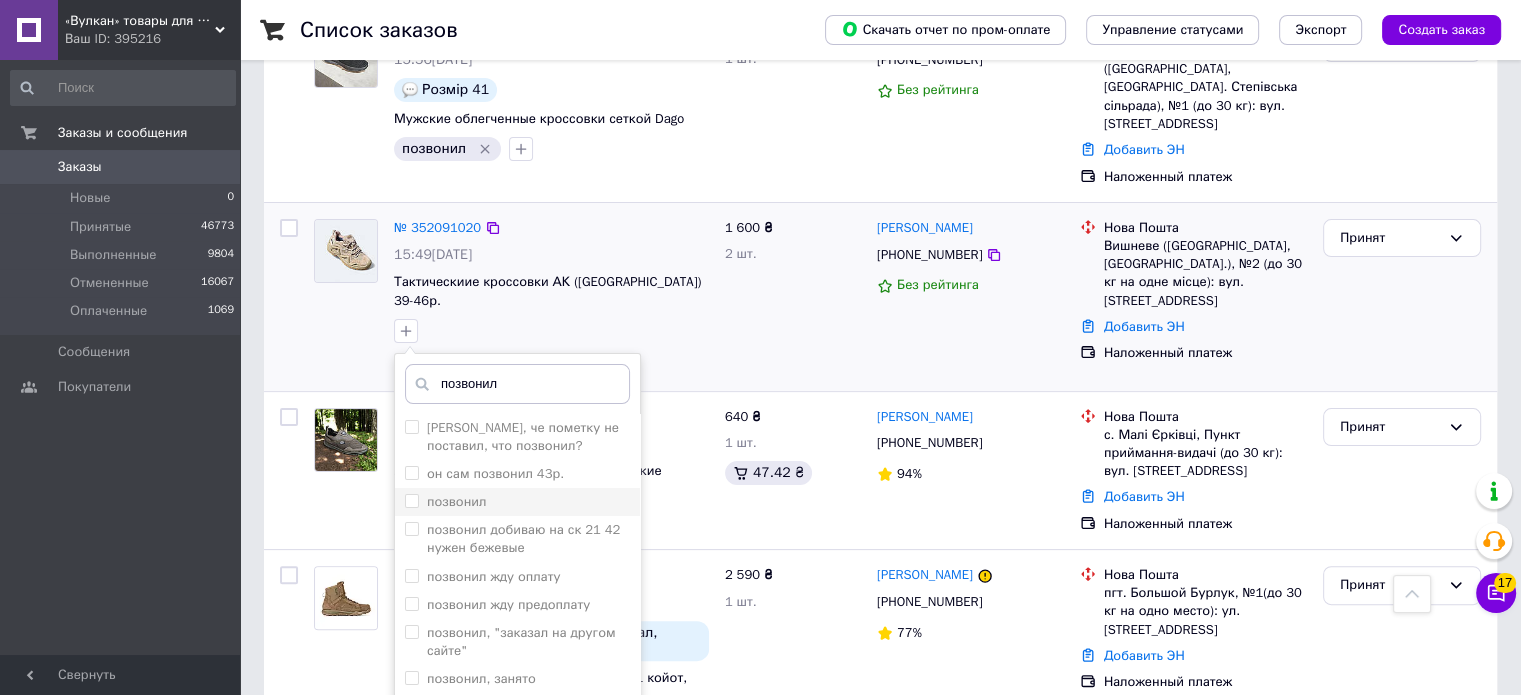 type on "позвонил" 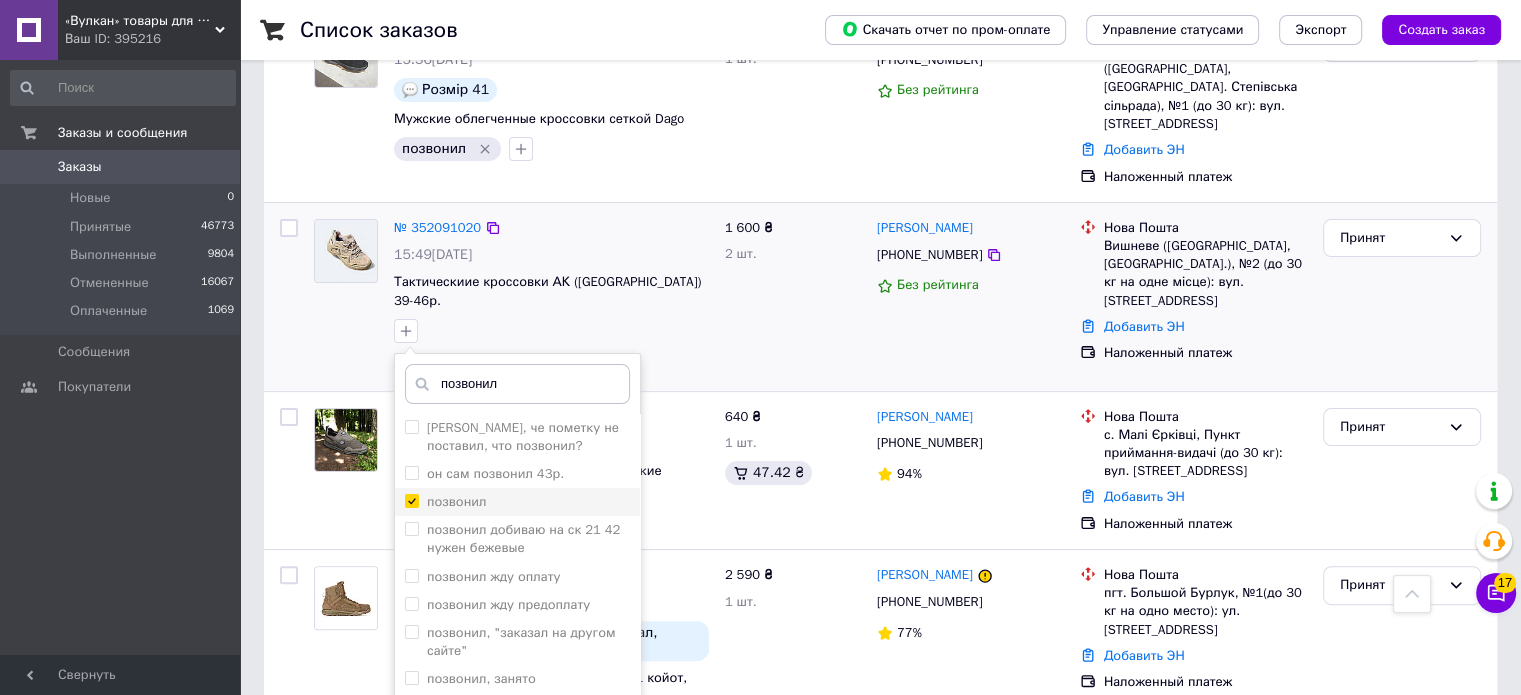 checkbox on "true" 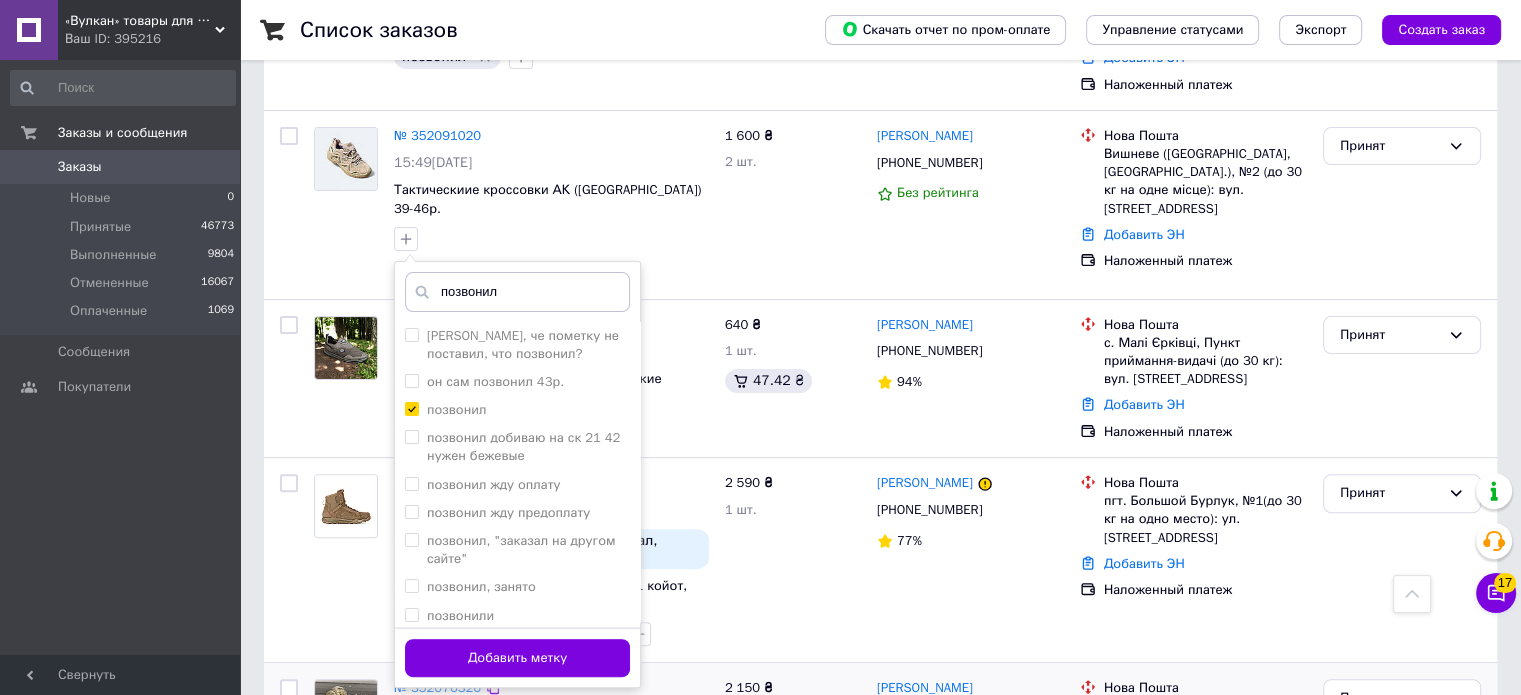 scroll, scrollTop: 600, scrollLeft: 0, axis: vertical 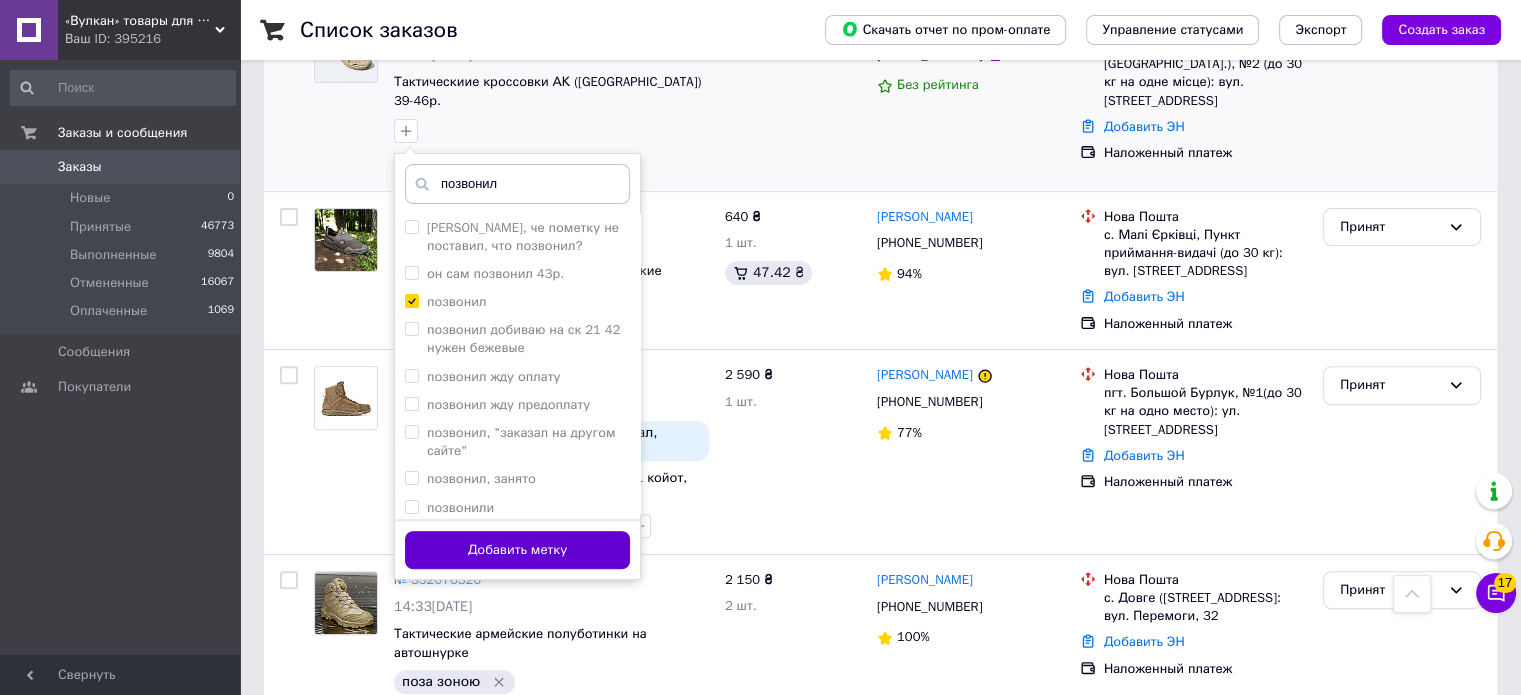 click on "Добавить метку" at bounding box center [517, 550] 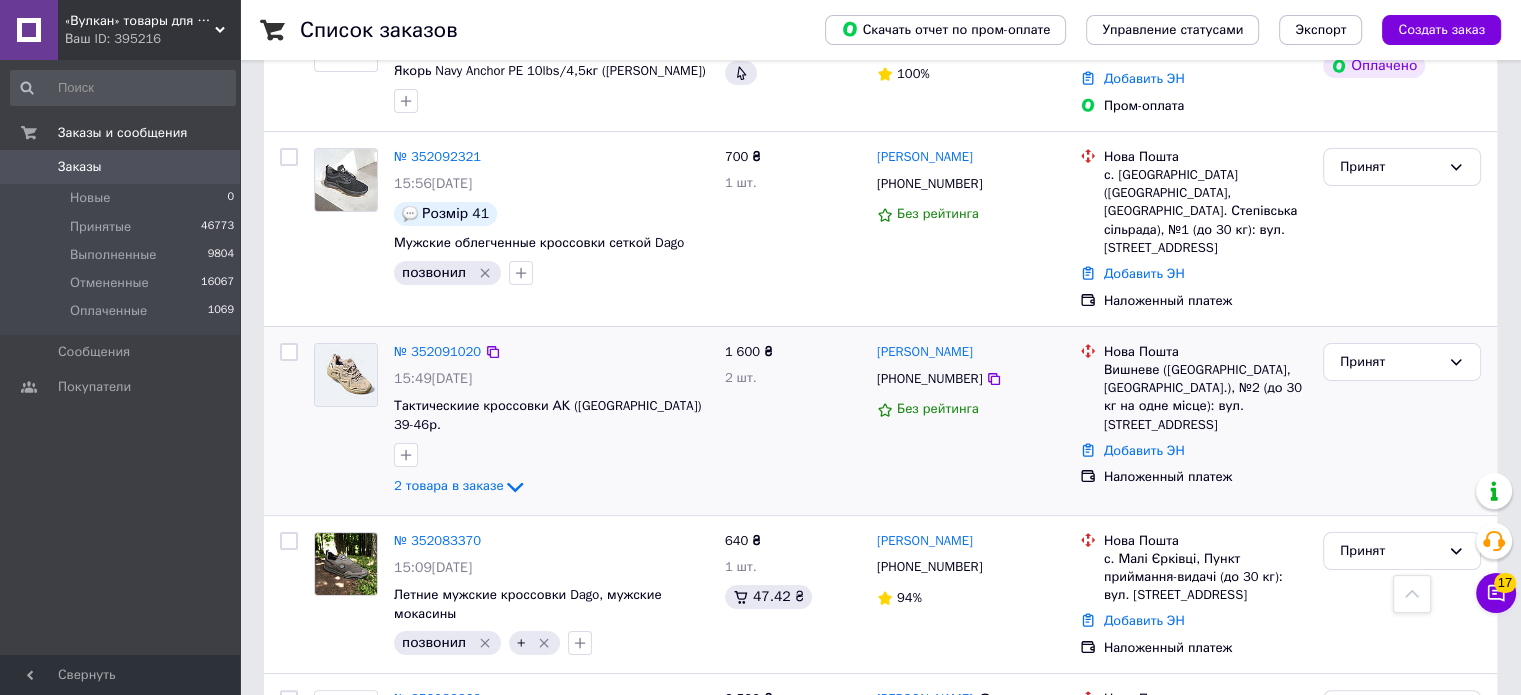 scroll, scrollTop: 100, scrollLeft: 0, axis: vertical 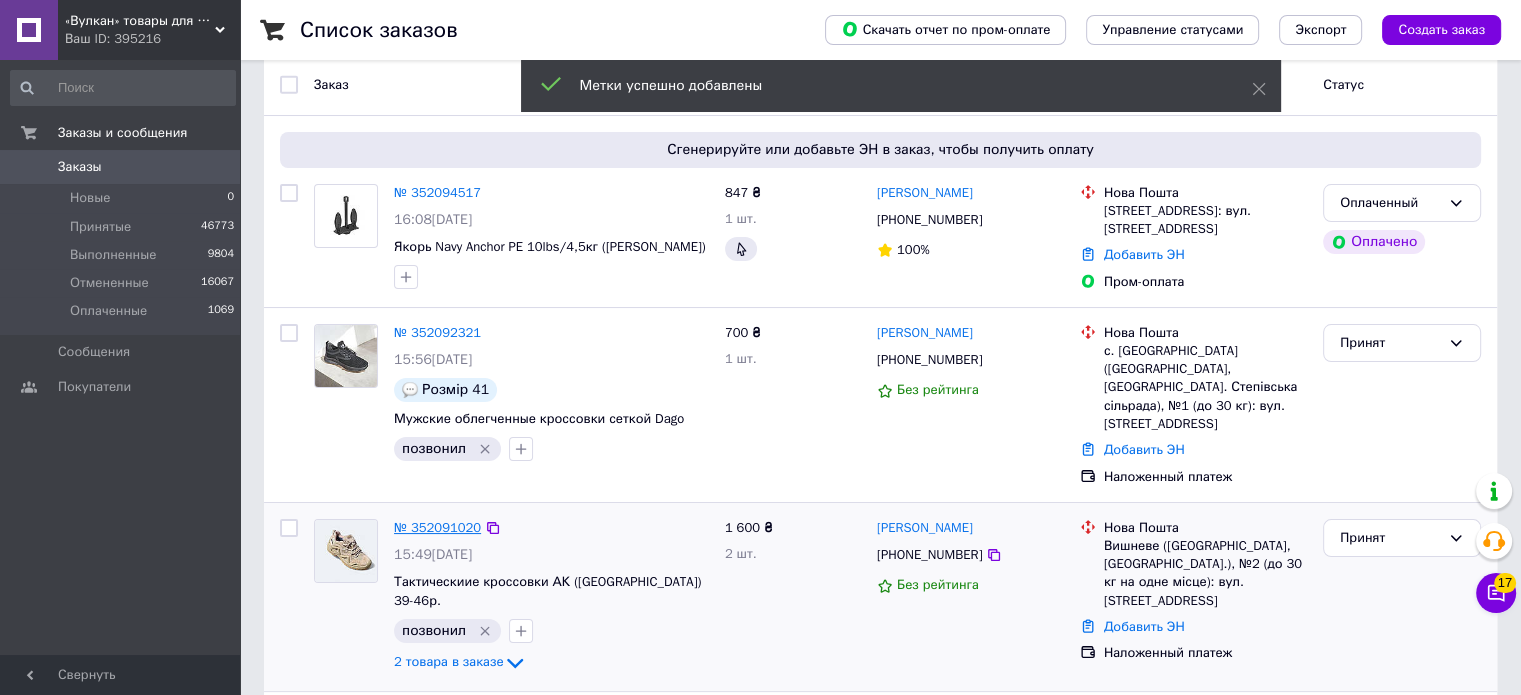 click on "№ 352091020" at bounding box center [437, 527] 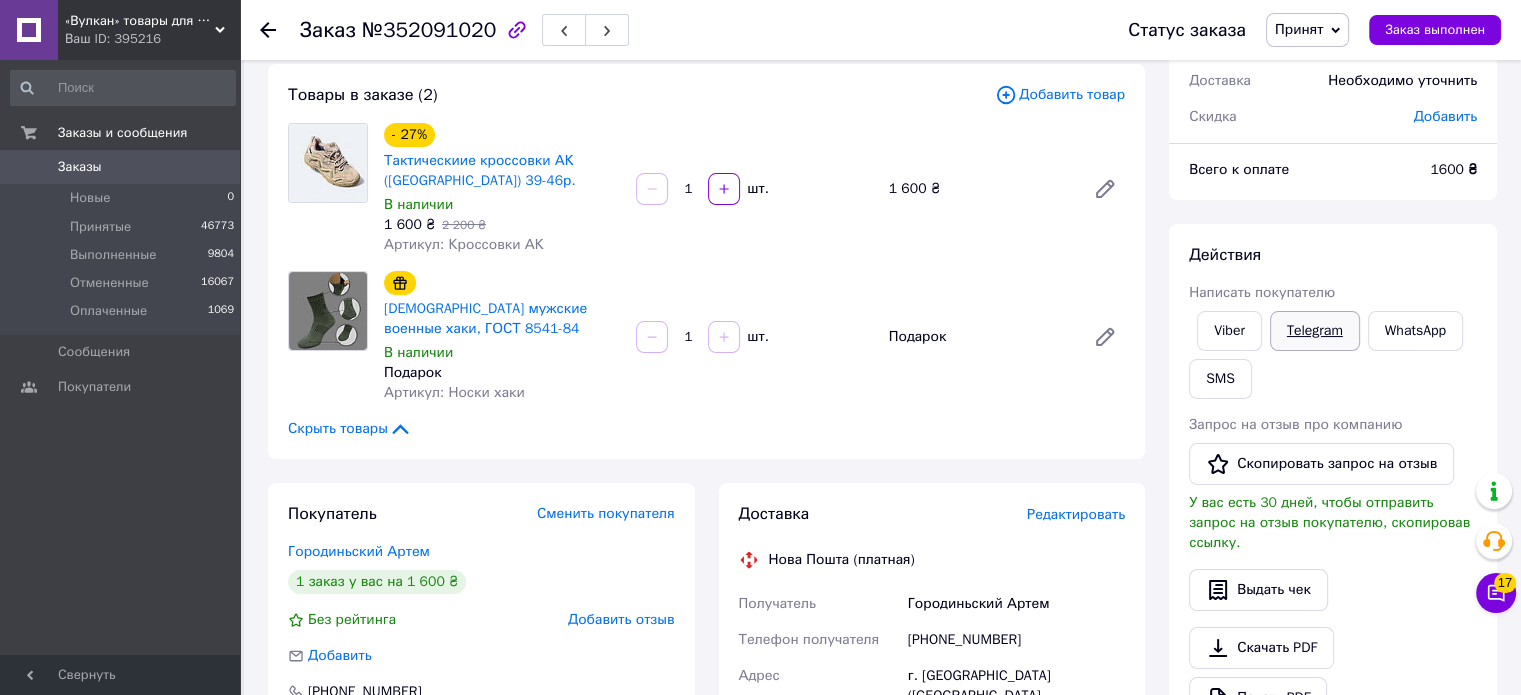 scroll, scrollTop: 100, scrollLeft: 0, axis: vertical 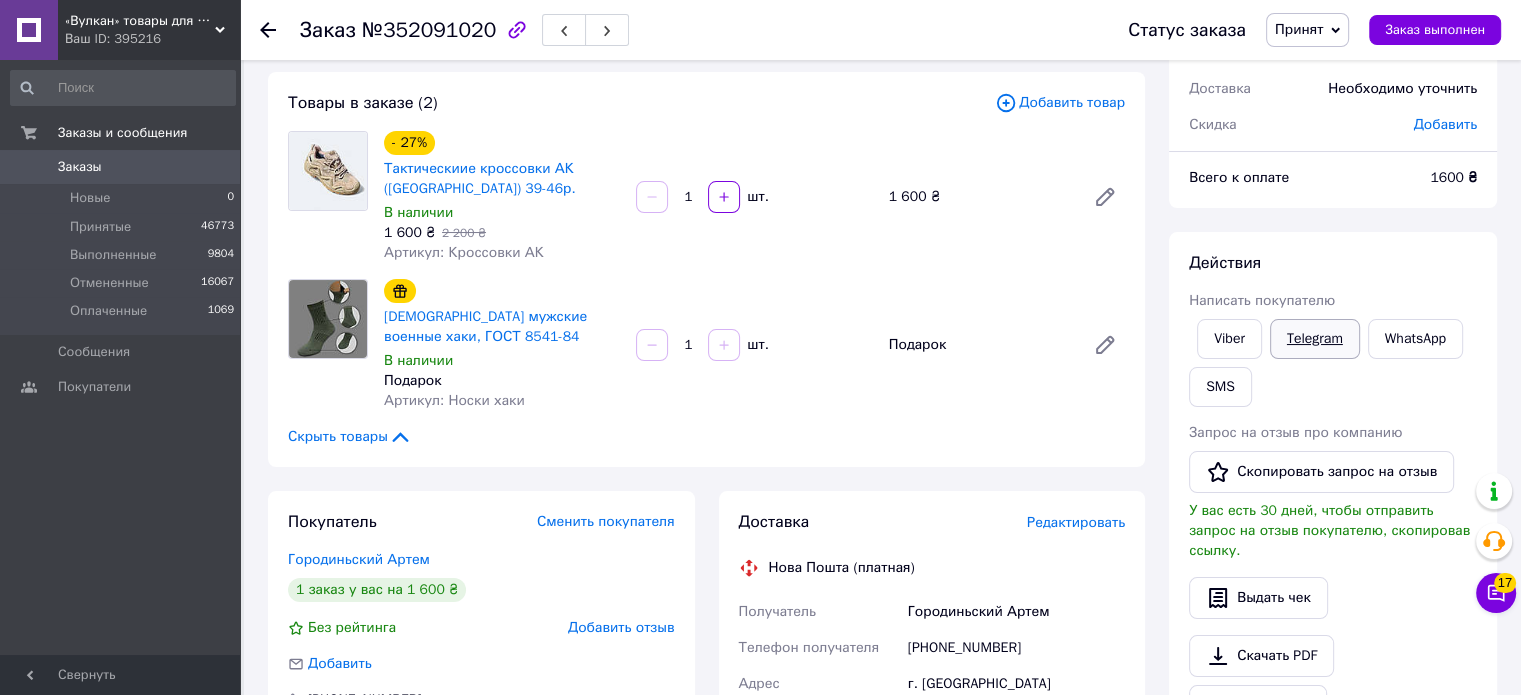 click on "Telegram" at bounding box center [1315, 339] 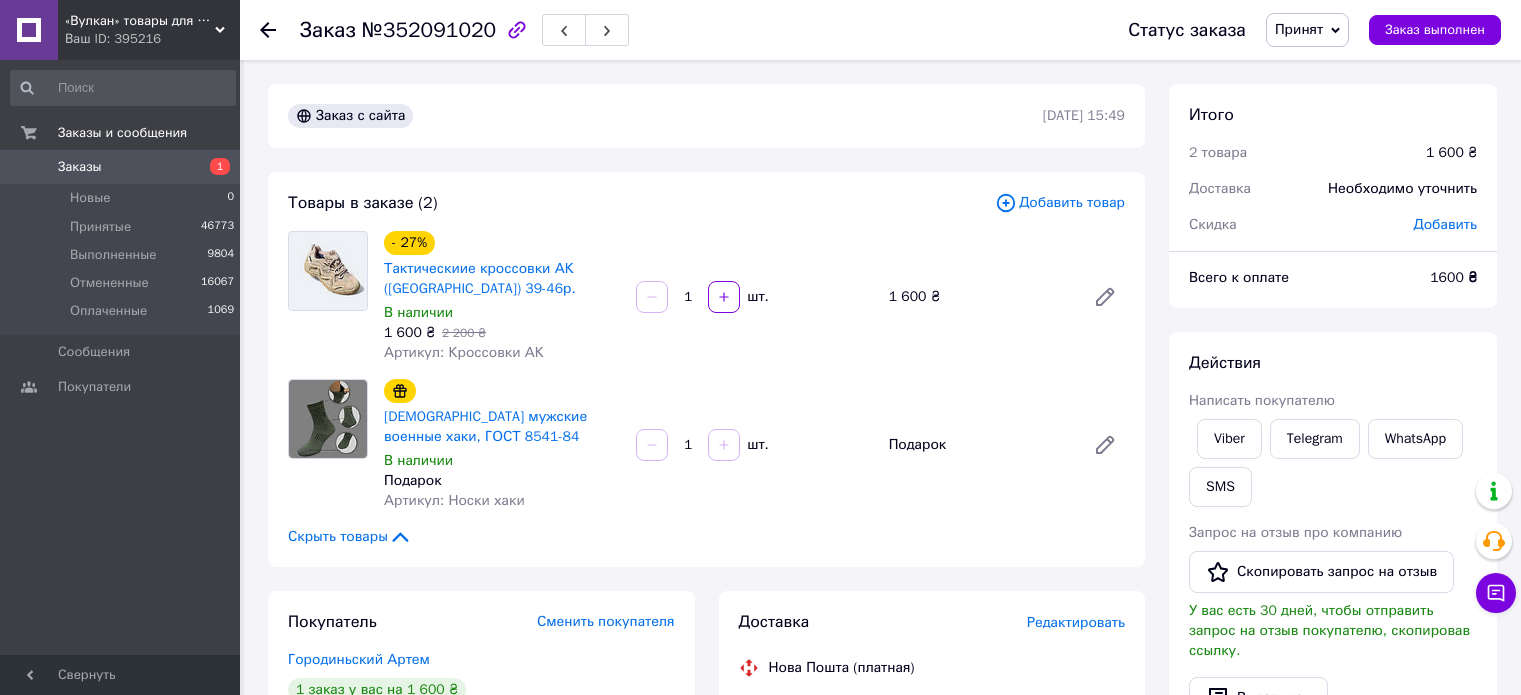 scroll, scrollTop: 100, scrollLeft: 0, axis: vertical 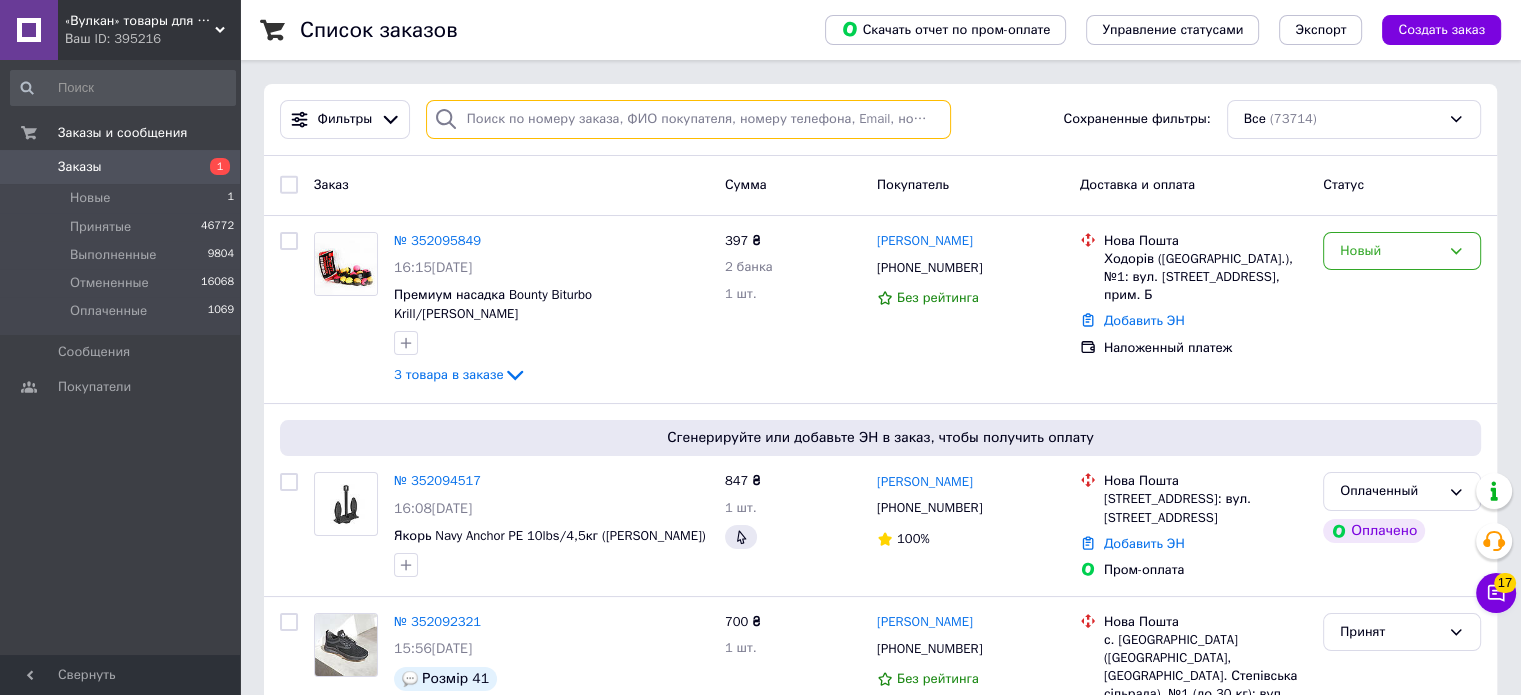 click at bounding box center [688, 119] 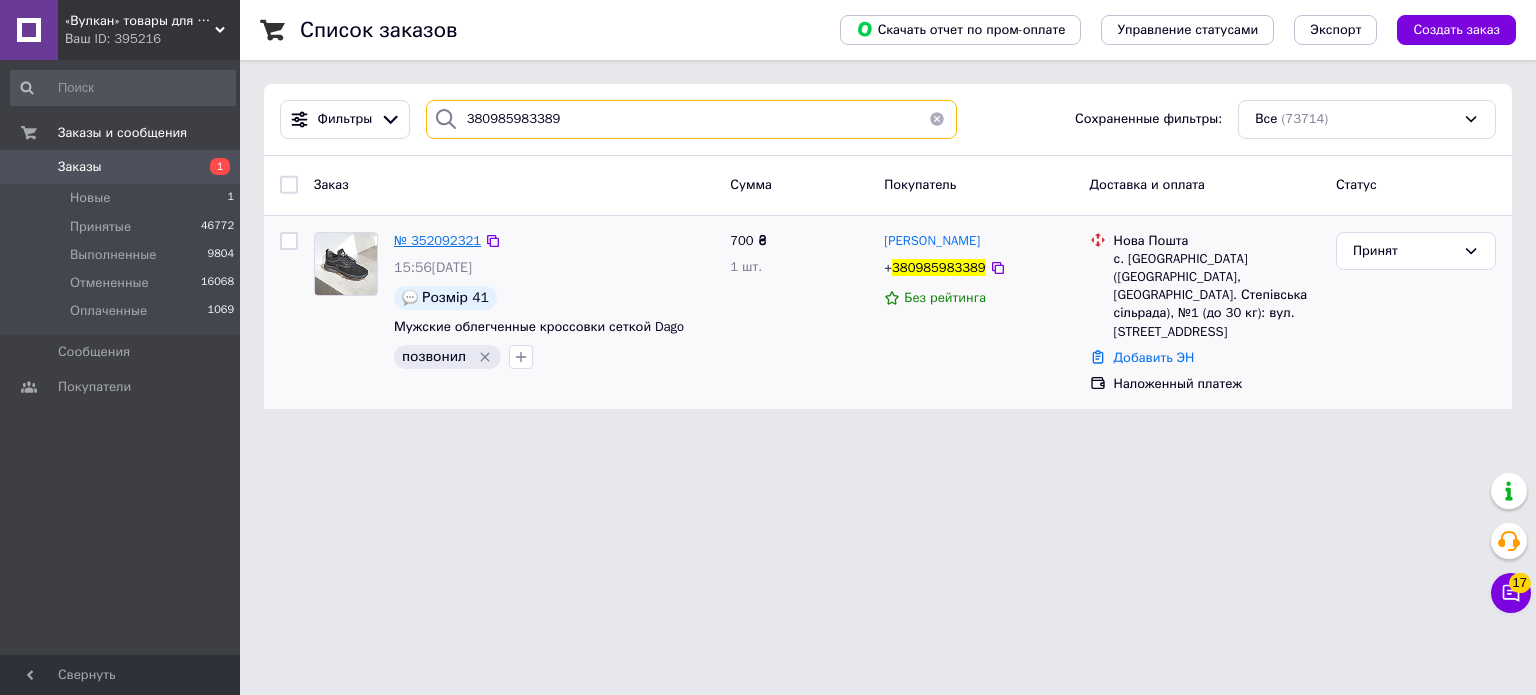 type on "380985983389" 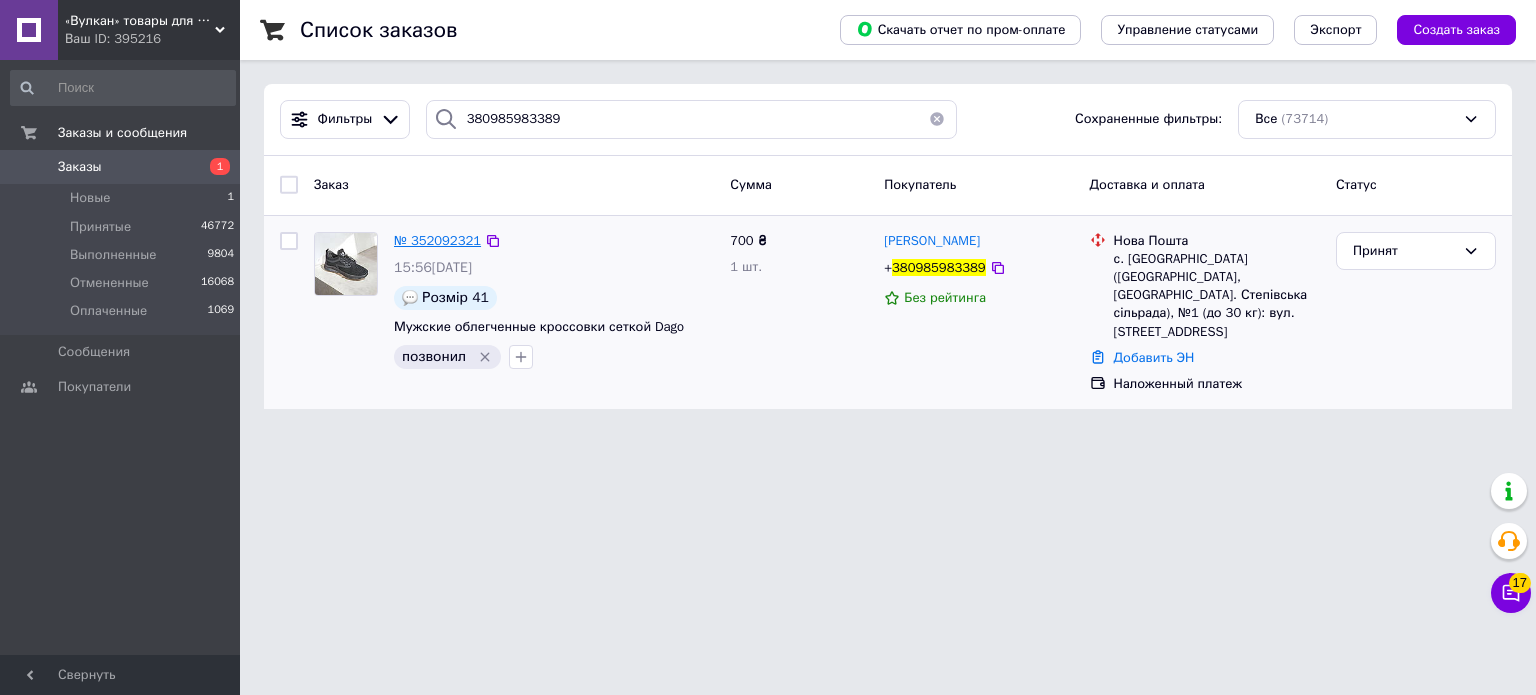 click on "№ 352092321" at bounding box center (437, 240) 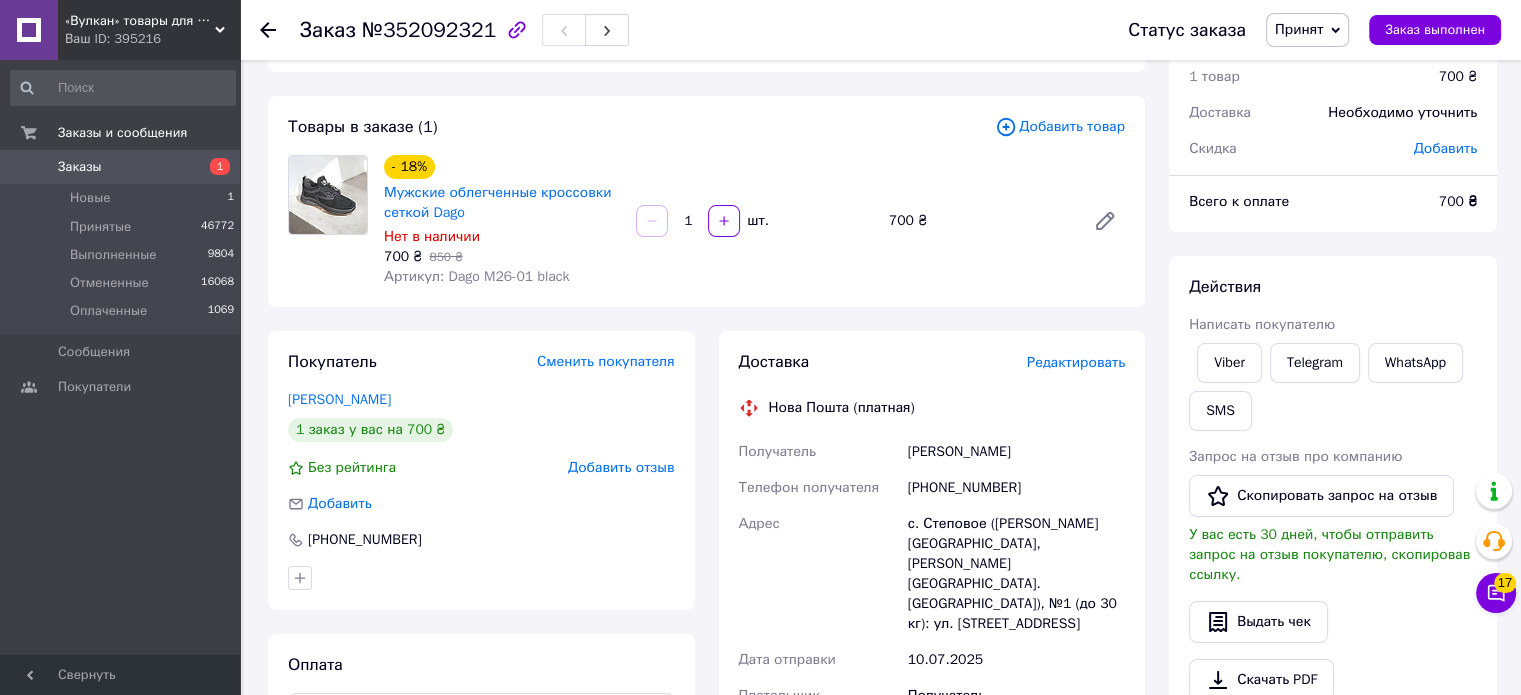scroll, scrollTop: 200, scrollLeft: 0, axis: vertical 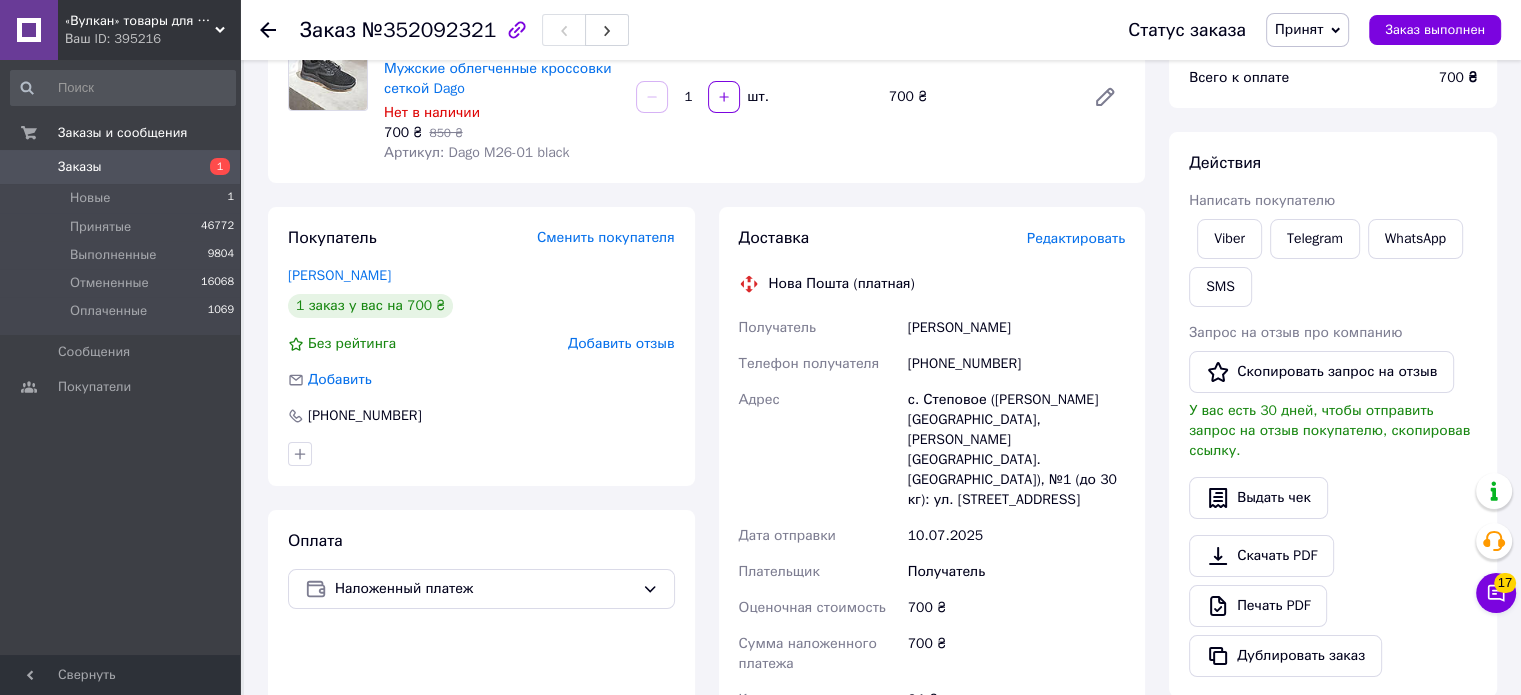 drag, startPoint x: 992, startPoint y: 321, endPoint x: 893, endPoint y: 327, distance: 99.18165 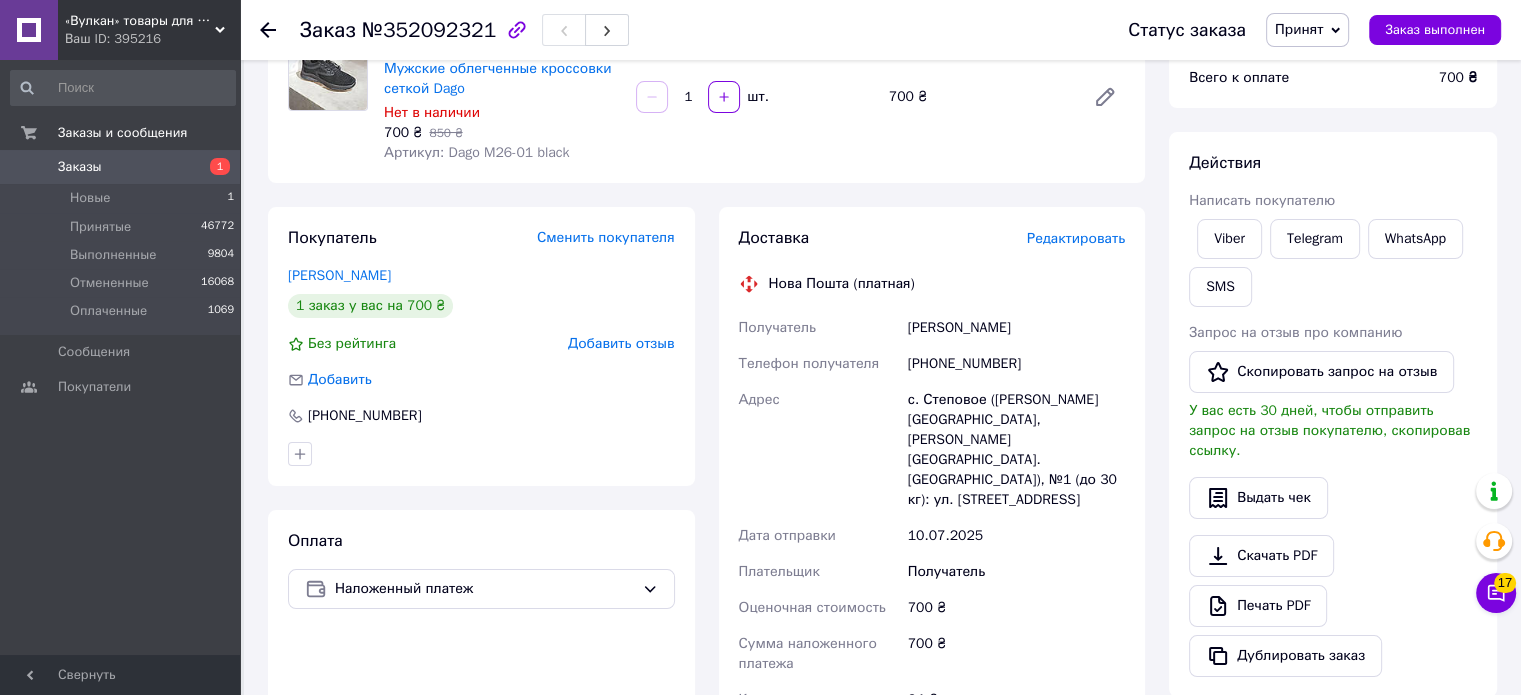 click on "[PHONE_NUMBER]" at bounding box center [1016, 364] 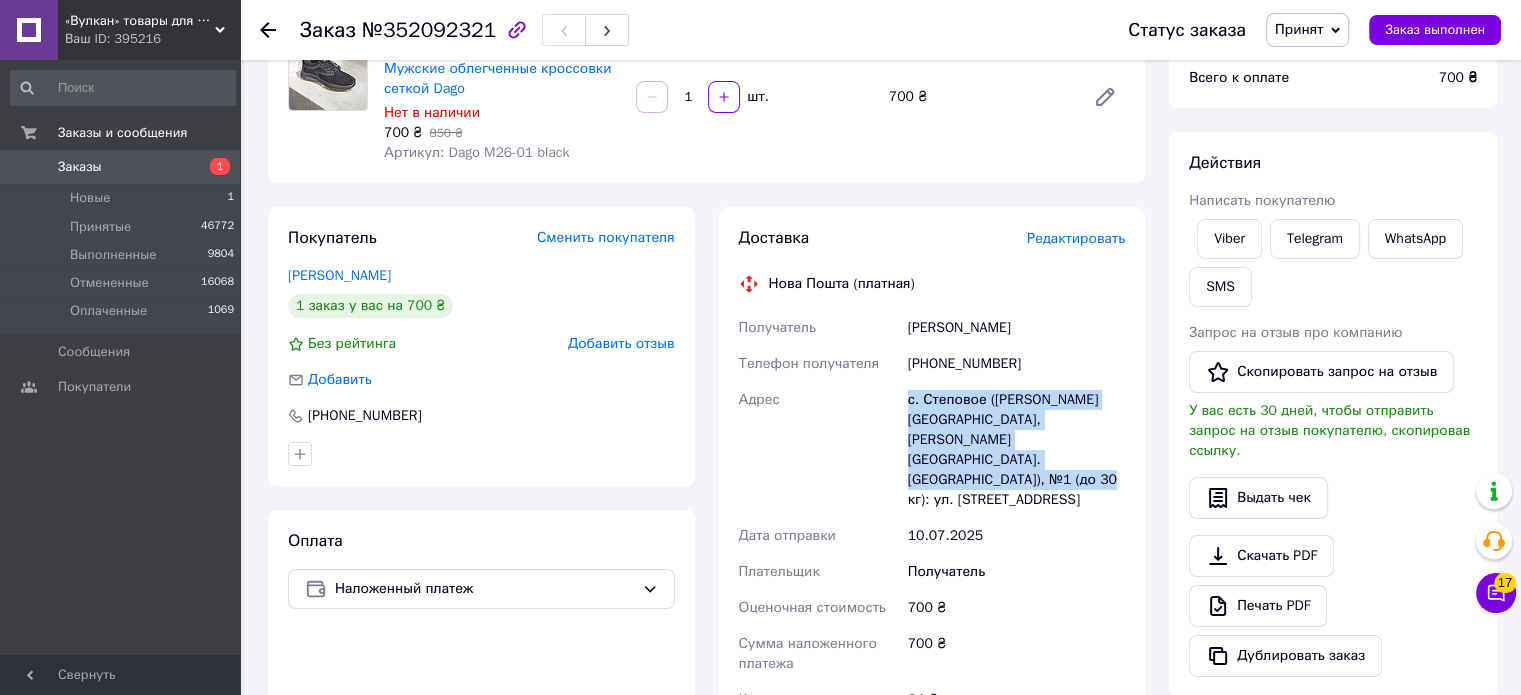drag, startPoint x: 904, startPoint y: 403, endPoint x: 1014, endPoint y: 465, distance: 126.269554 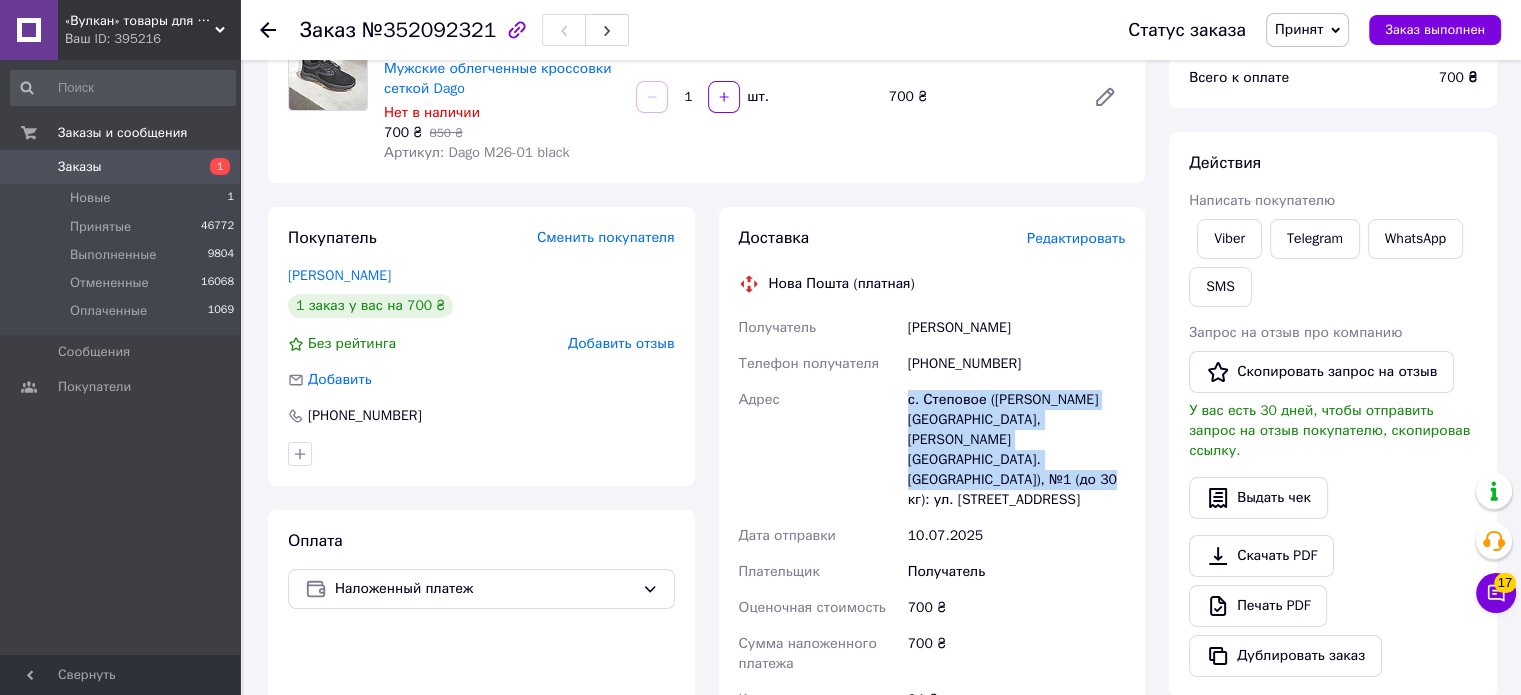 click on "с. Степовое (Николаевская обл., Николаевский р-н. Степивська сельсовет), №1 (до 30 кг): ул. Набережная, 1а" at bounding box center (1016, 450) 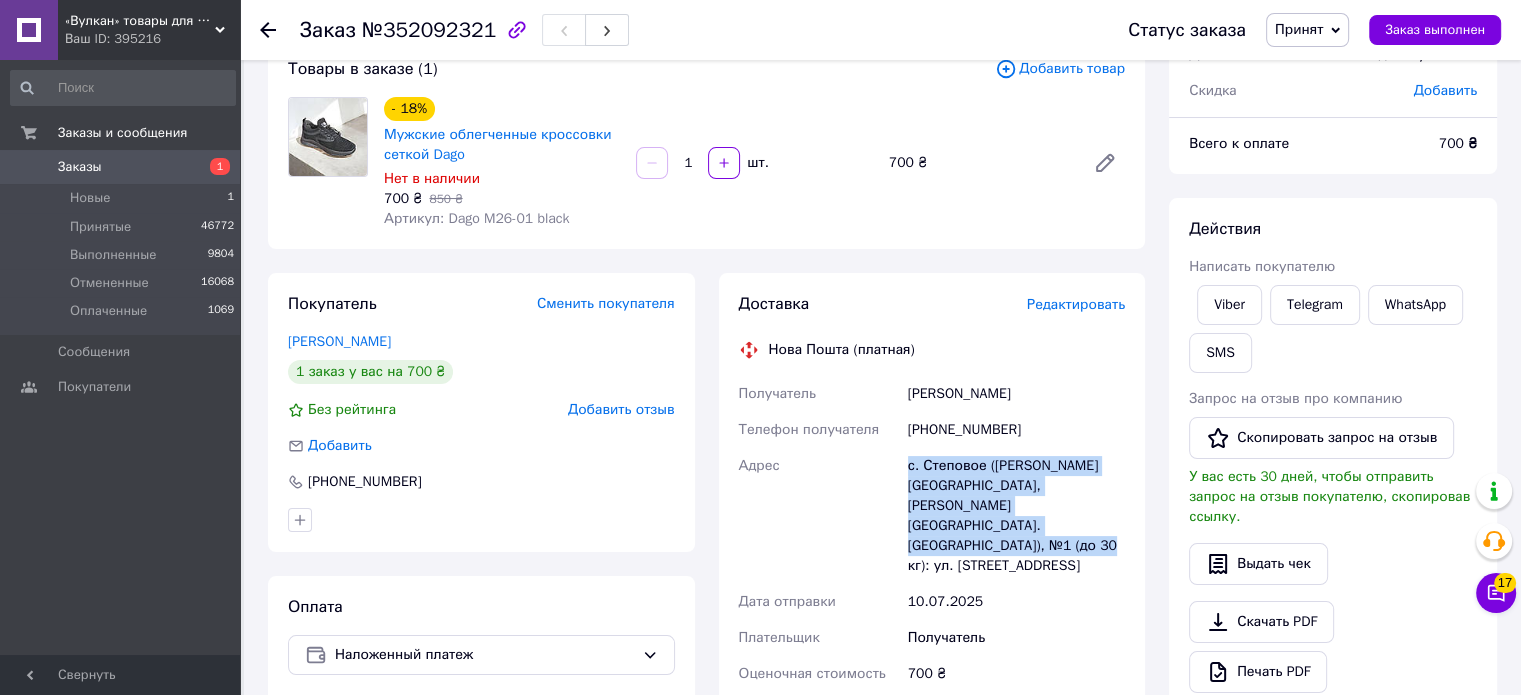scroll, scrollTop: 100, scrollLeft: 0, axis: vertical 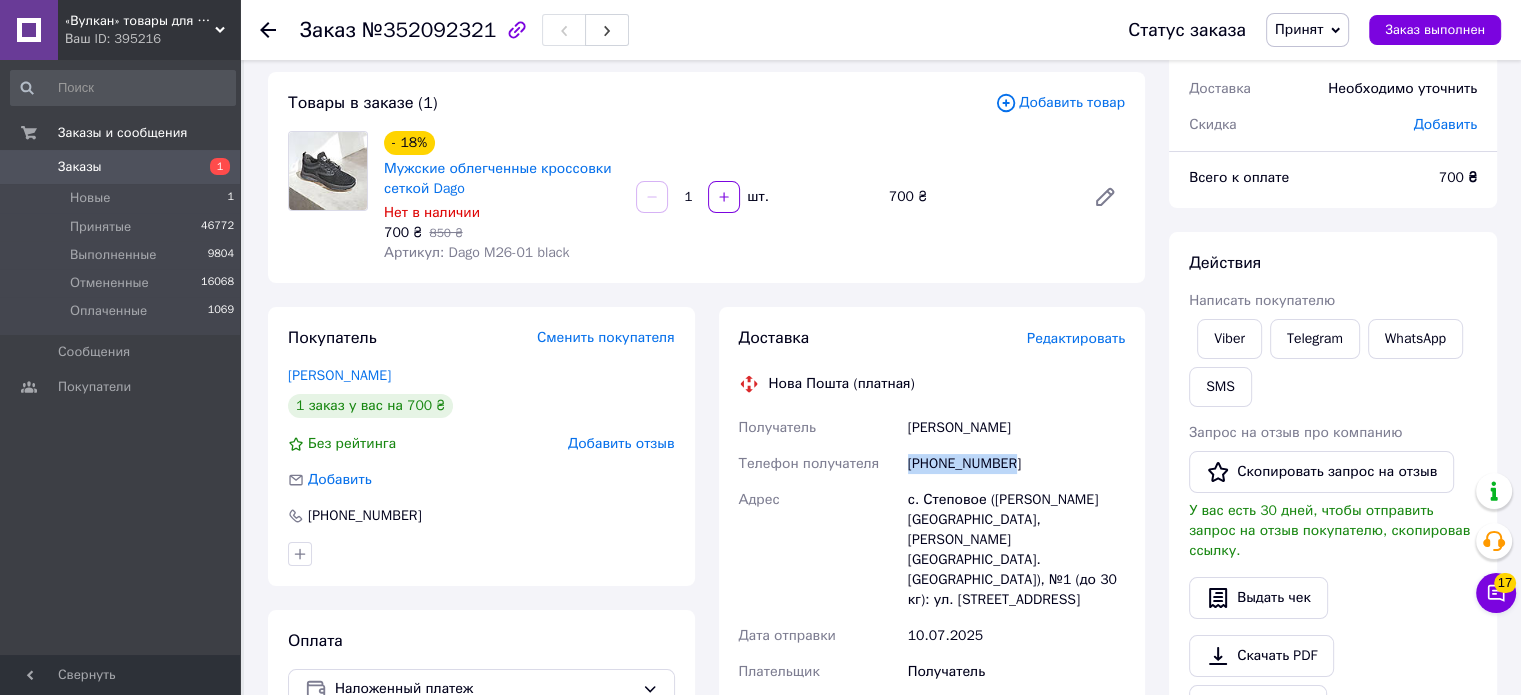 drag, startPoint x: 1022, startPoint y: 467, endPoint x: 877, endPoint y: 467, distance: 145 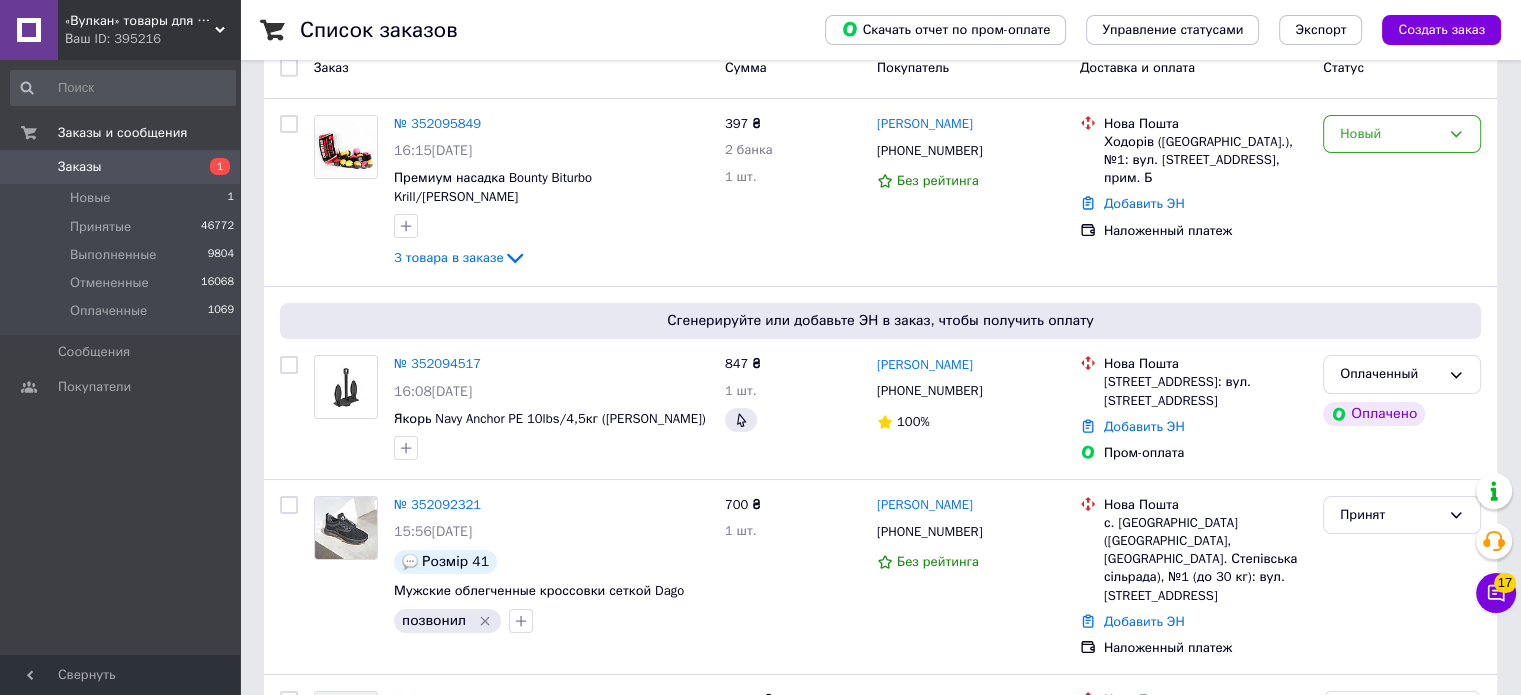 scroll, scrollTop: 0, scrollLeft: 0, axis: both 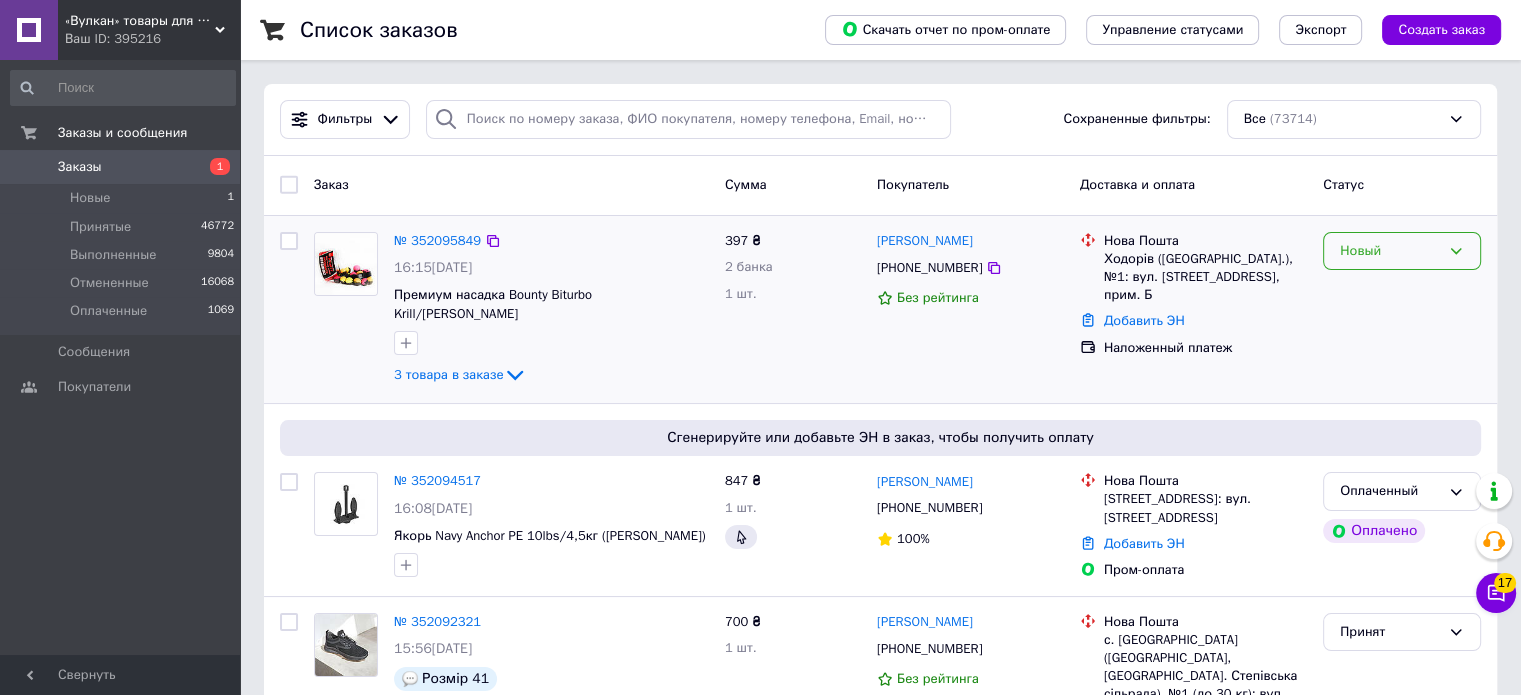 click on "Новый" at bounding box center [1402, 251] 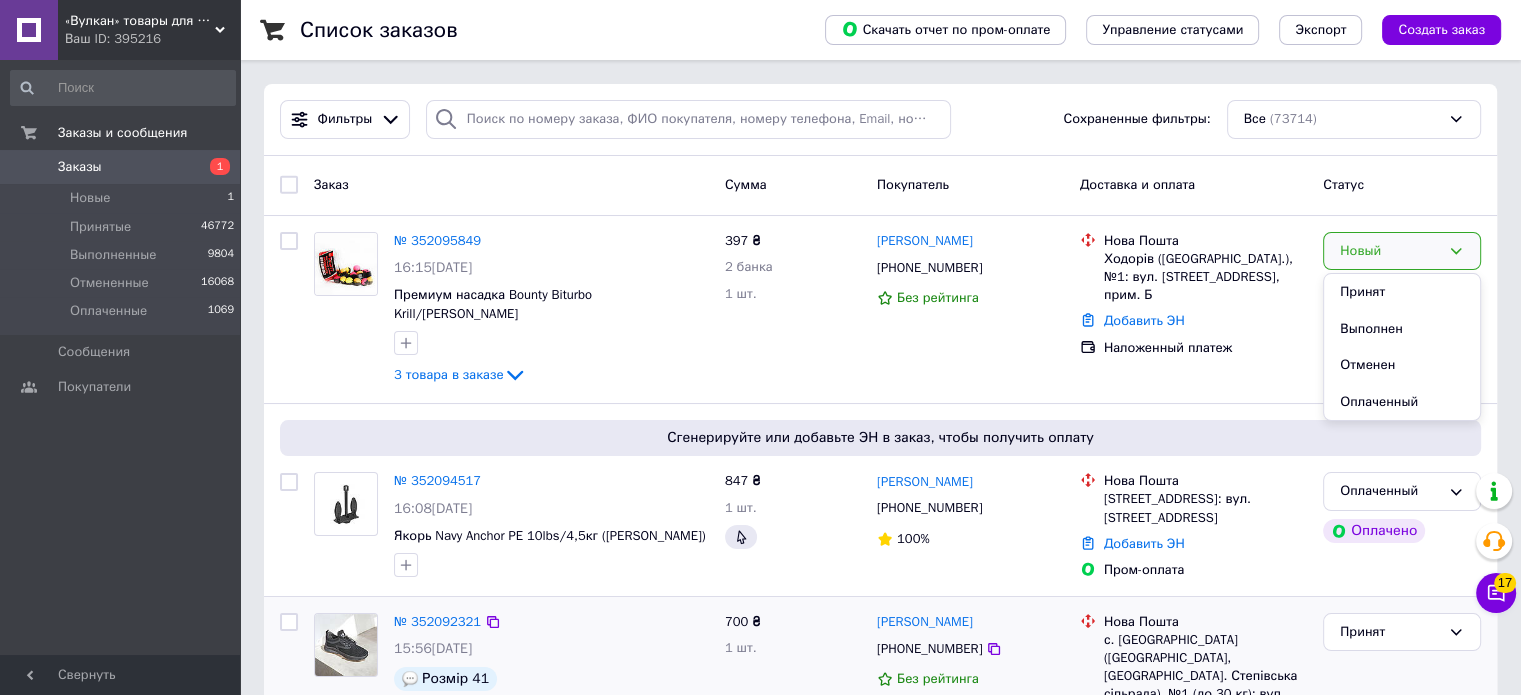 click on "Принят" at bounding box center (1402, 292) 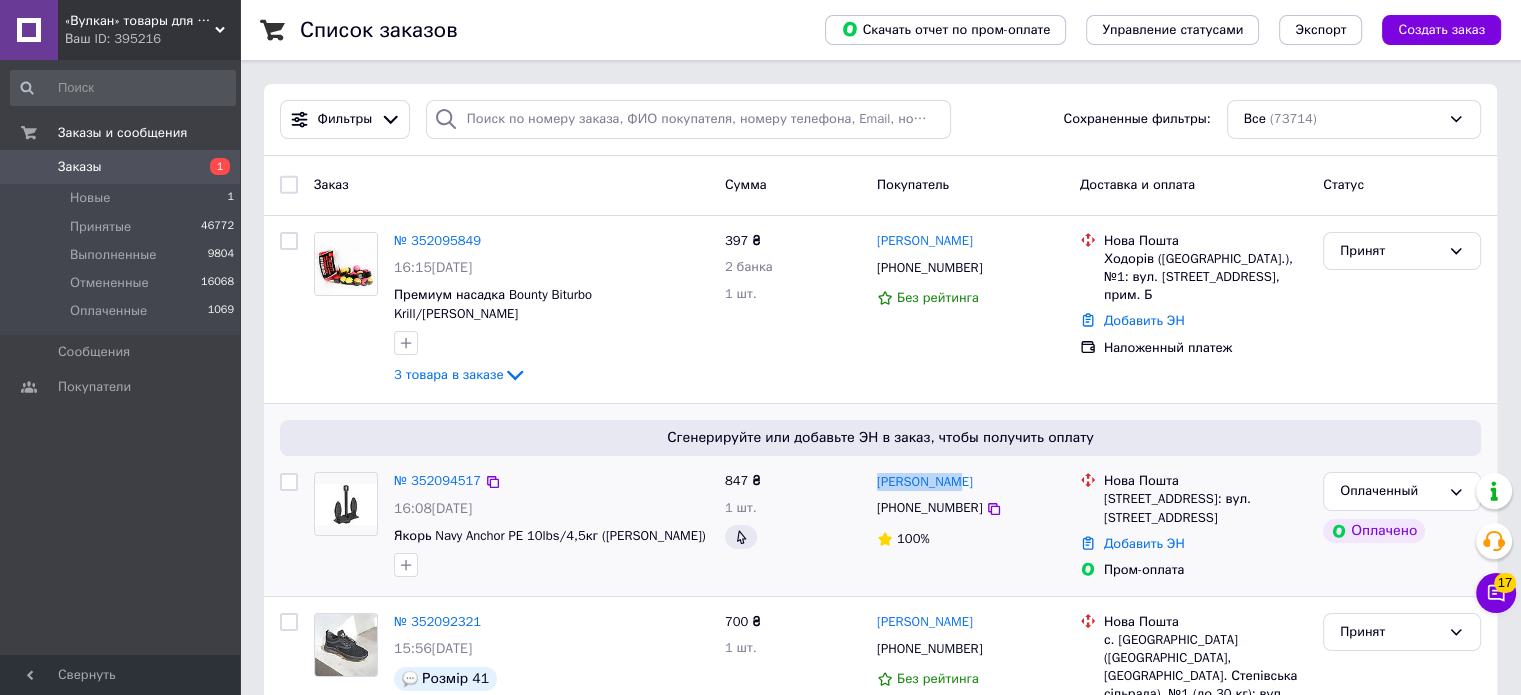drag, startPoint x: 964, startPoint y: 483, endPoint x: 870, endPoint y: 478, distance: 94.13288 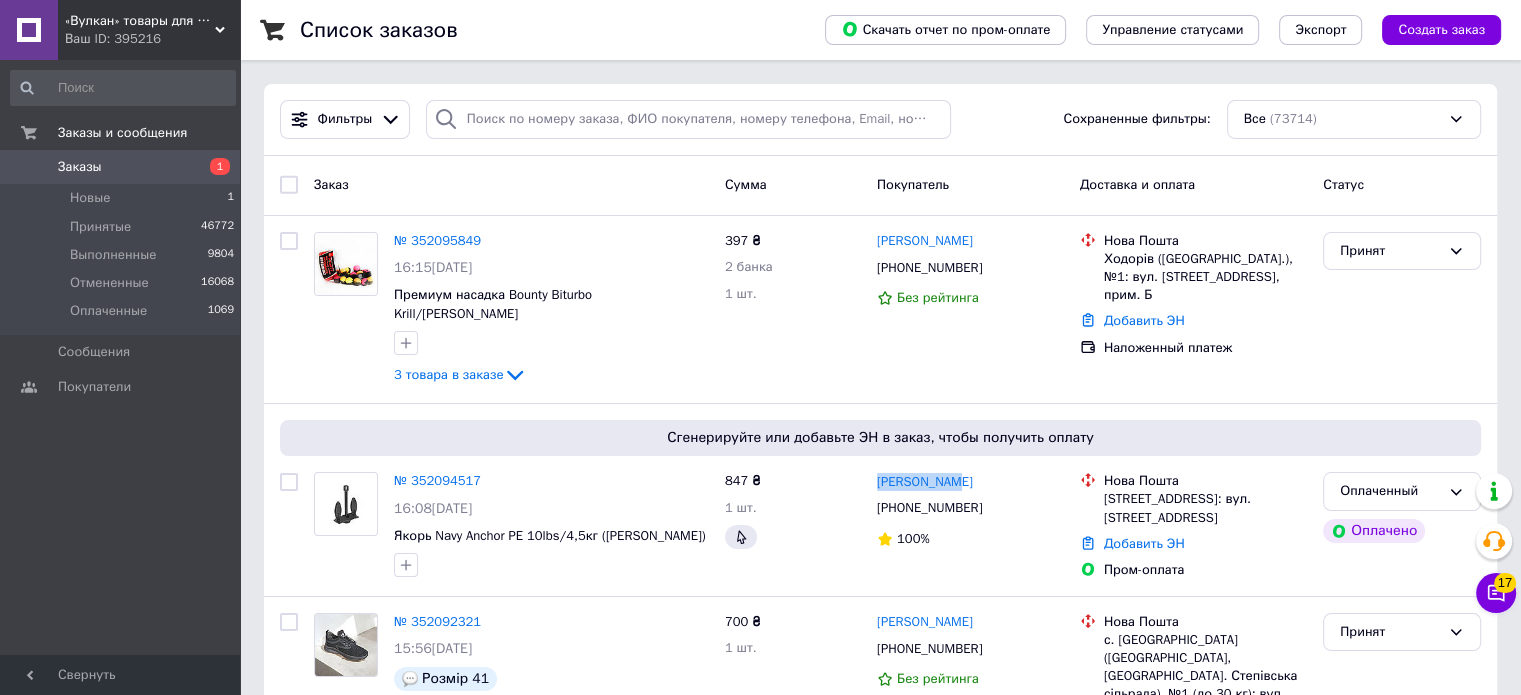 copy on "[PERSON_NAME]" 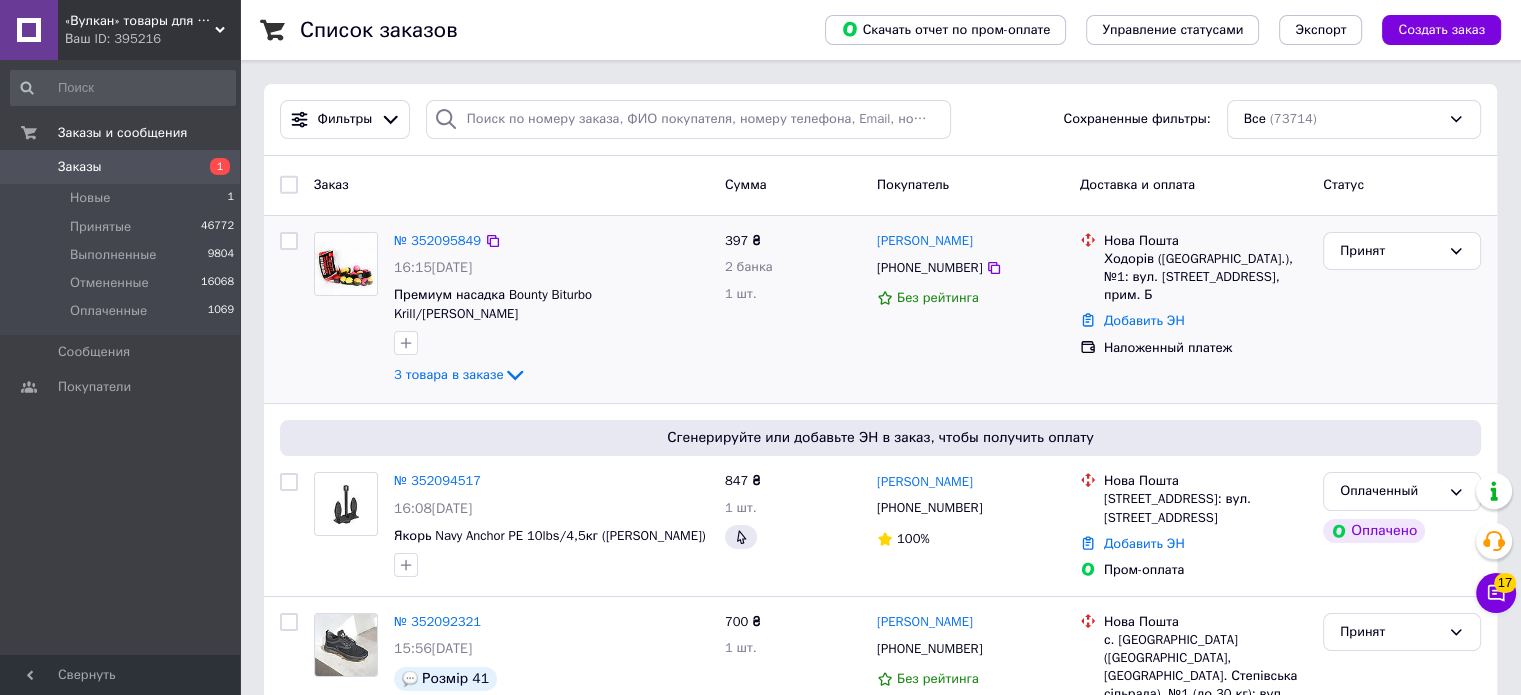 drag, startPoint x: 494, startPoint y: 477, endPoint x: 470, endPoint y: 336, distance: 143.02797 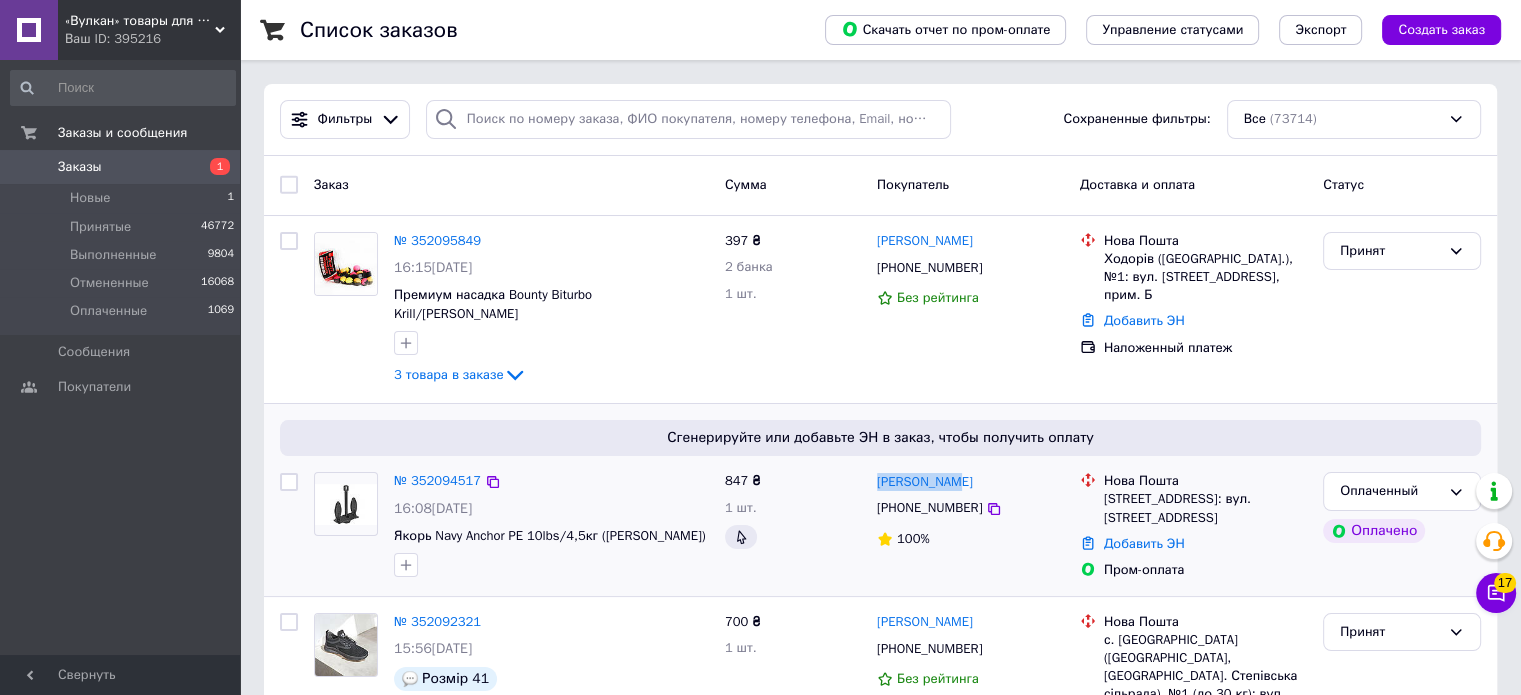 drag, startPoint x: 972, startPoint y: 480, endPoint x: 870, endPoint y: 486, distance: 102.176315 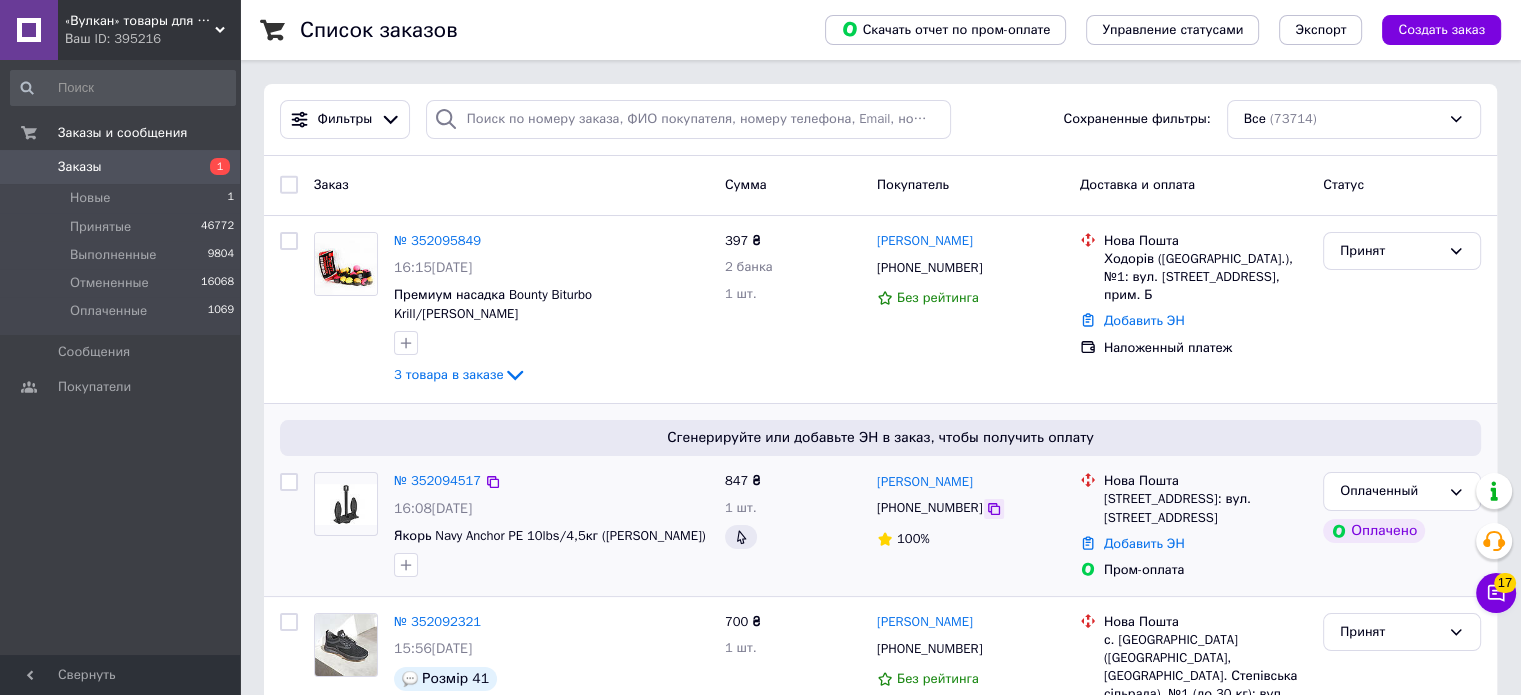 click 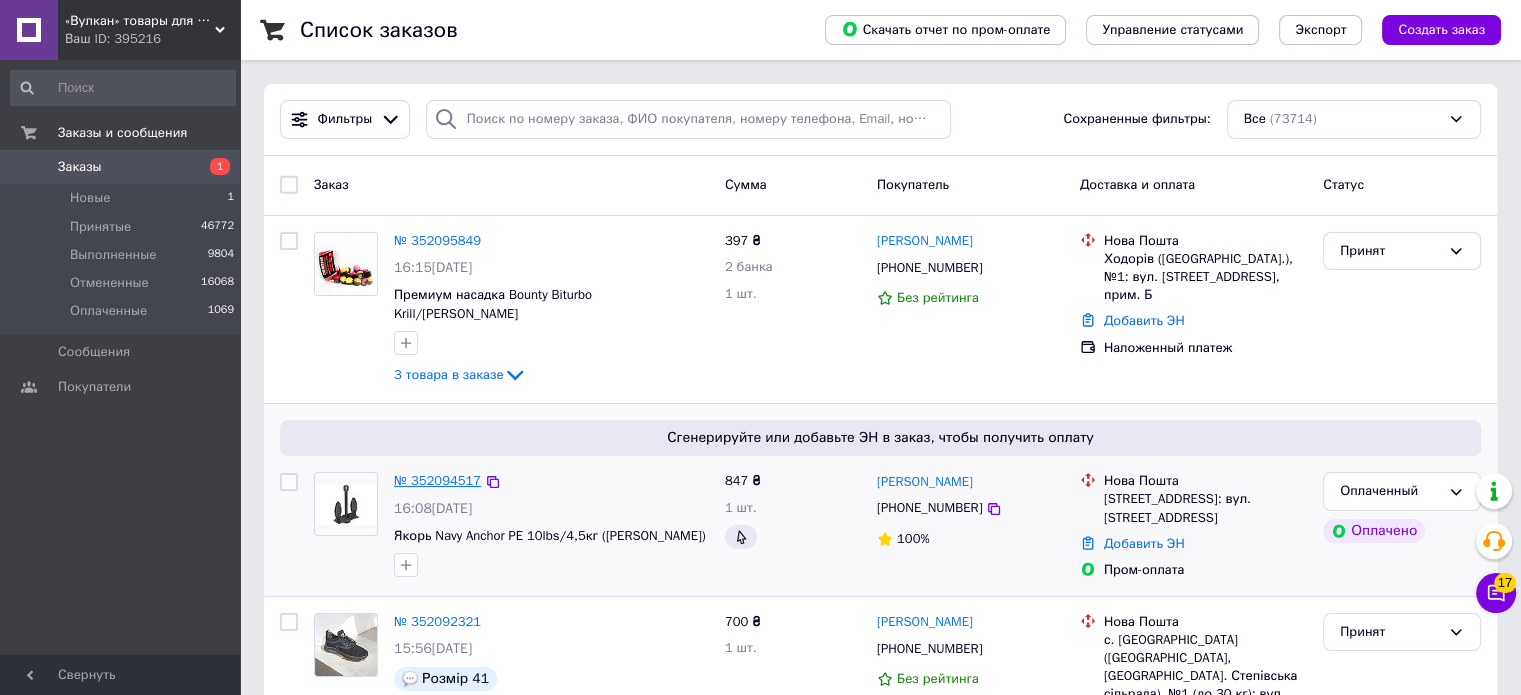 click on "№ 352094517" at bounding box center (437, 480) 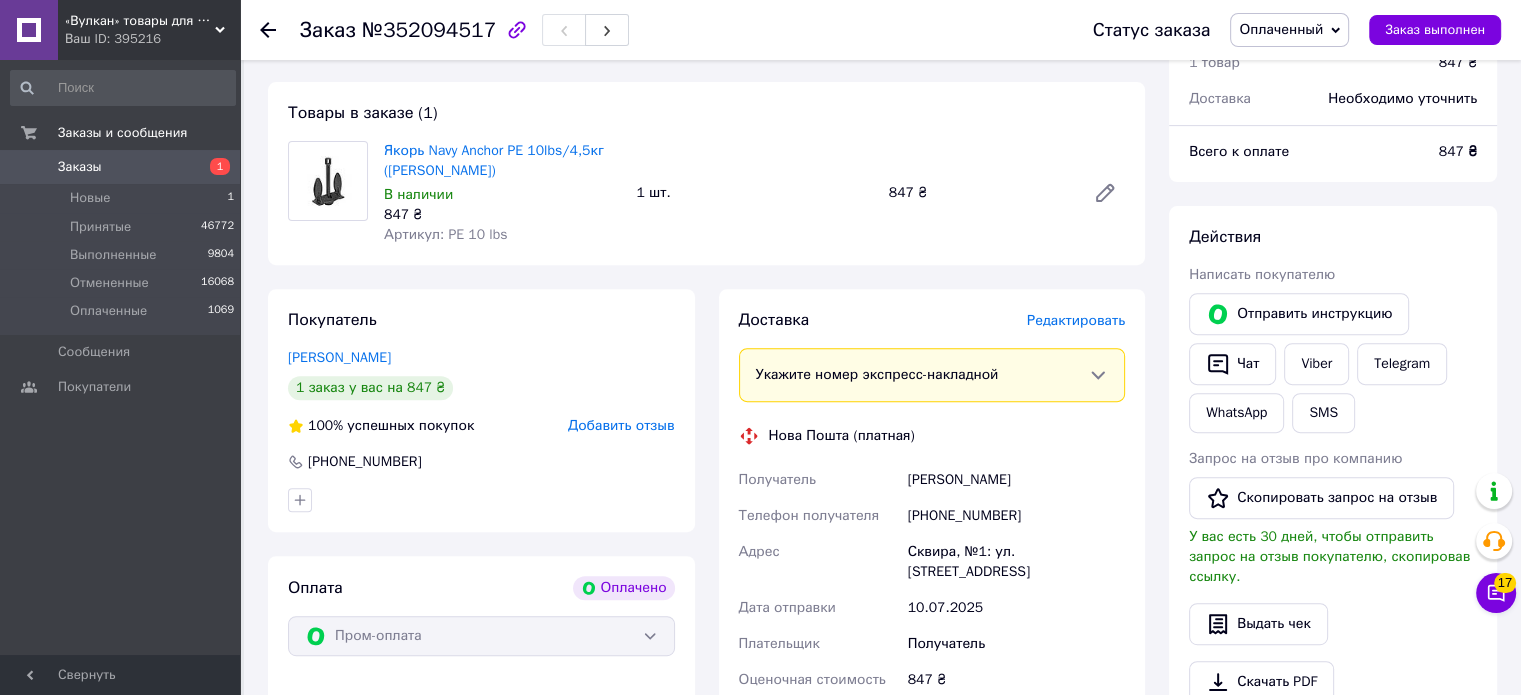 scroll, scrollTop: 700, scrollLeft: 0, axis: vertical 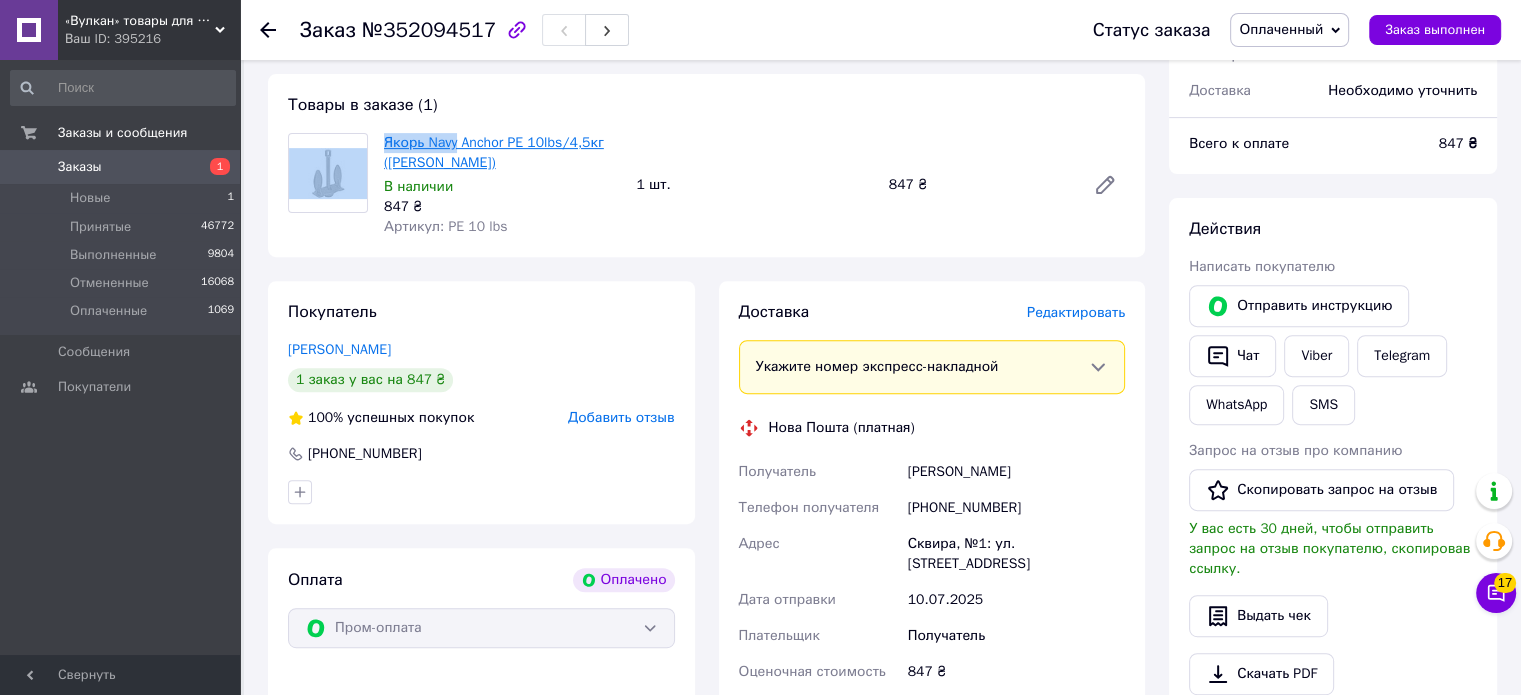 drag, startPoint x: 389, startPoint y: 141, endPoint x: 454, endPoint y: 147, distance: 65.27634 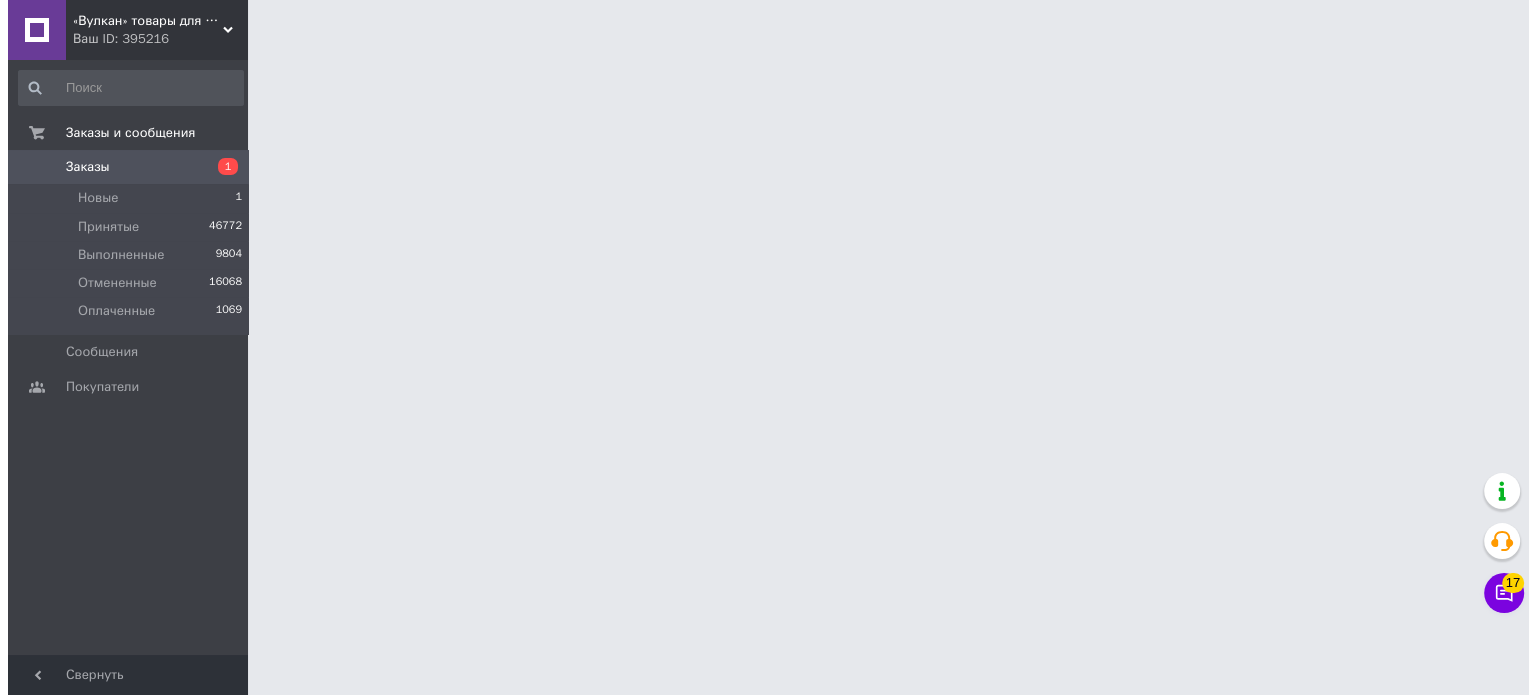 scroll, scrollTop: 0, scrollLeft: 0, axis: both 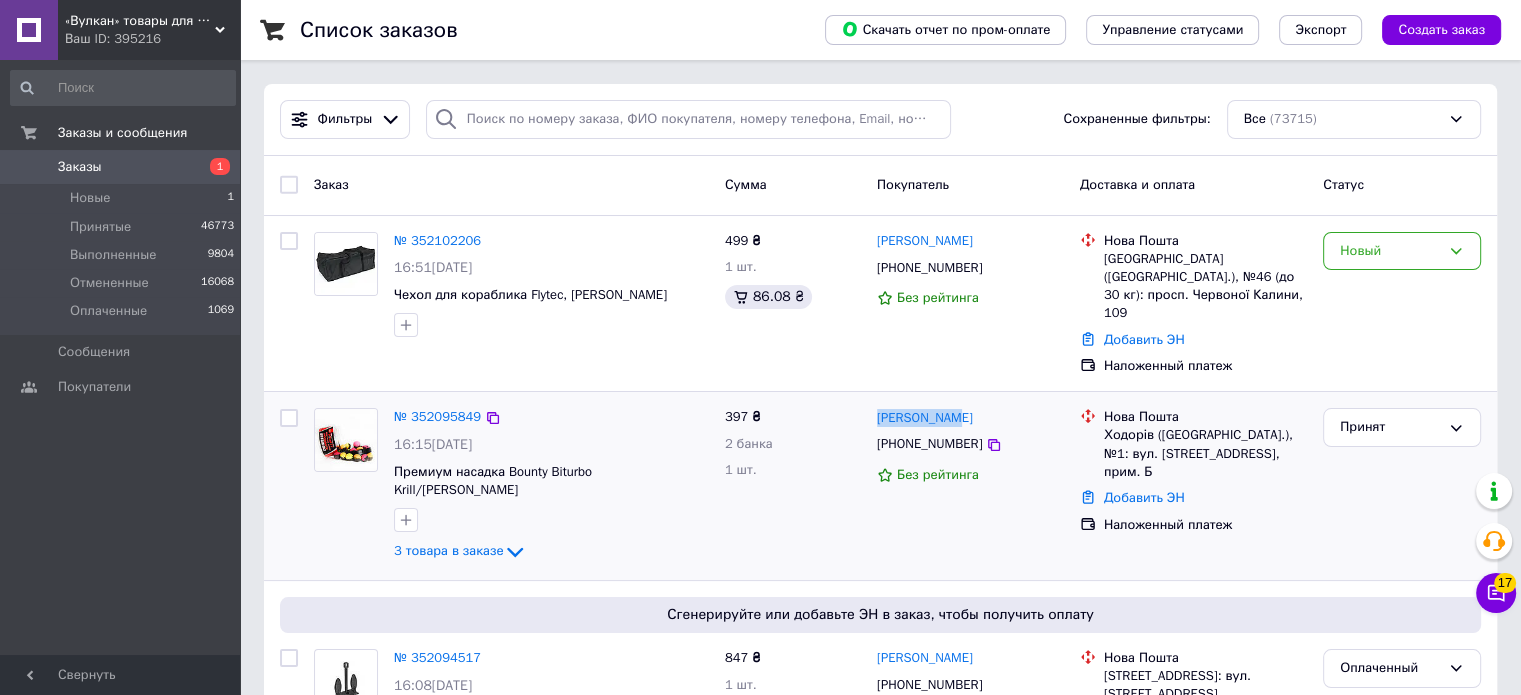 drag, startPoint x: 964, startPoint y: 401, endPoint x: 876, endPoint y: 401, distance: 88 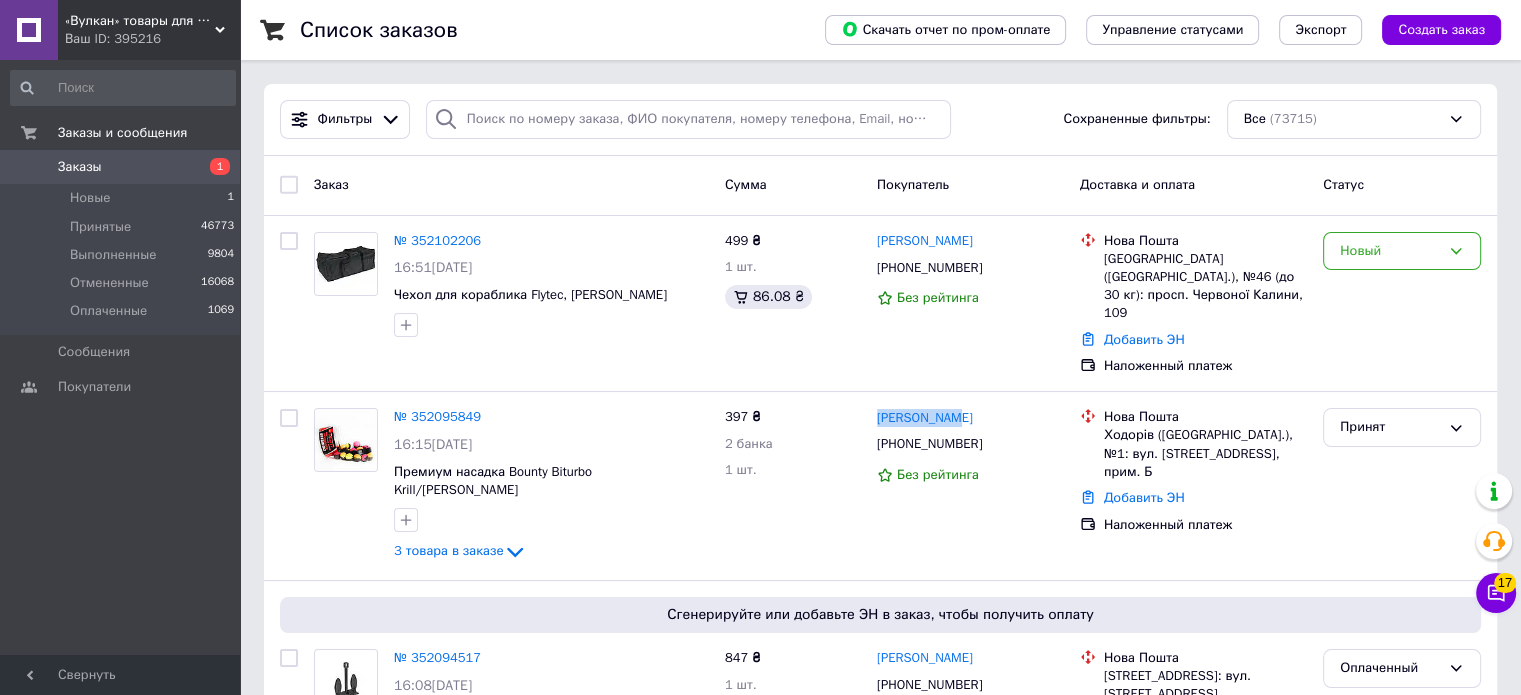 copy on "Павло Бирич" 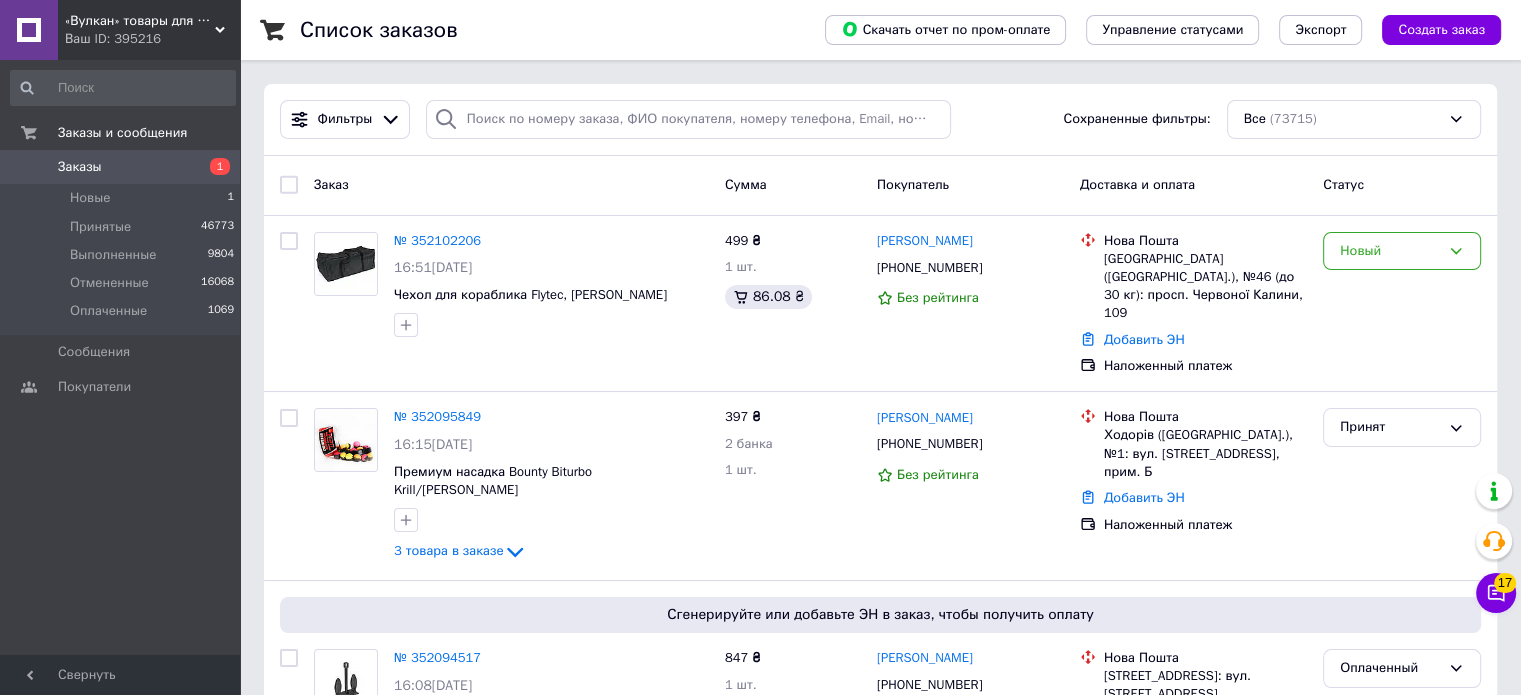 drag, startPoint x: 487, startPoint y: 394, endPoint x: 387, endPoint y: 91, distance: 319.07523 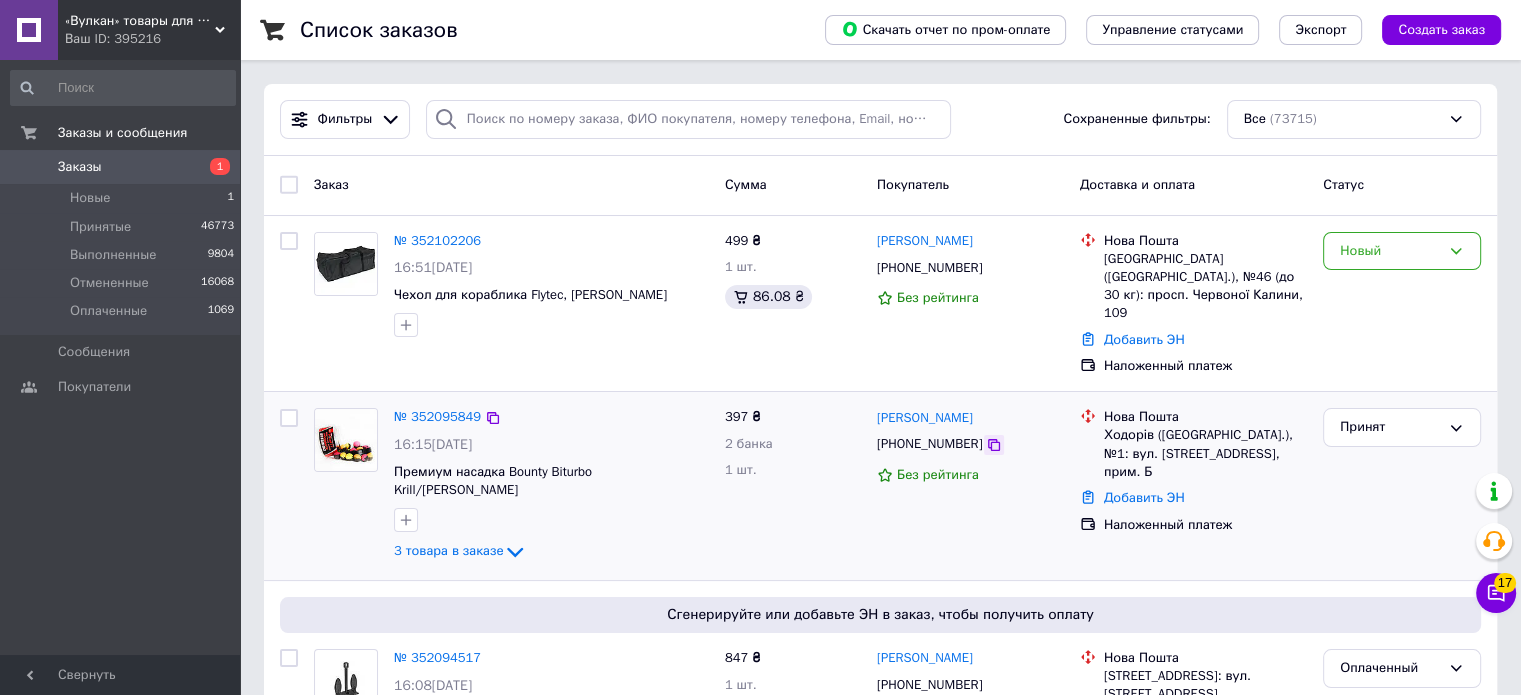 click 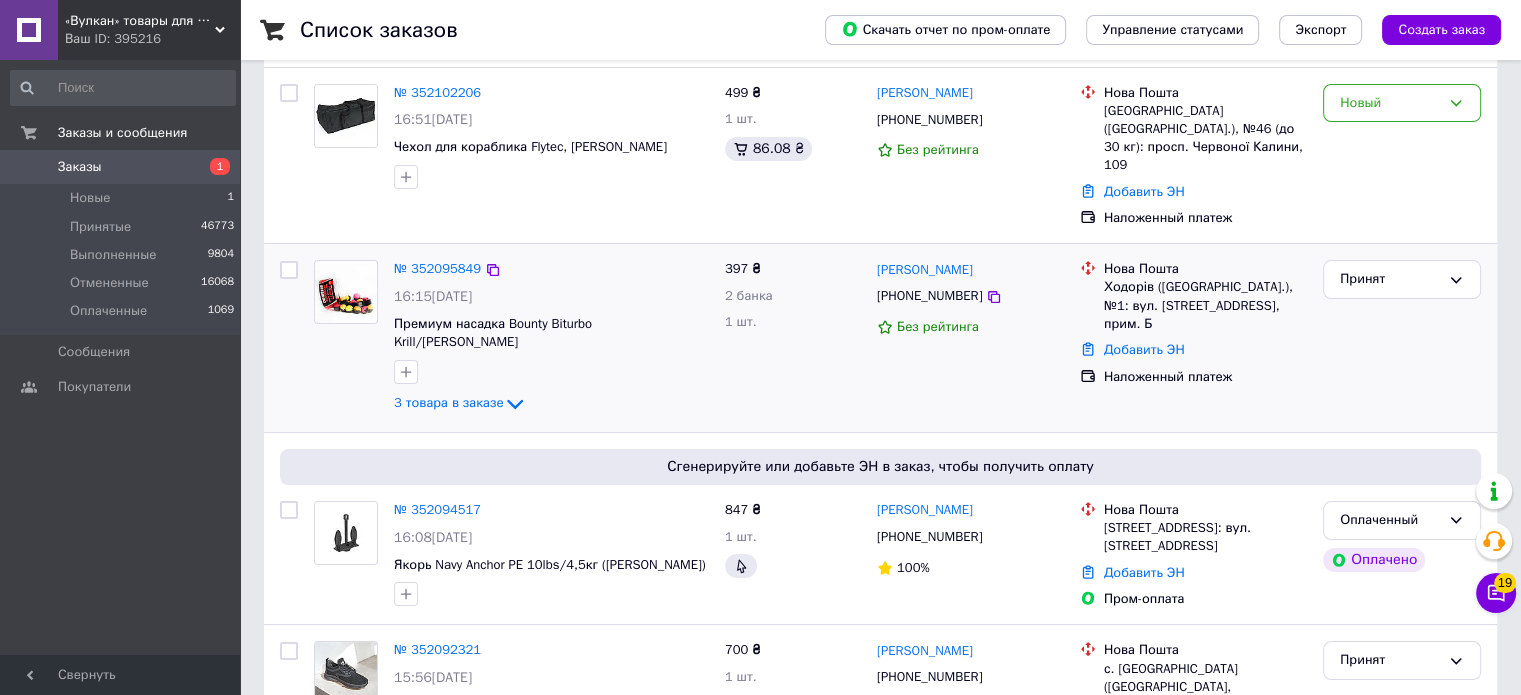 scroll, scrollTop: 200, scrollLeft: 0, axis: vertical 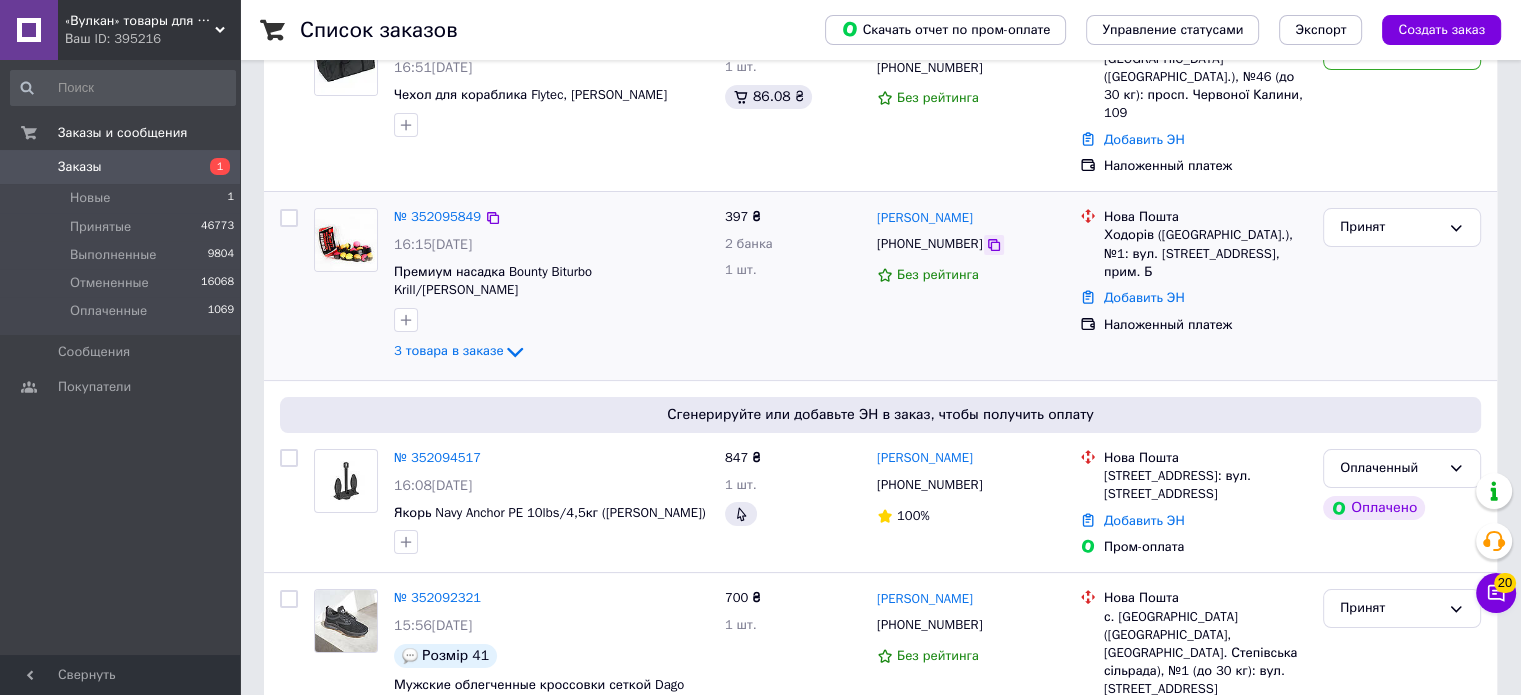 click 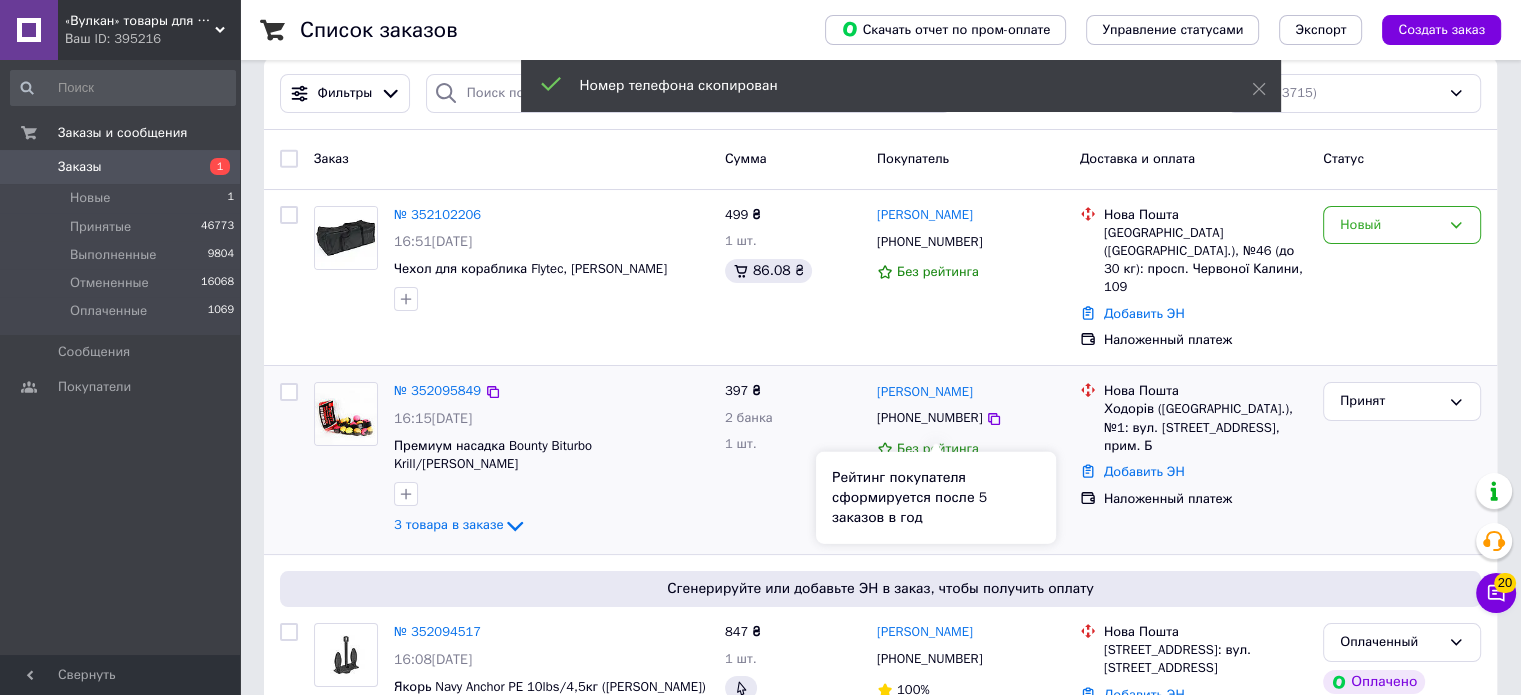 scroll, scrollTop: 0, scrollLeft: 0, axis: both 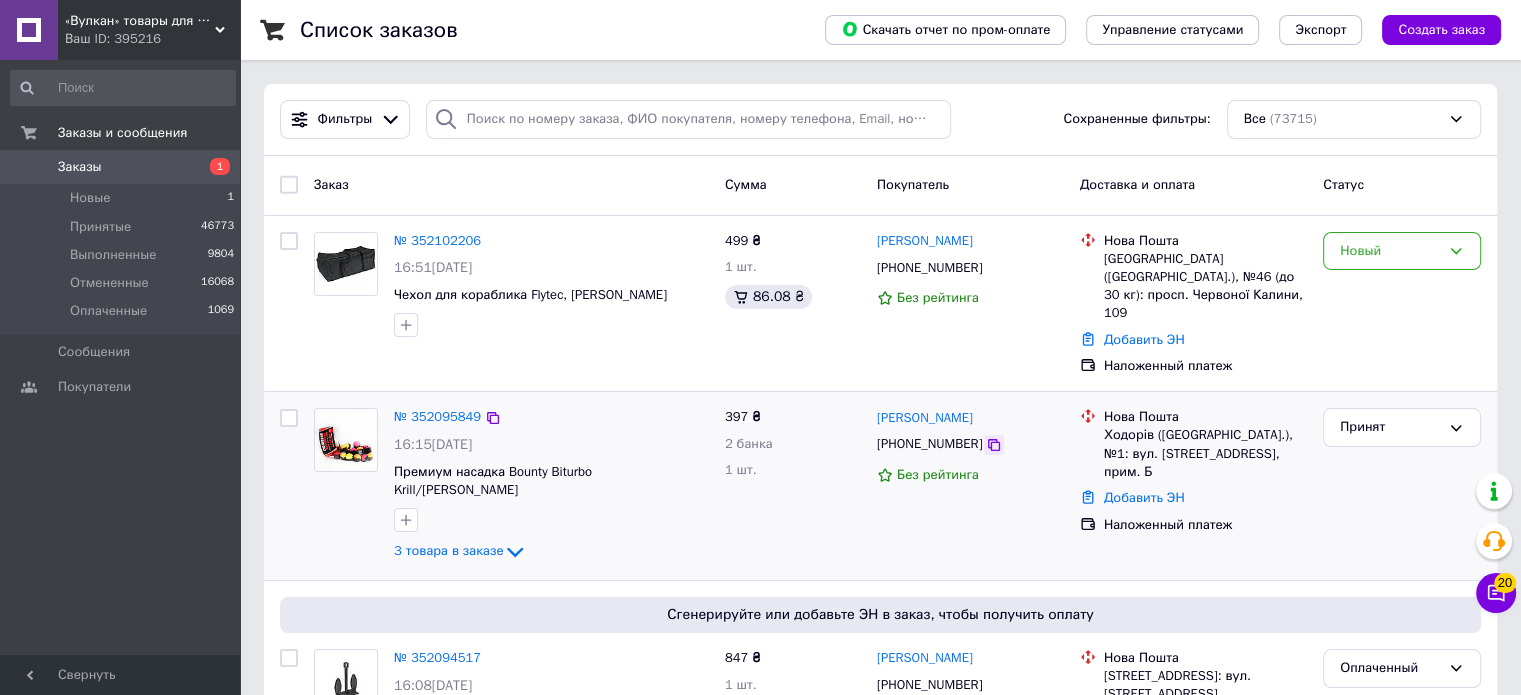 click 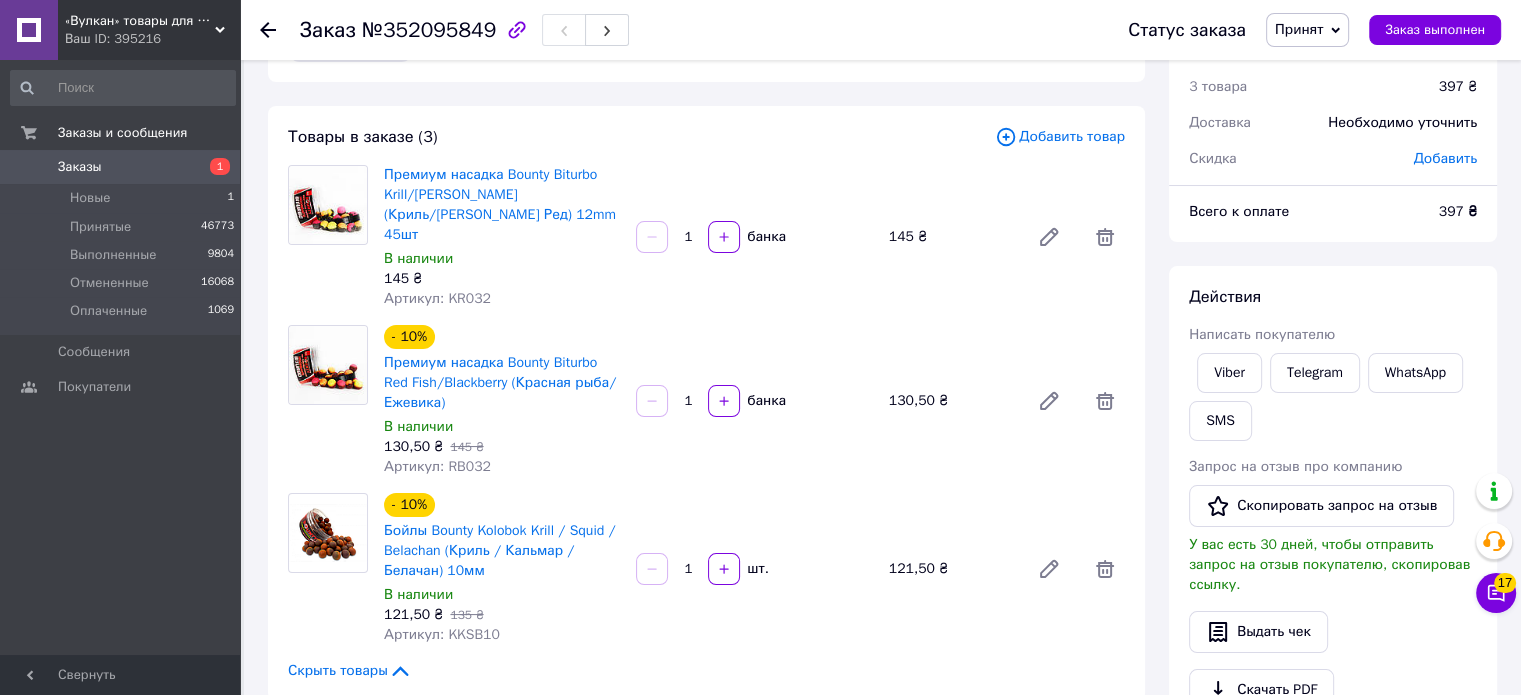 scroll, scrollTop: 0, scrollLeft: 0, axis: both 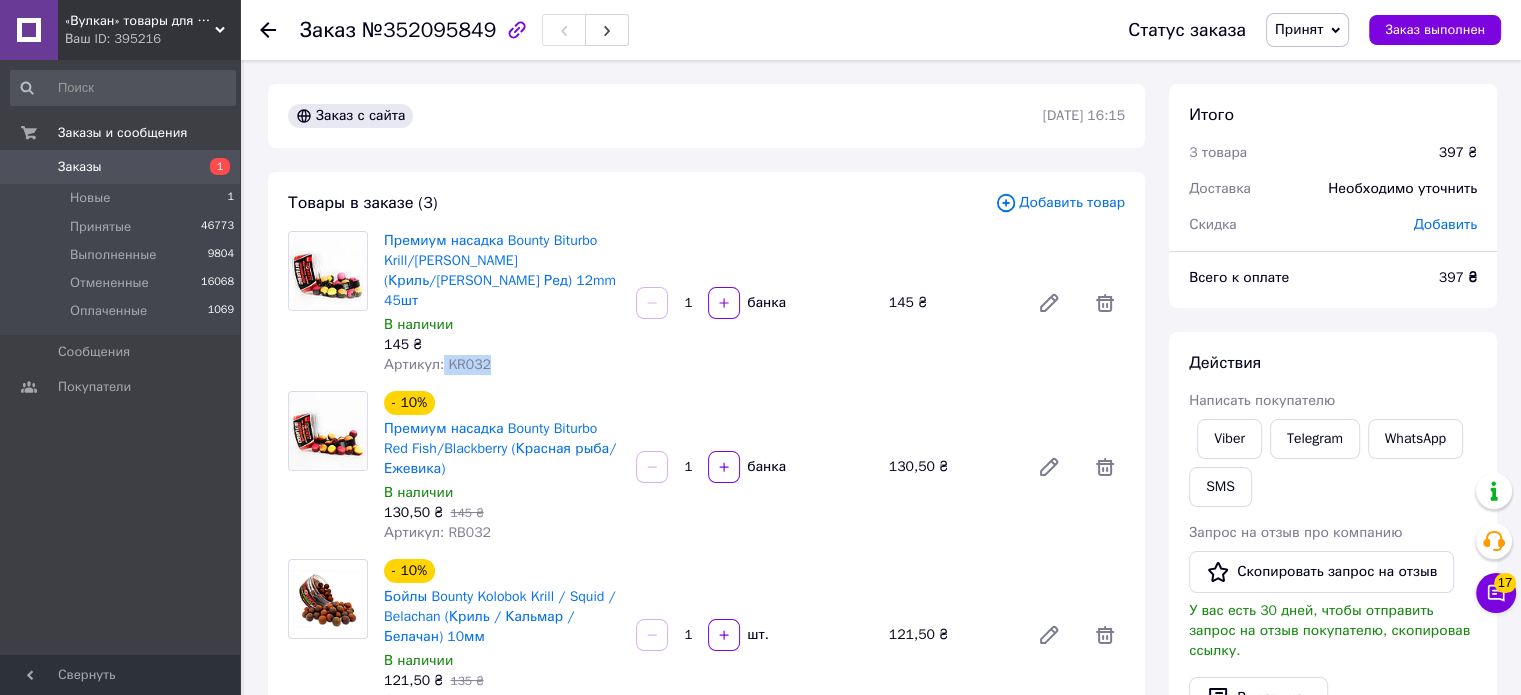 drag, startPoint x: 440, startPoint y: 339, endPoint x: 560, endPoint y: 347, distance: 120.26637 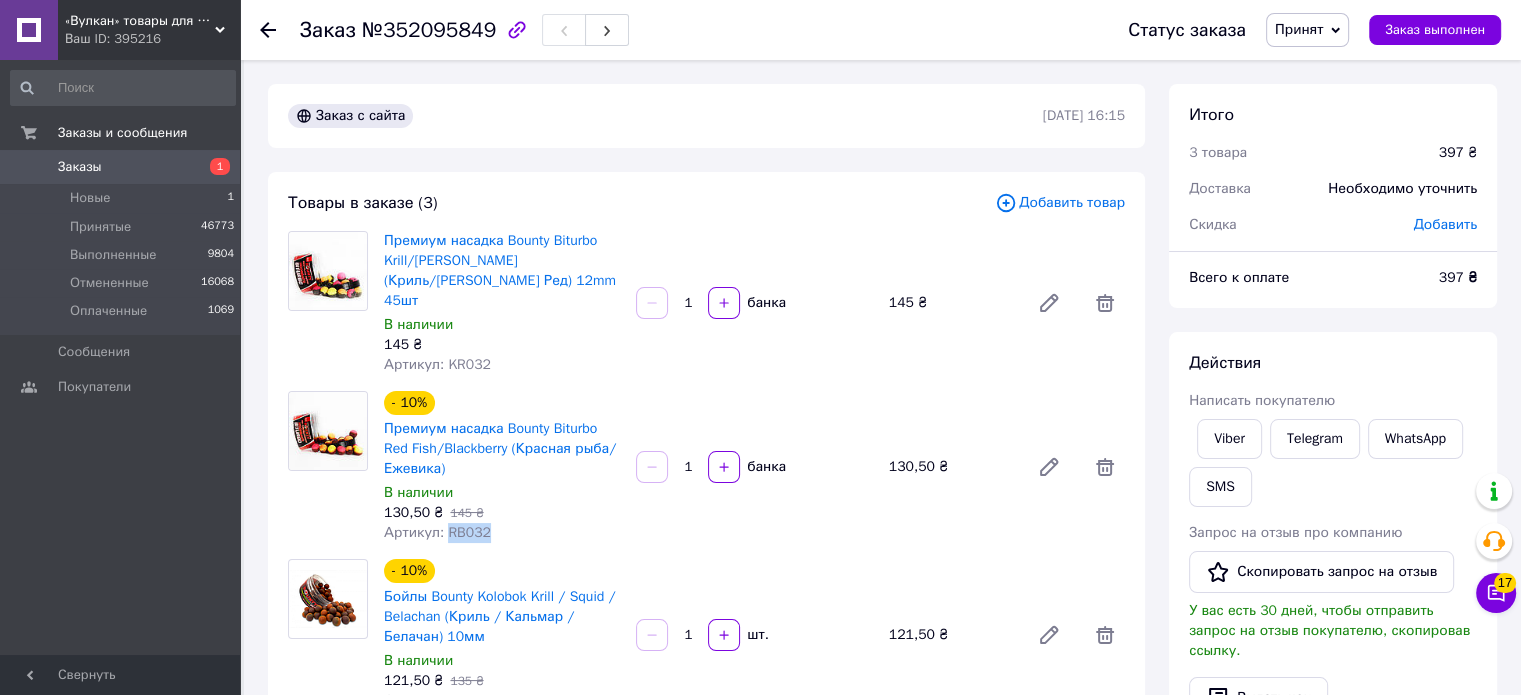 drag, startPoint x: 446, startPoint y: 515, endPoint x: 503, endPoint y: 519, distance: 57.14018 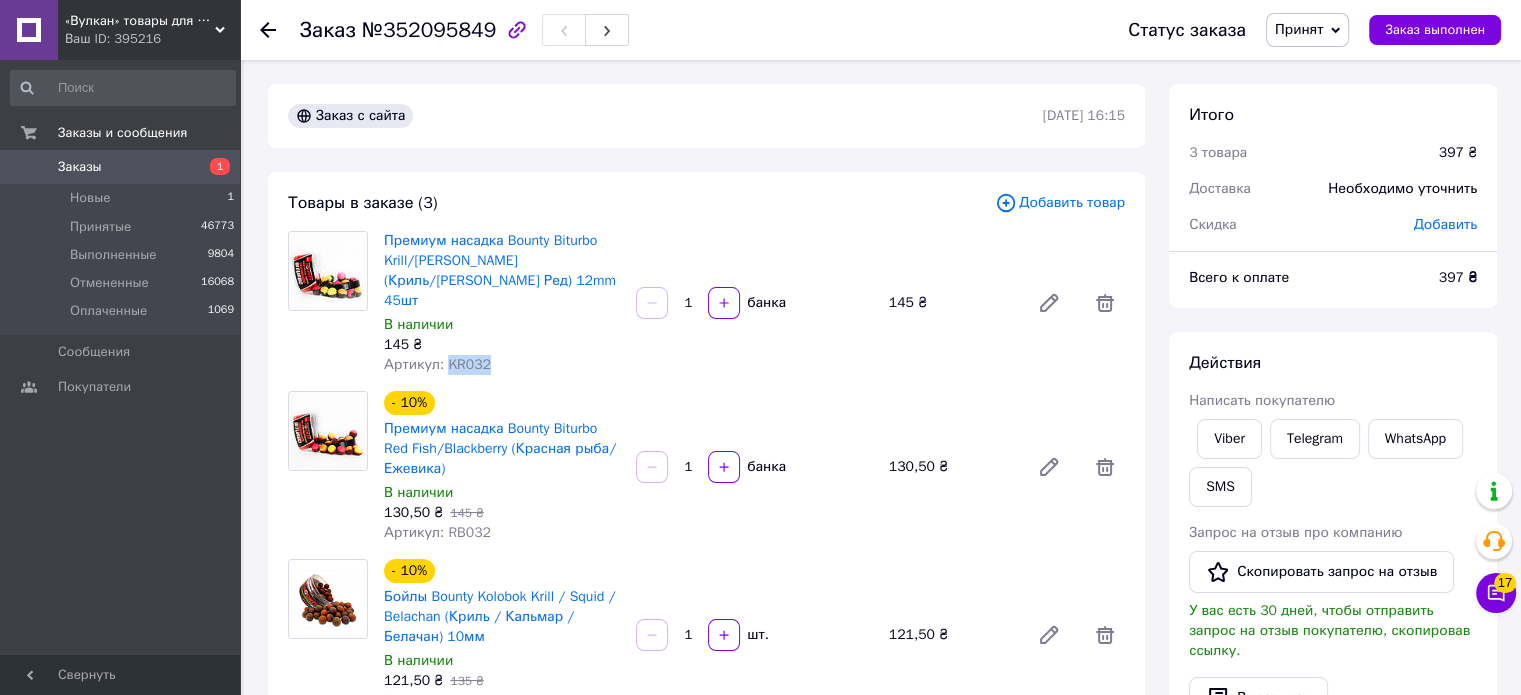 drag, startPoint x: 444, startPoint y: 339, endPoint x: 534, endPoint y: 351, distance: 90.79648 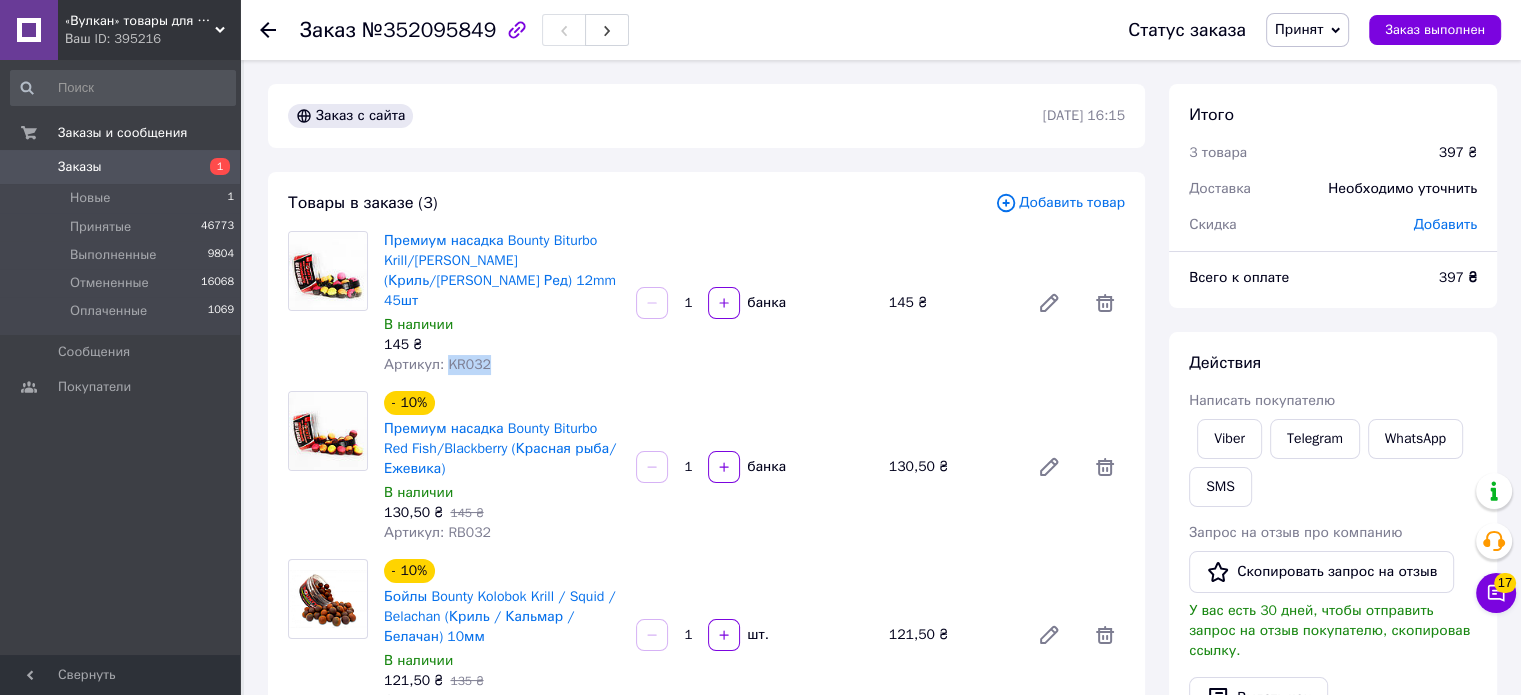 scroll, scrollTop: 200, scrollLeft: 0, axis: vertical 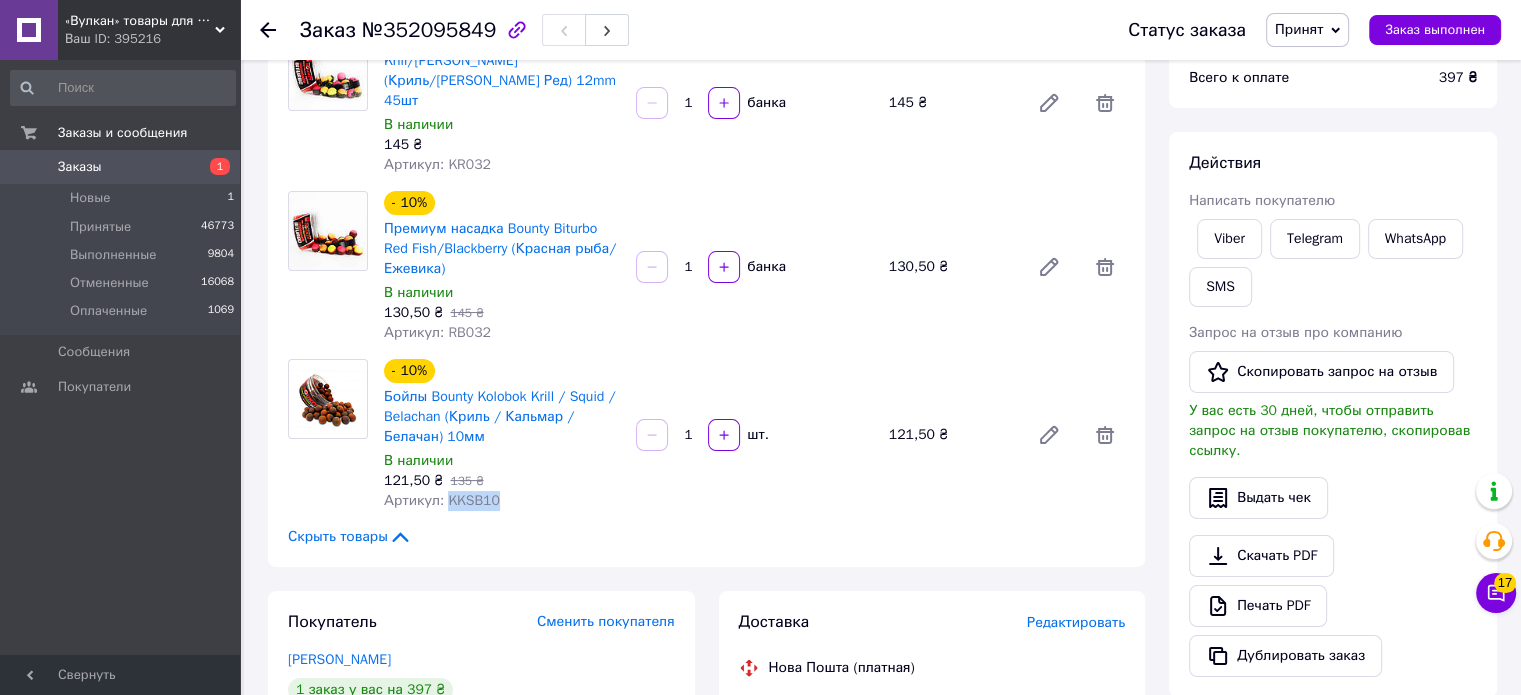drag, startPoint x: 446, startPoint y: 481, endPoint x: 508, endPoint y: 483, distance: 62.03225 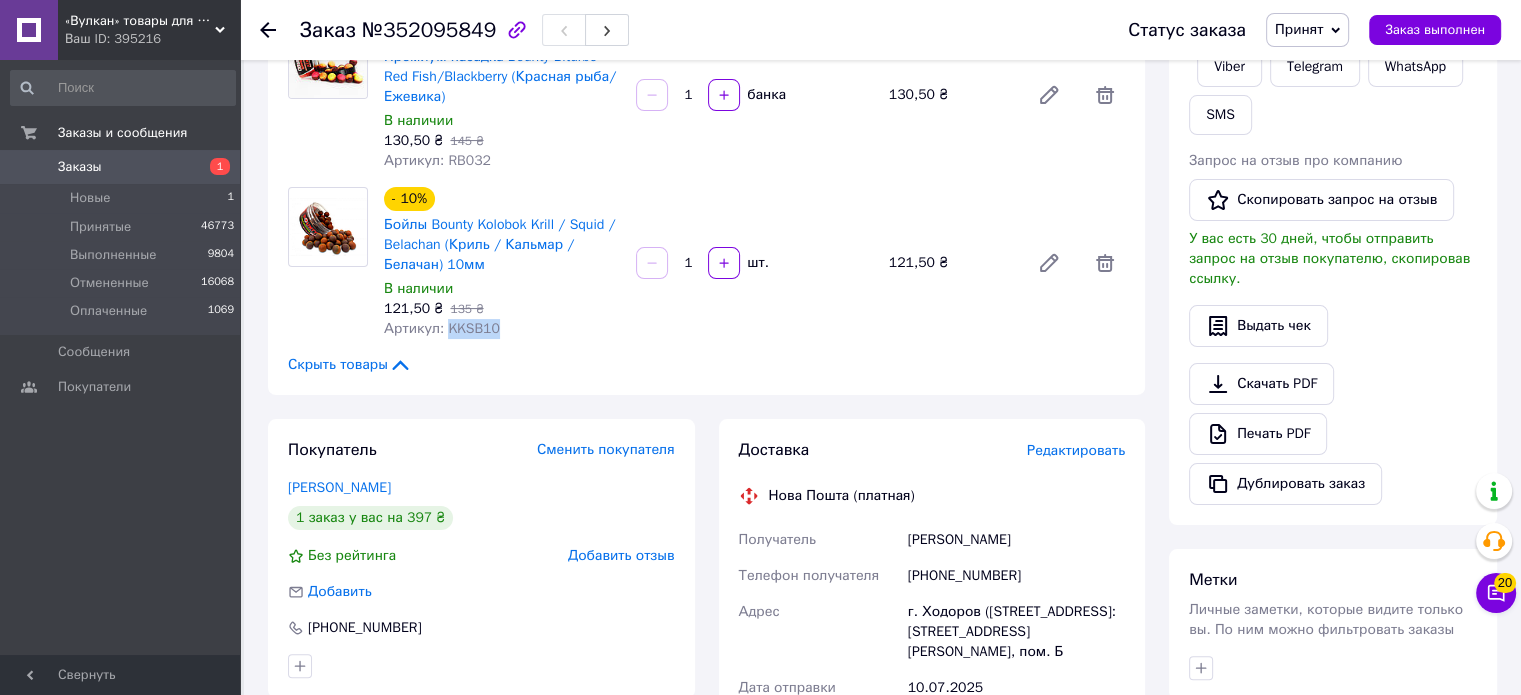 scroll, scrollTop: 400, scrollLeft: 0, axis: vertical 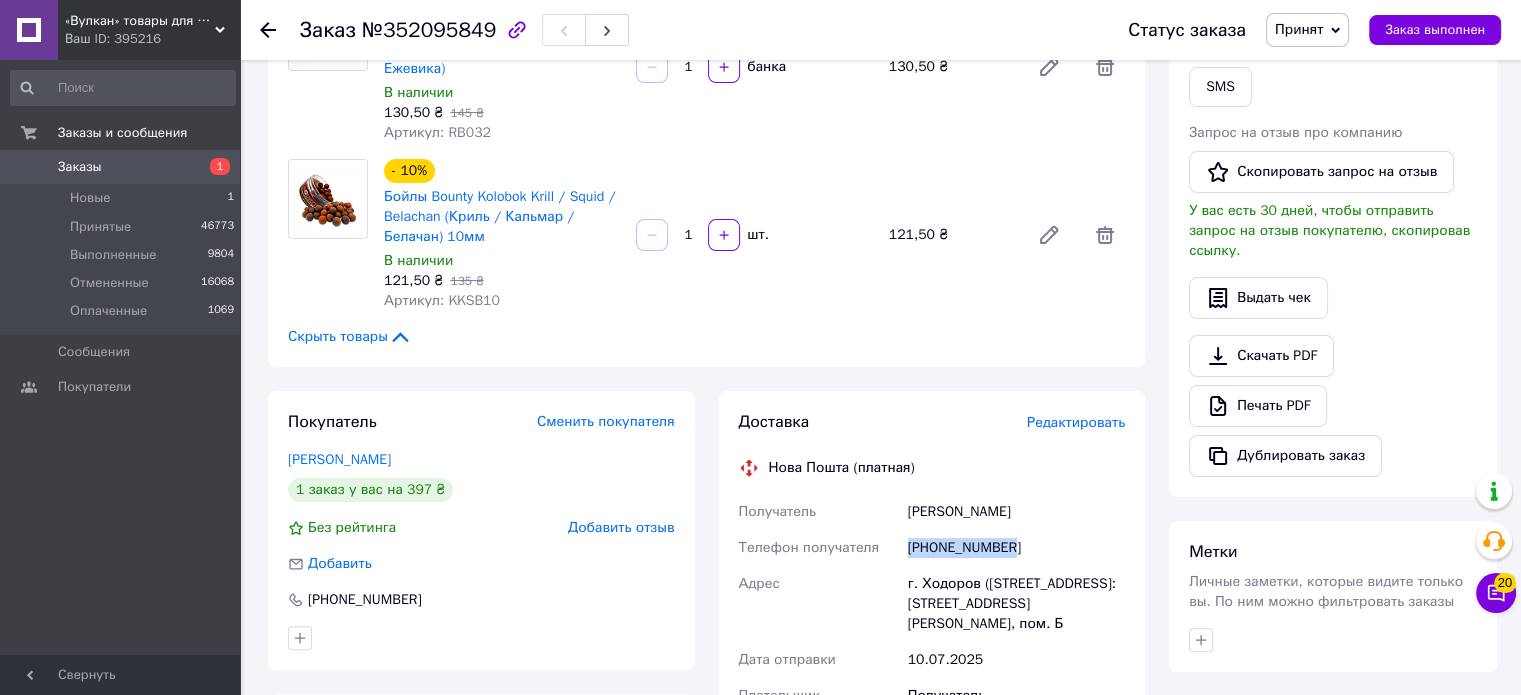 drag, startPoint x: 1013, startPoint y: 526, endPoint x: 913, endPoint y: 521, distance: 100.12492 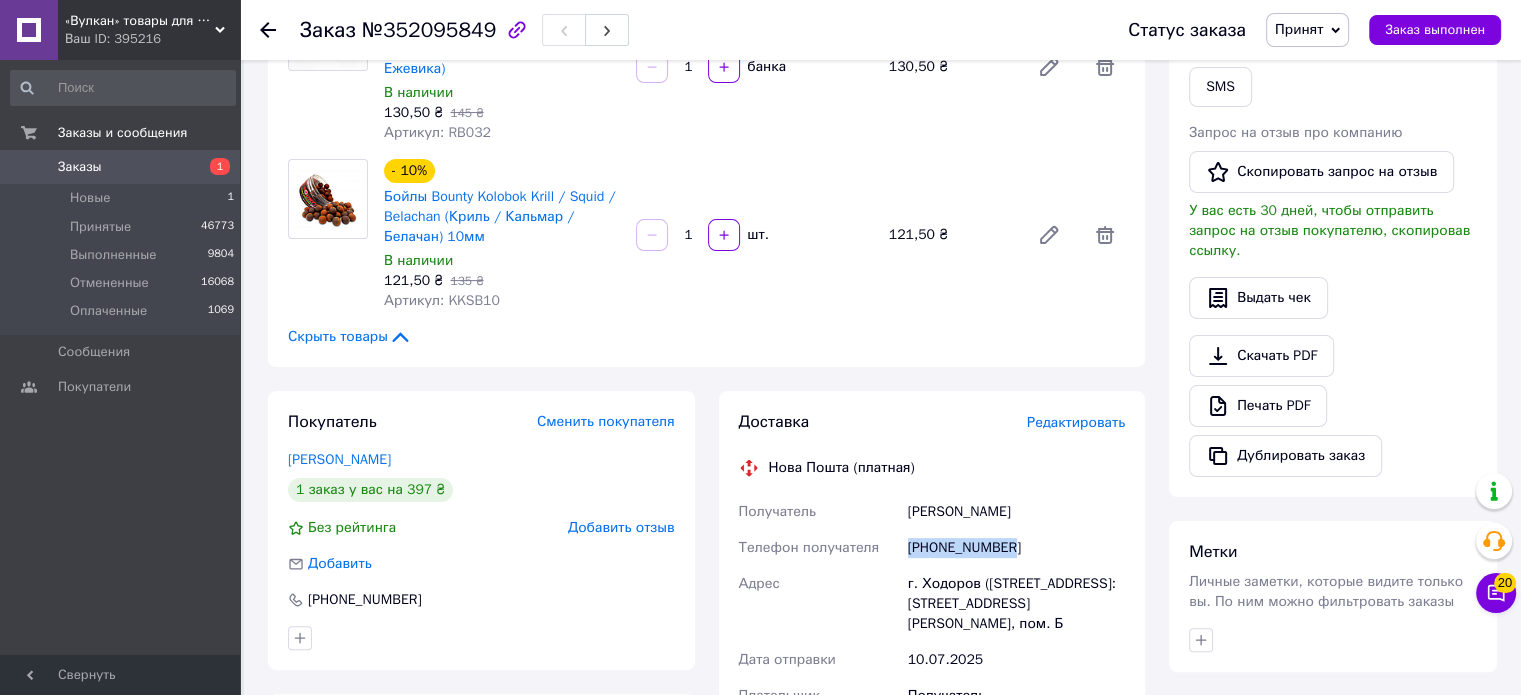 click on "[PHONE_NUMBER]" at bounding box center [1016, 548] 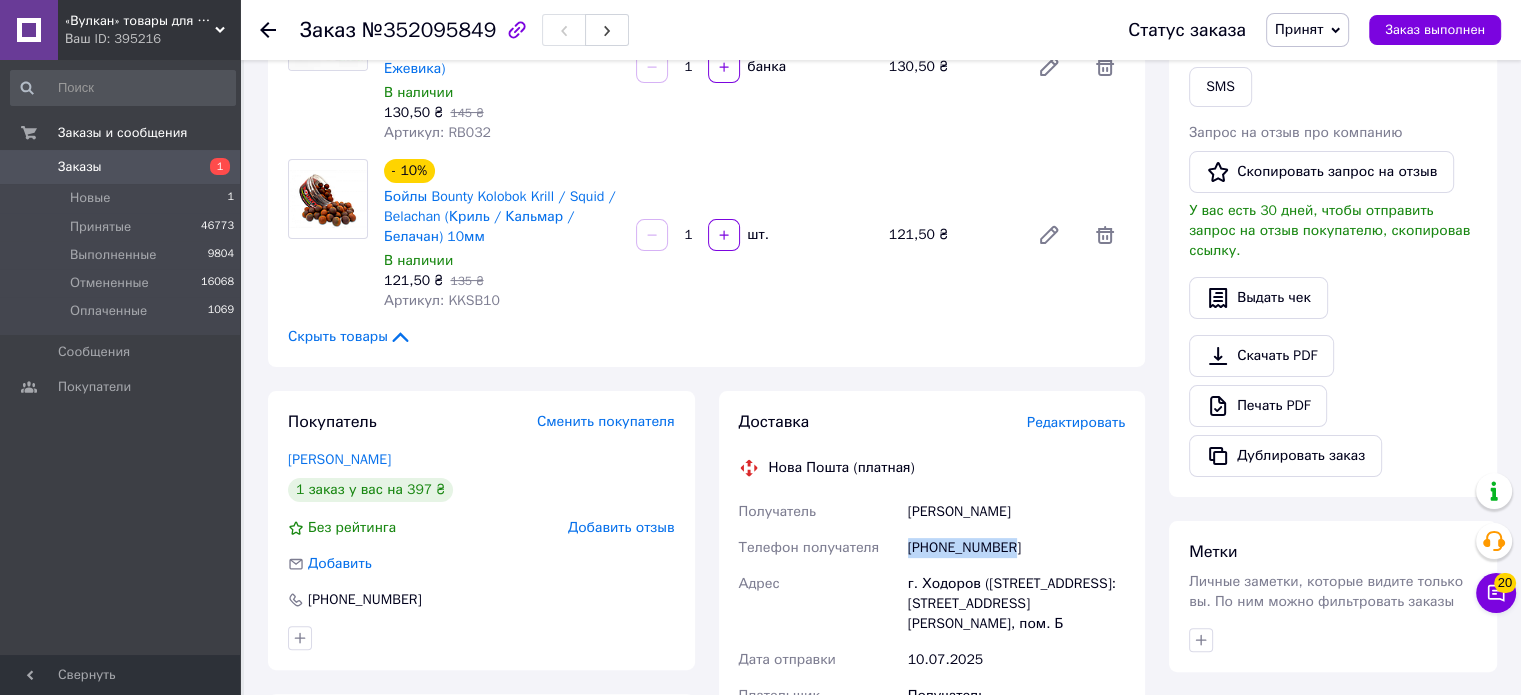 copy on "[PHONE_NUMBER]" 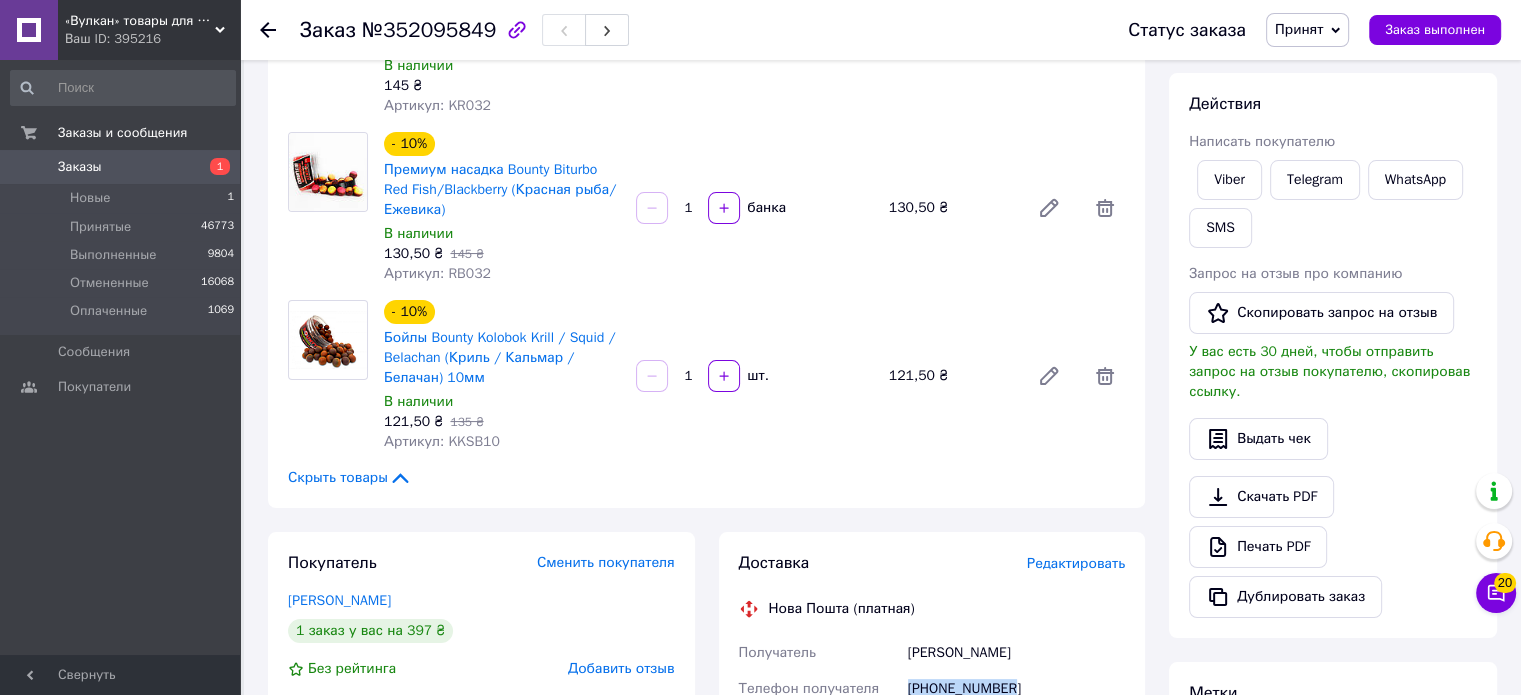scroll, scrollTop: 0, scrollLeft: 0, axis: both 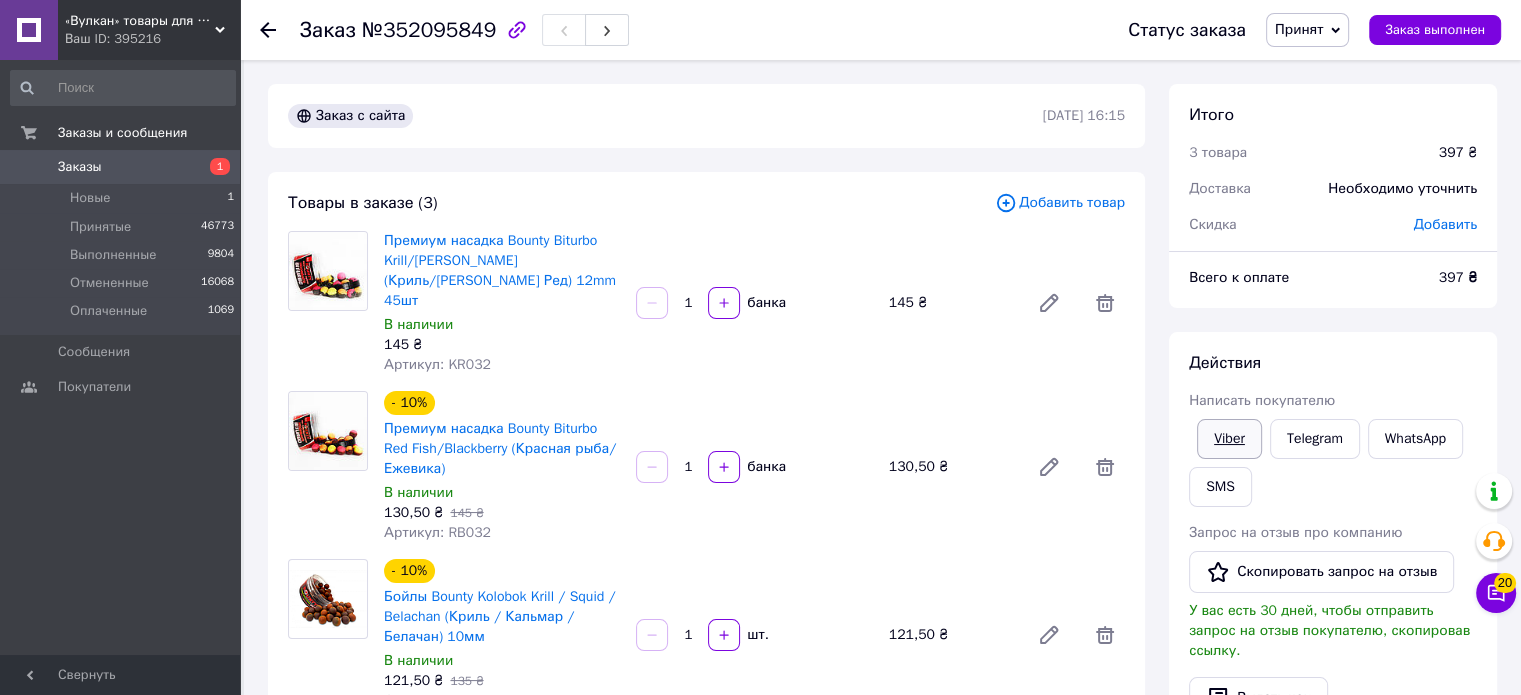 click on "Viber" at bounding box center [1229, 439] 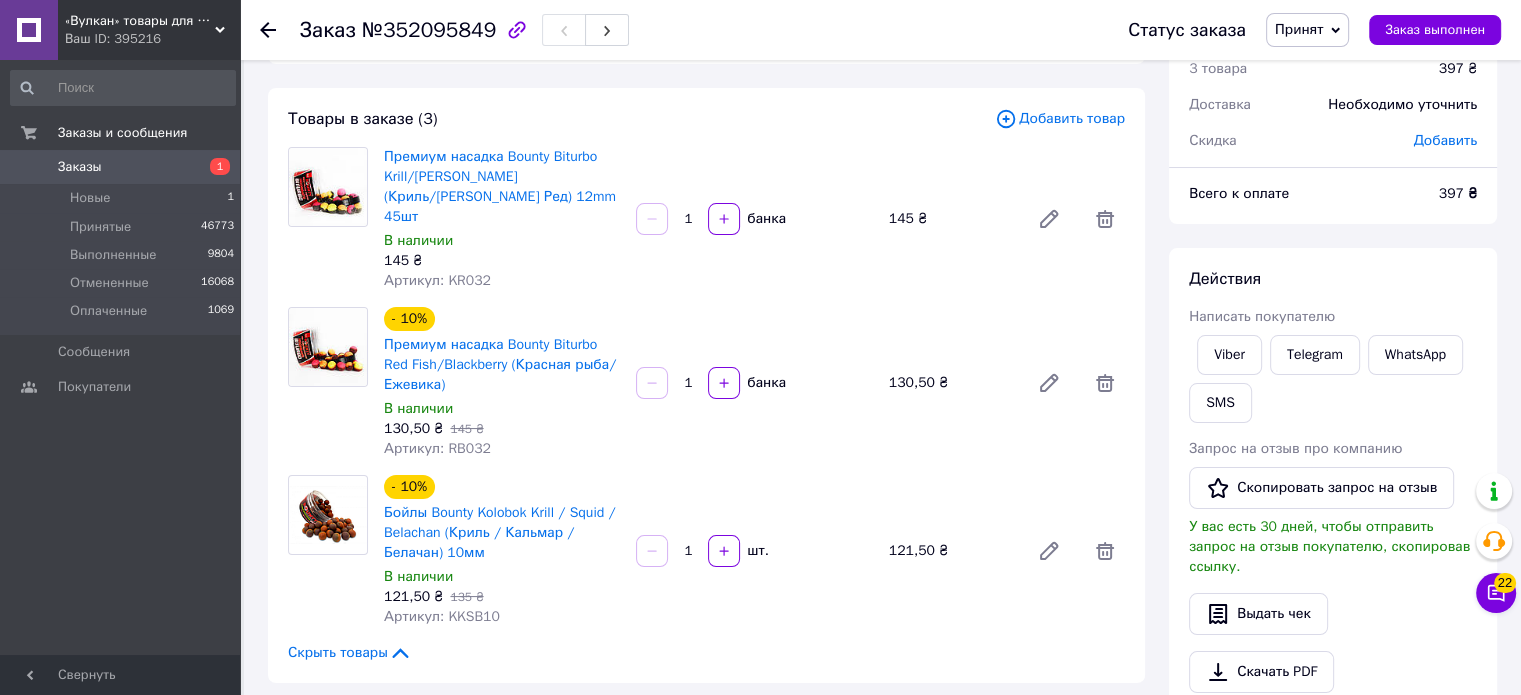 scroll, scrollTop: 300, scrollLeft: 0, axis: vertical 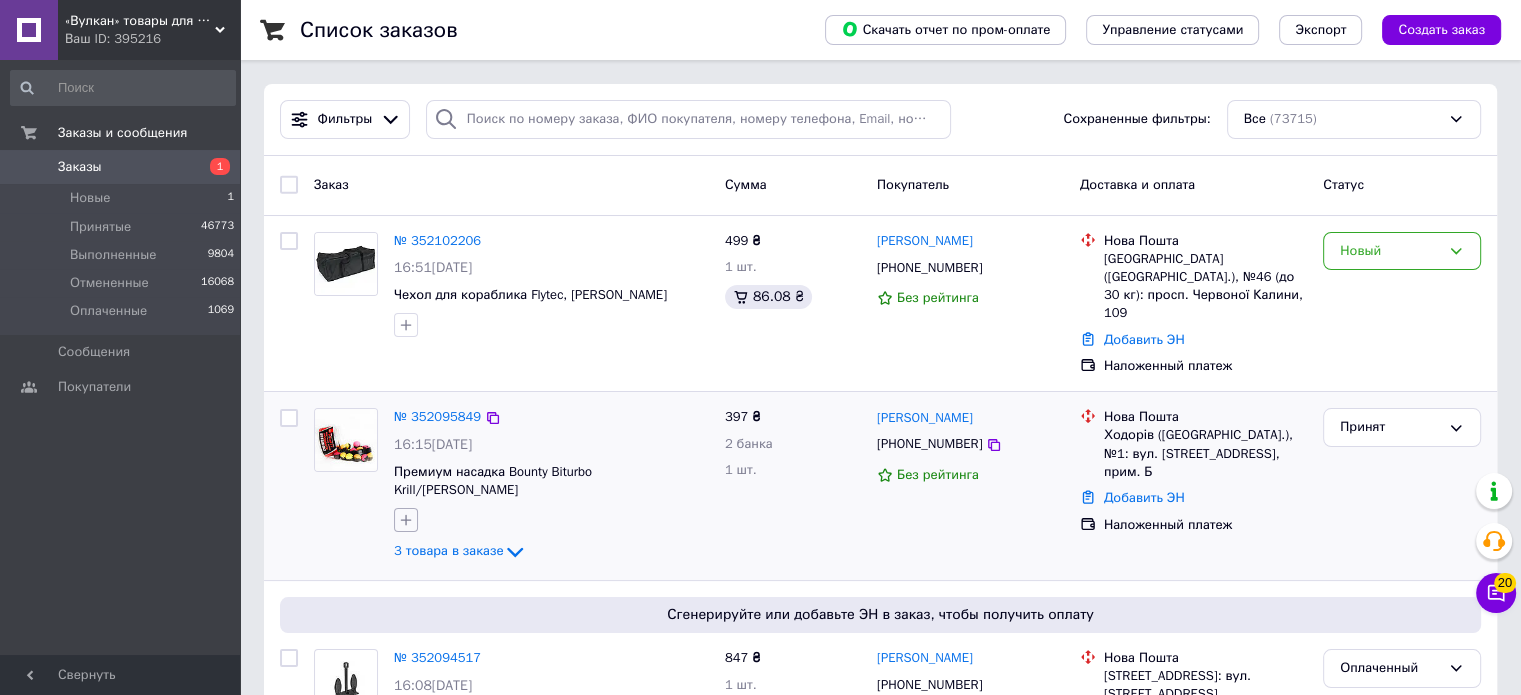 click 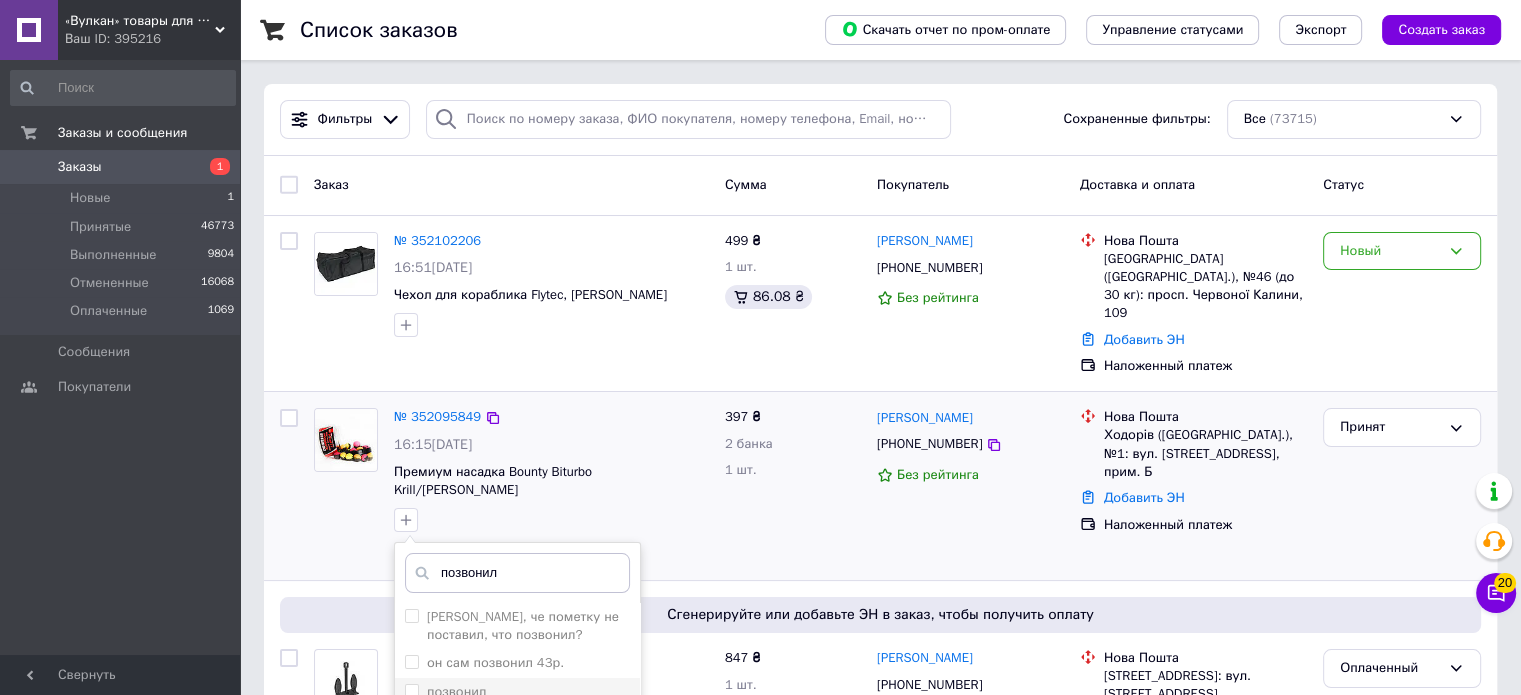 type on "позвонил" 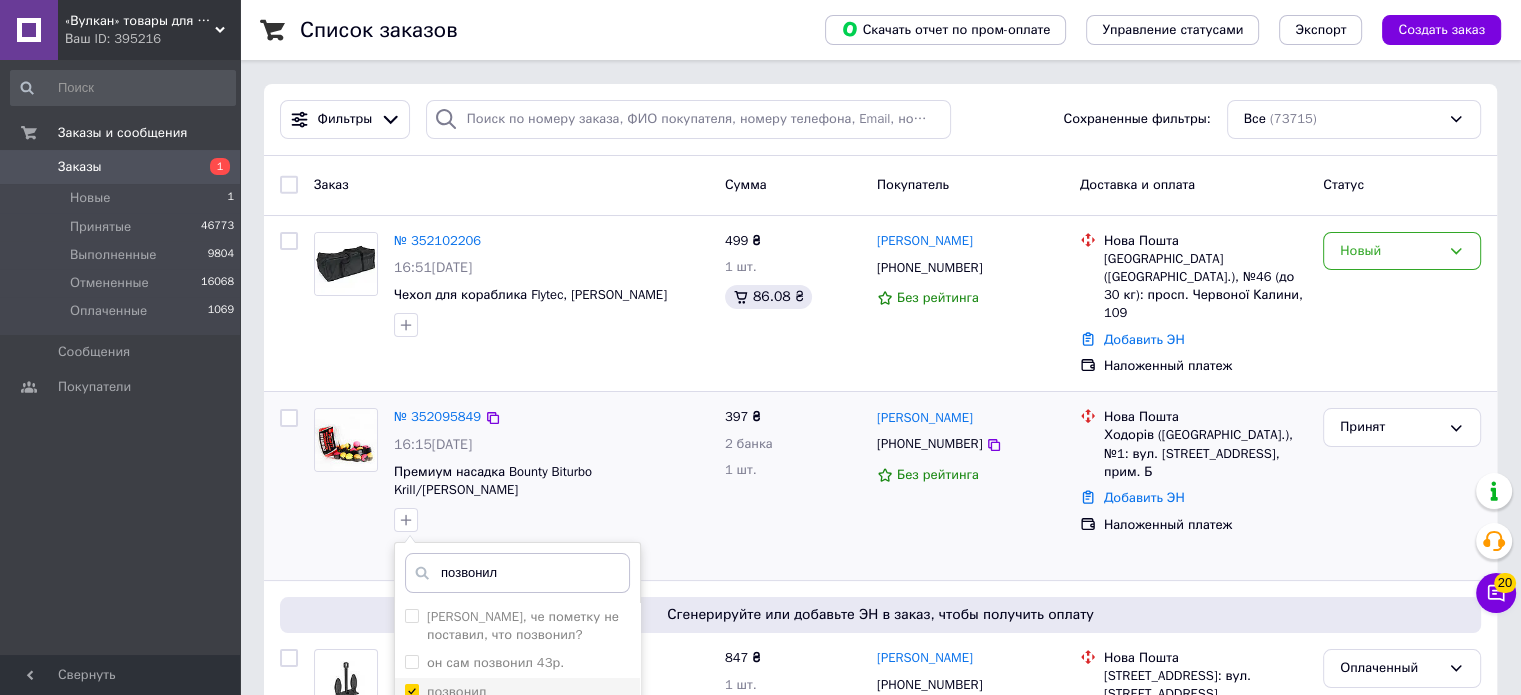 checkbox on "true" 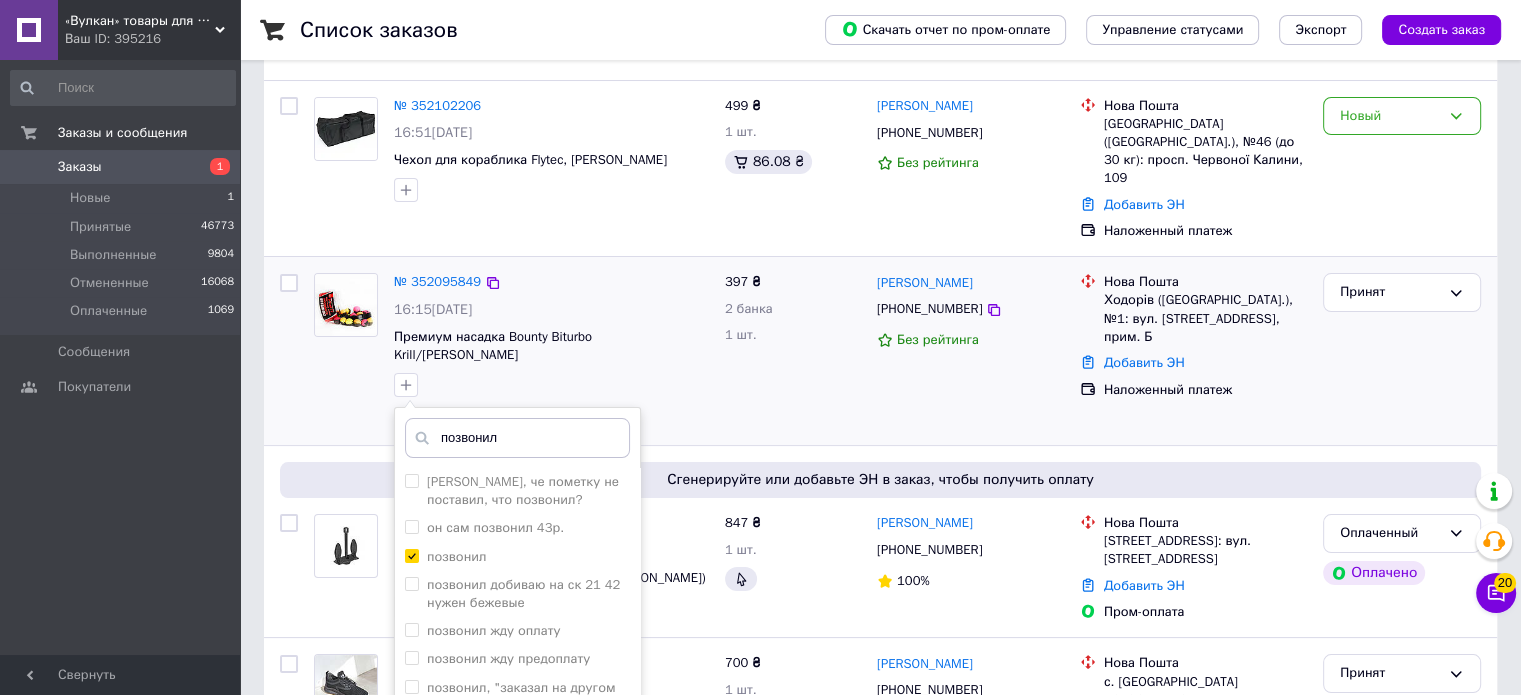 scroll, scrollTop: 300, scrollLeft: 0, axis: vertical 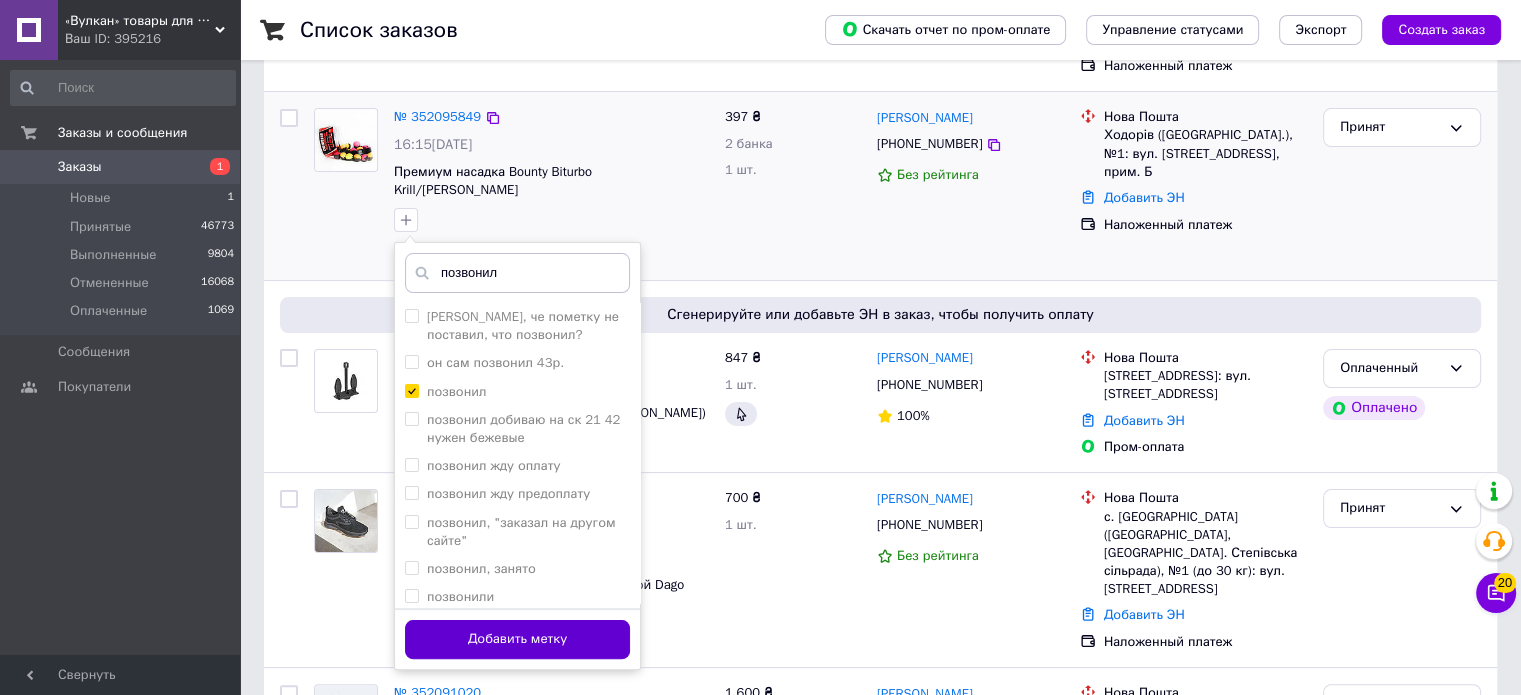click on "Добавить метку" at bounding box center [517, 639] 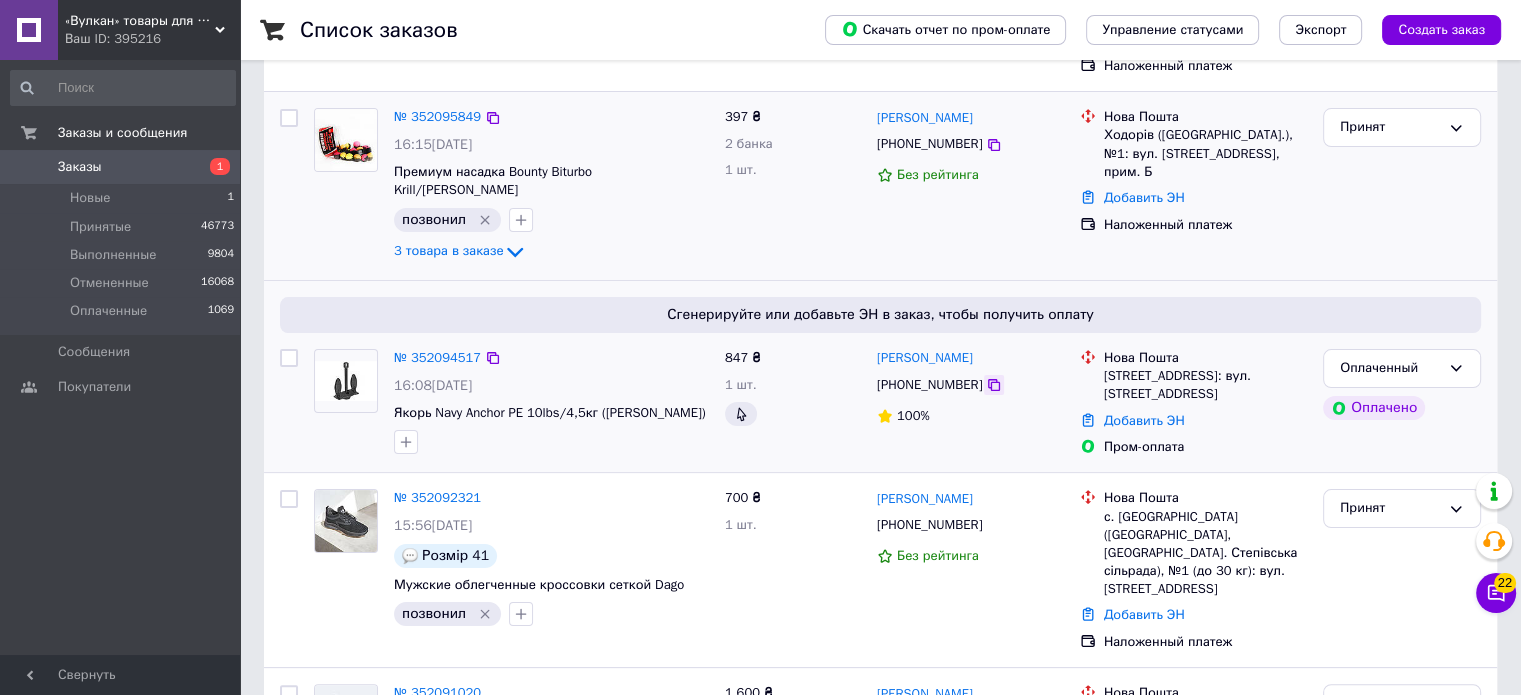 click 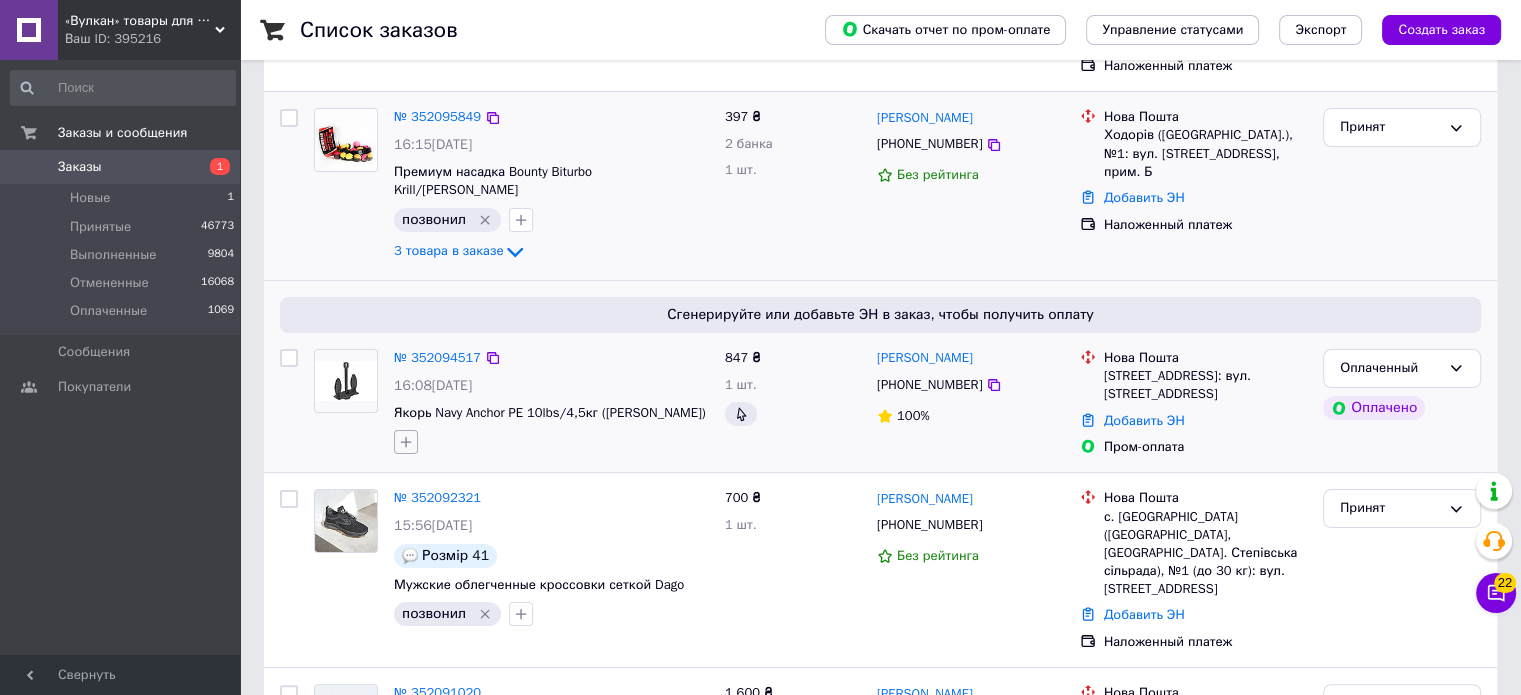 click 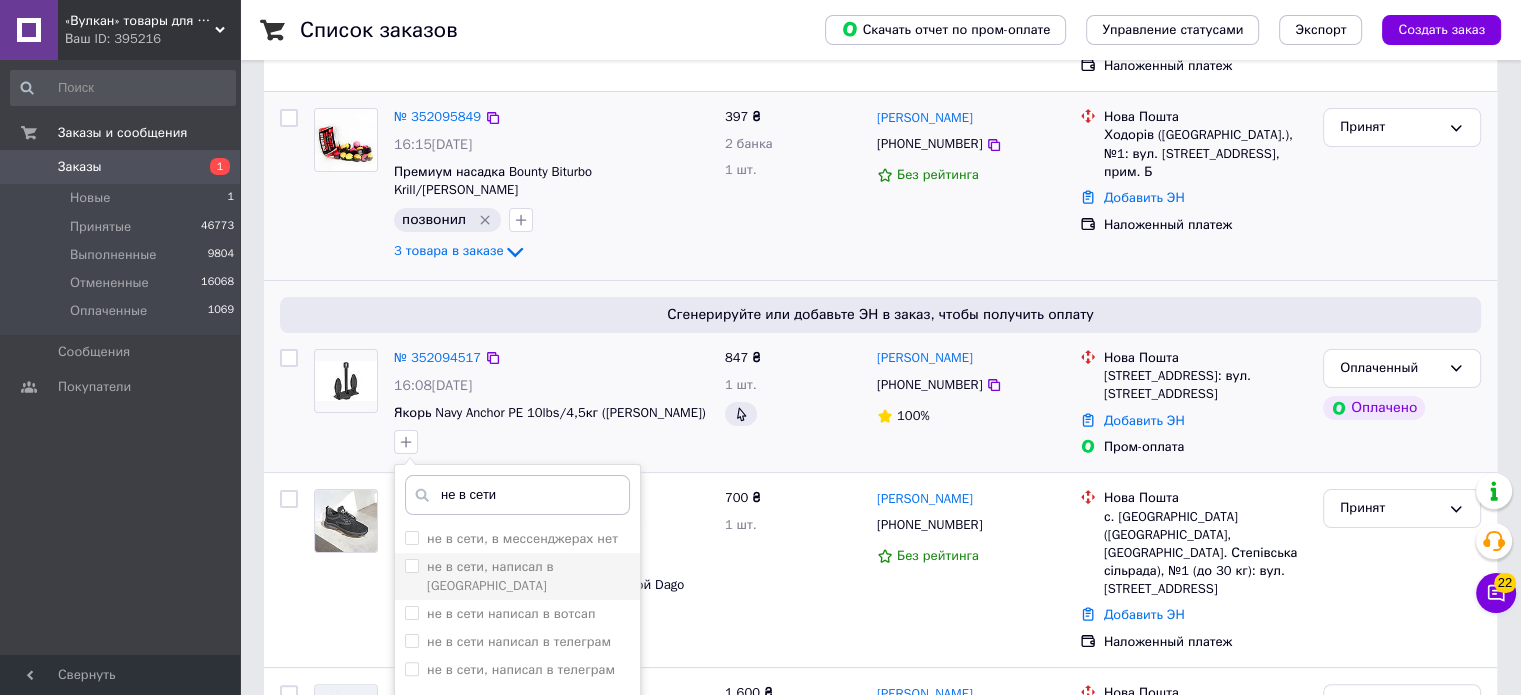 type on "не в сети" 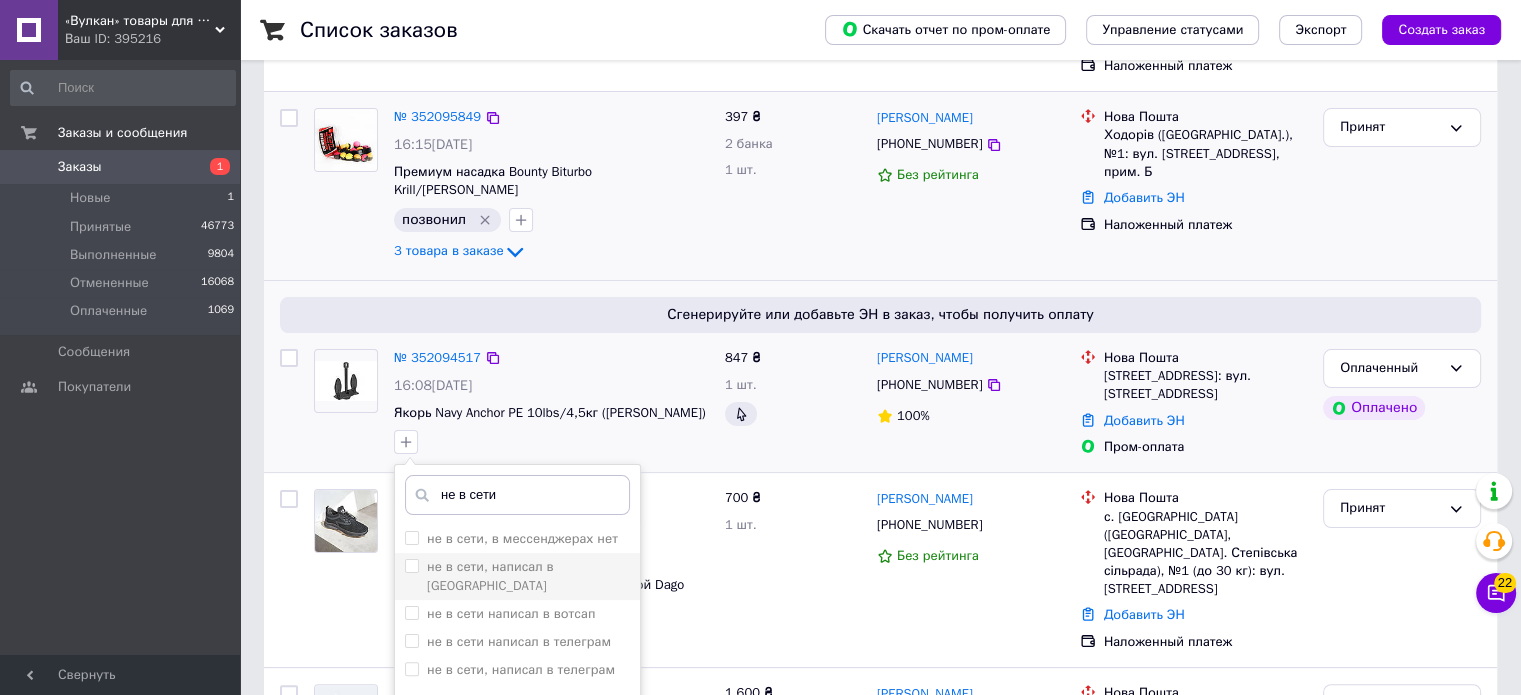 click on "не в сети, написал в вайбер" at bounding box center [411, 565] 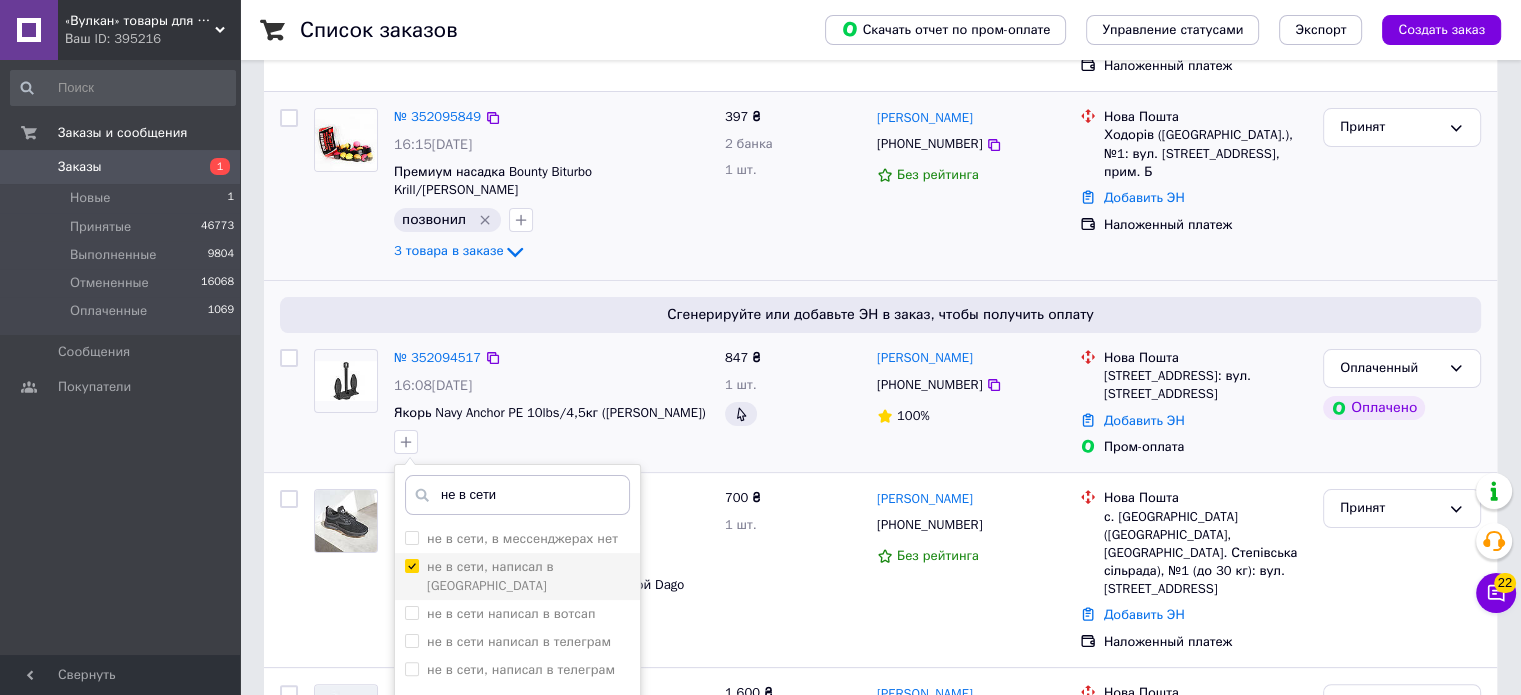 checkbox on "true" 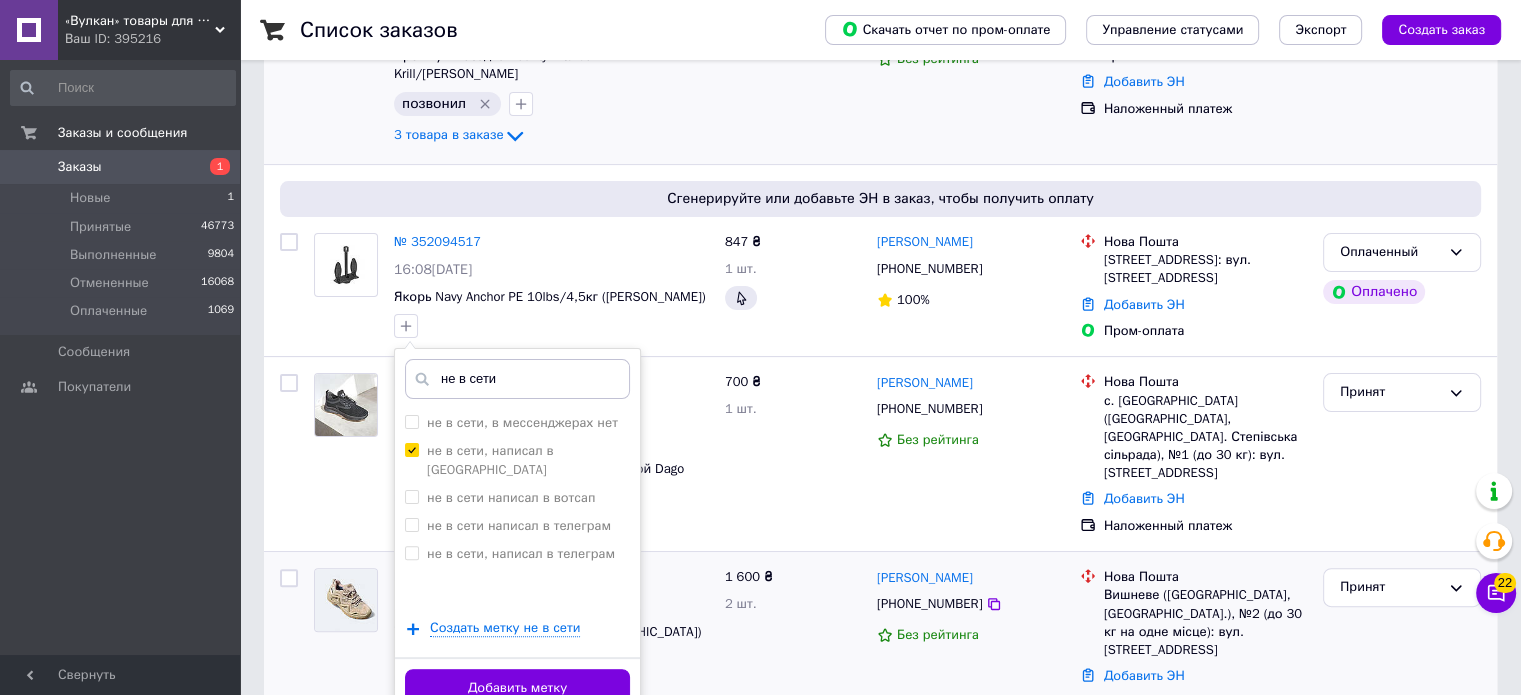 scroll, scrollTop: 500, scrollLeft: 0, axis: vertical 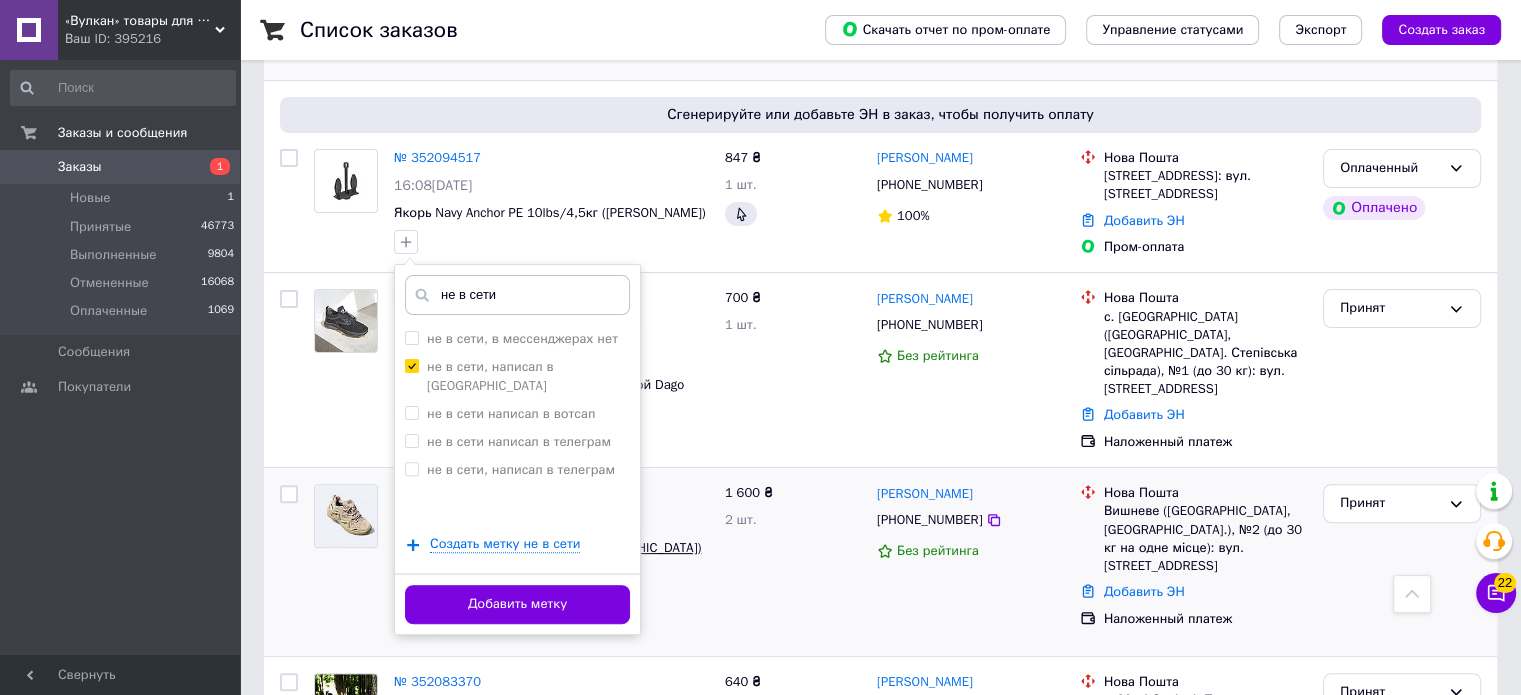 click on "Добавить метку" at bounding box center [517, 604] 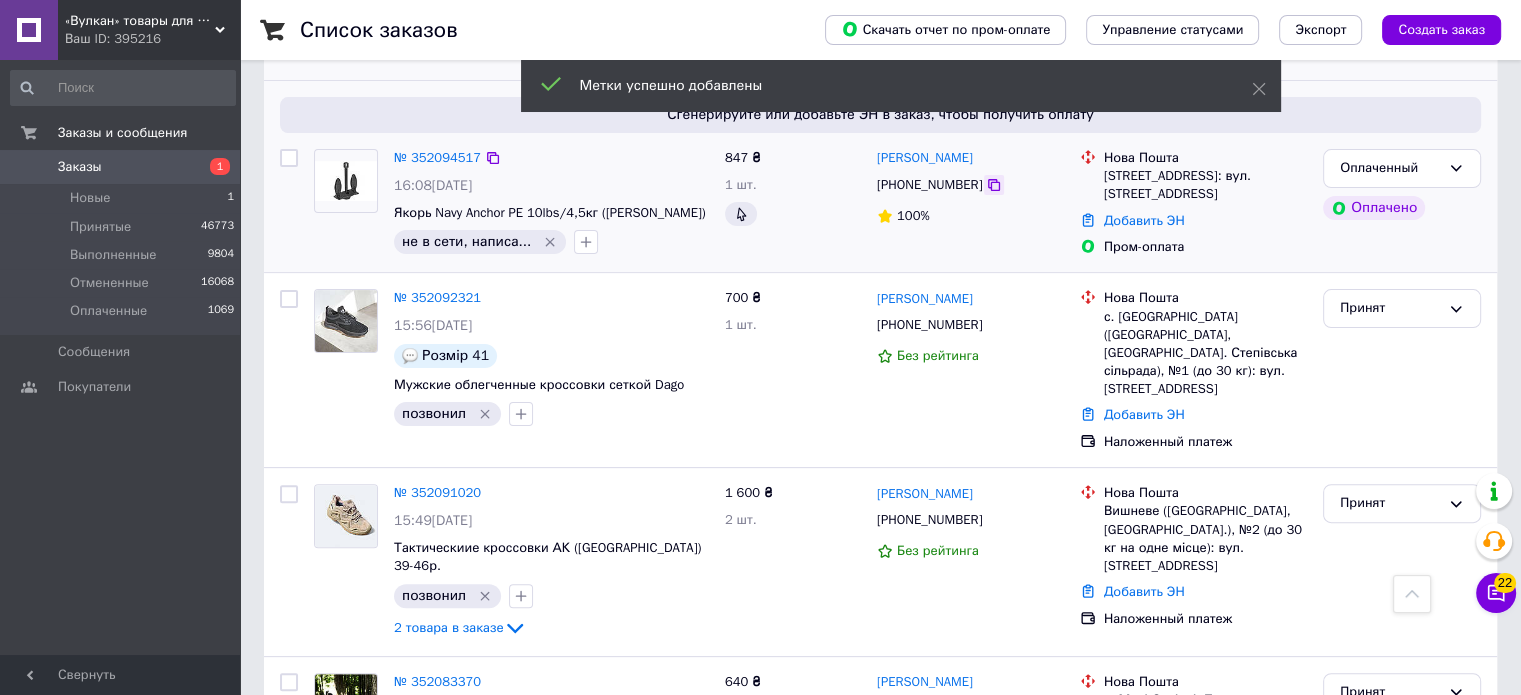 click 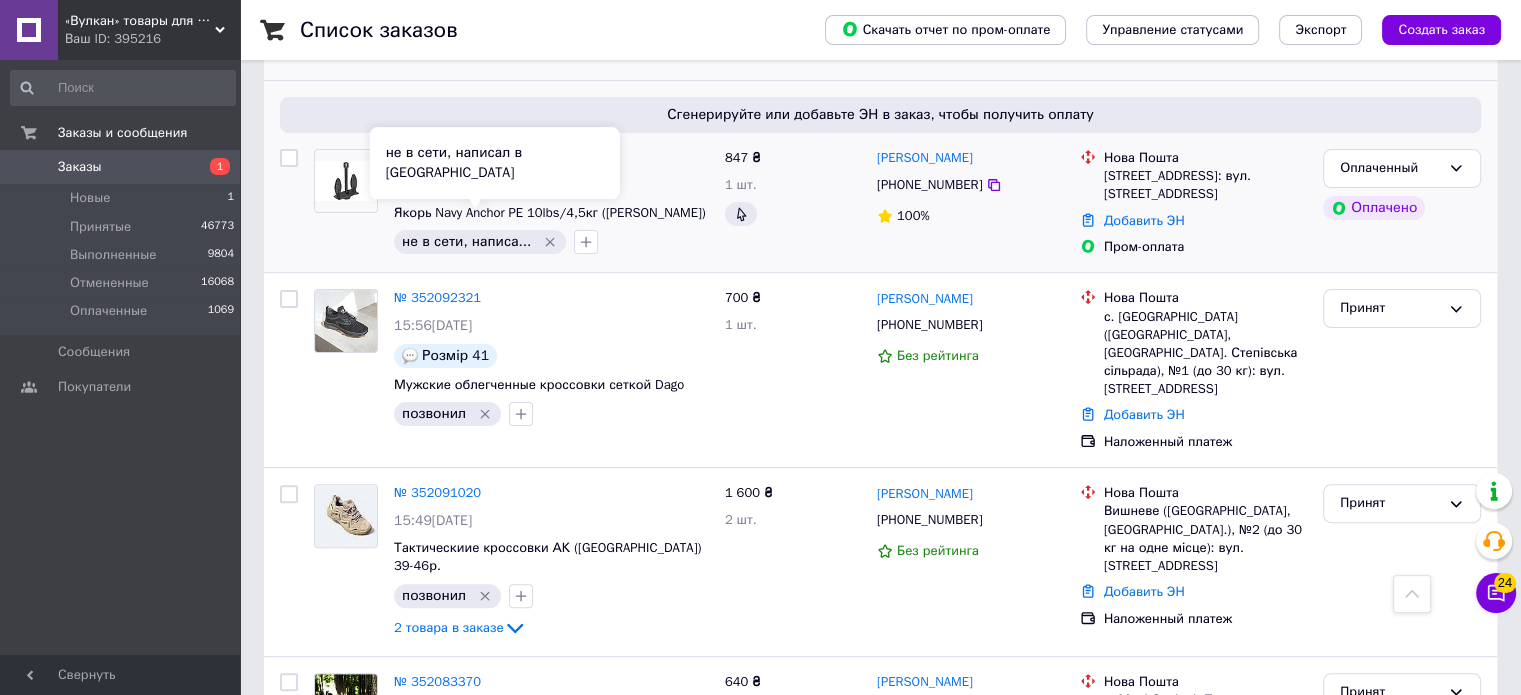 click 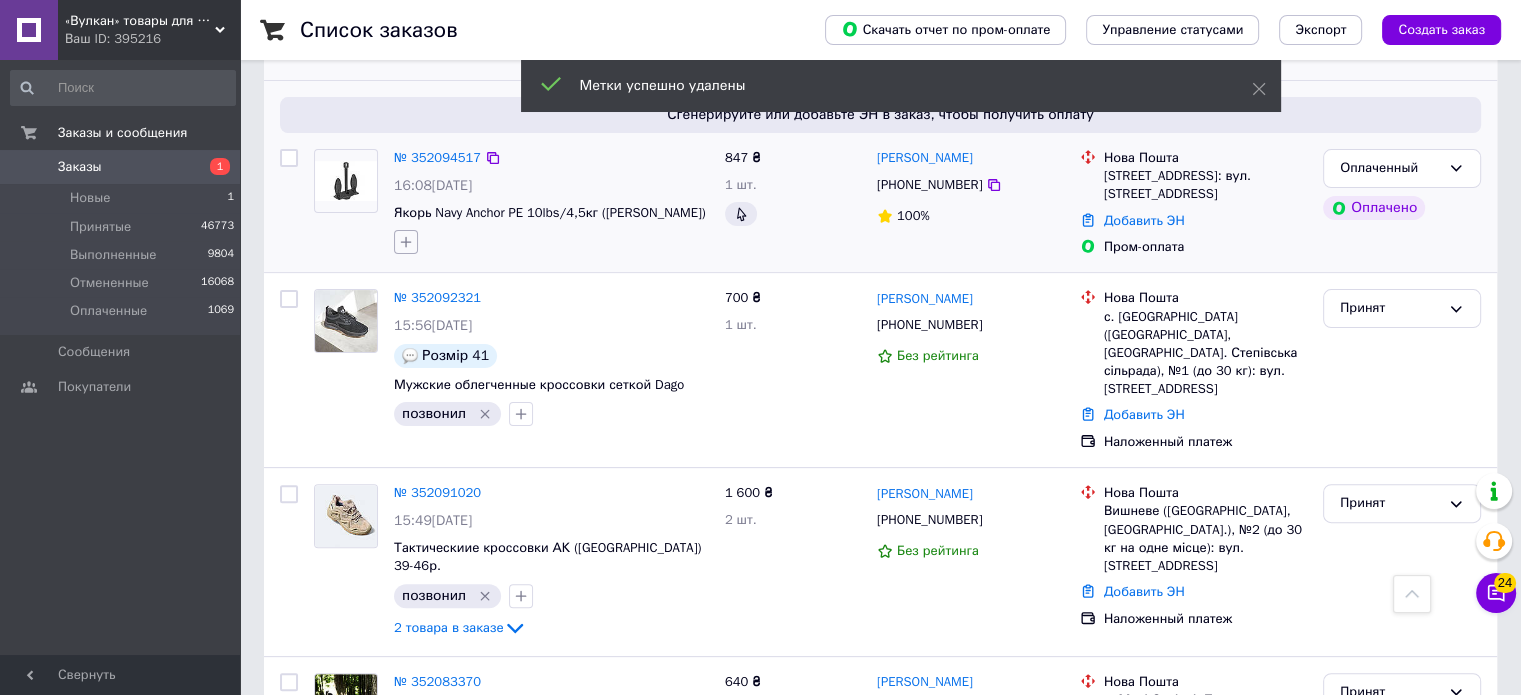 click 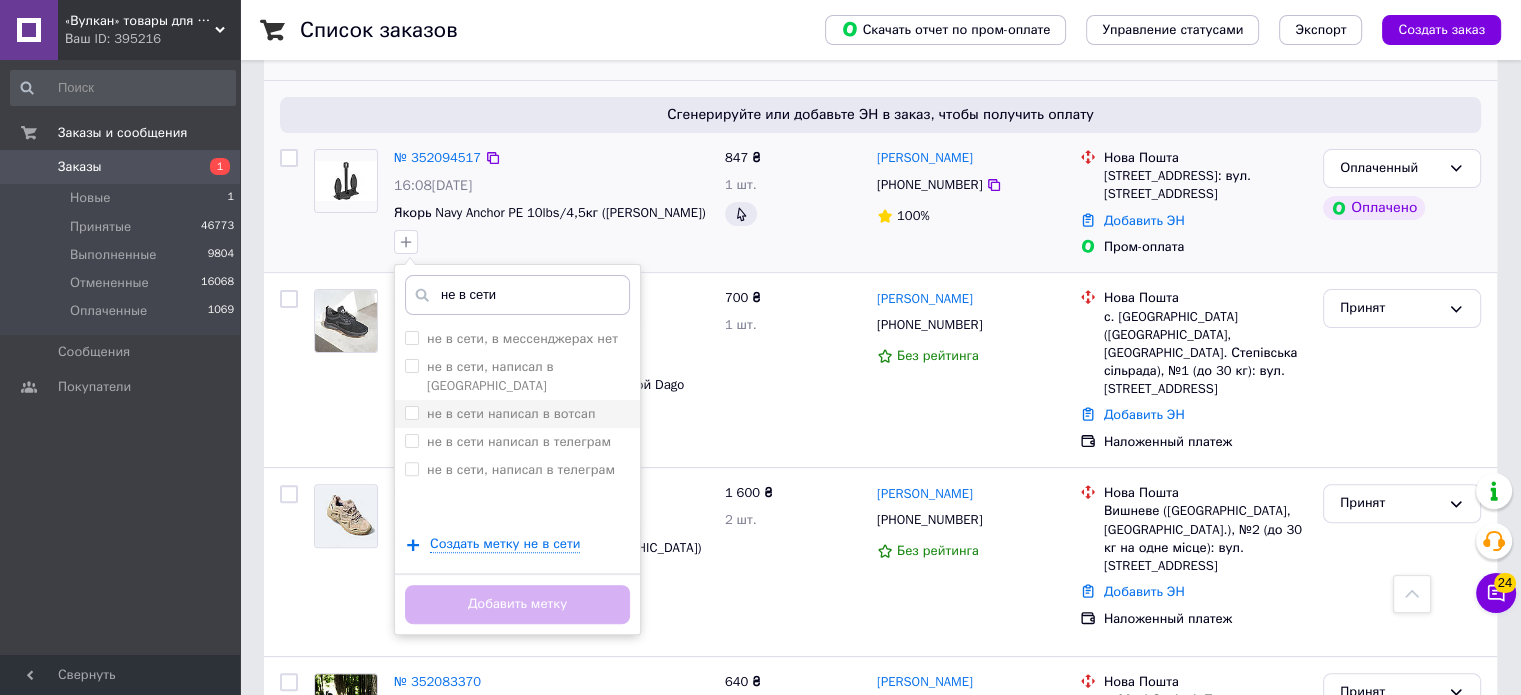 type on "не в сети" 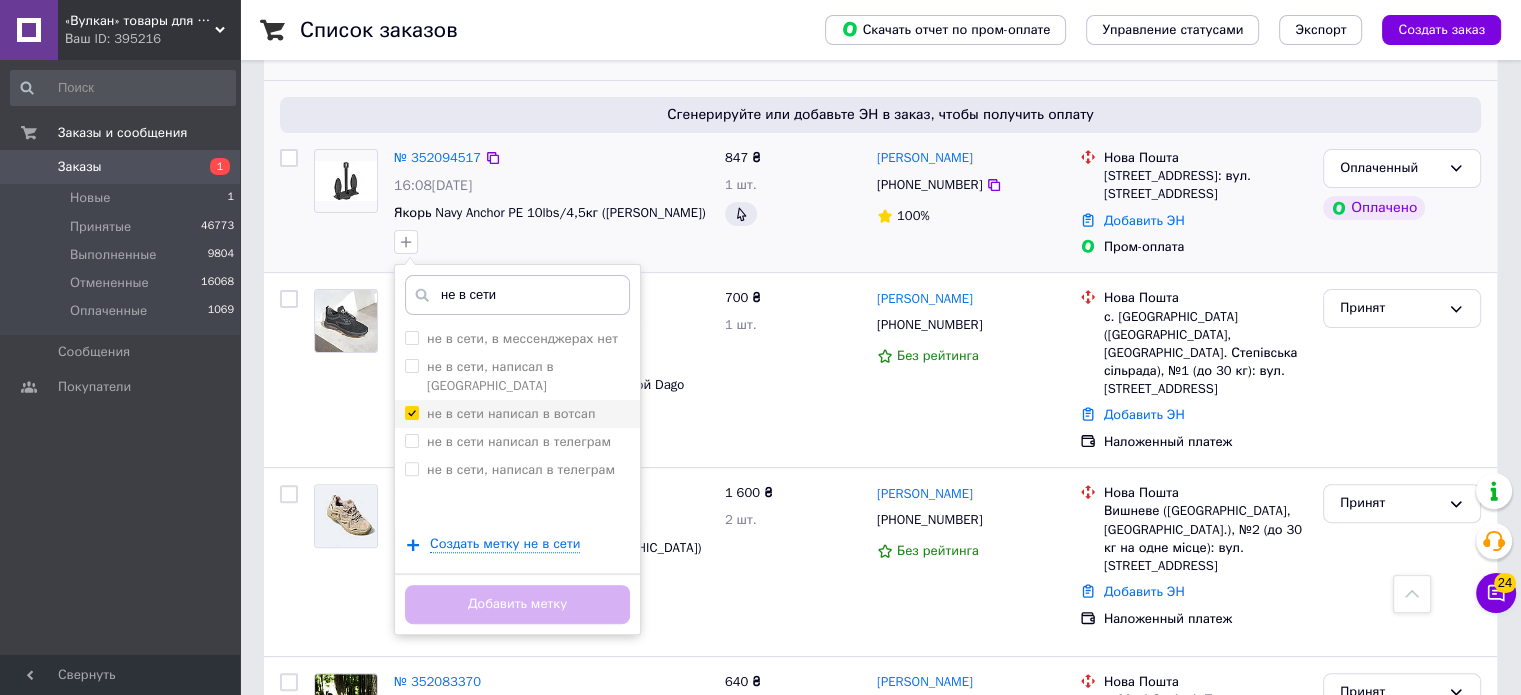 checkbox on "true" 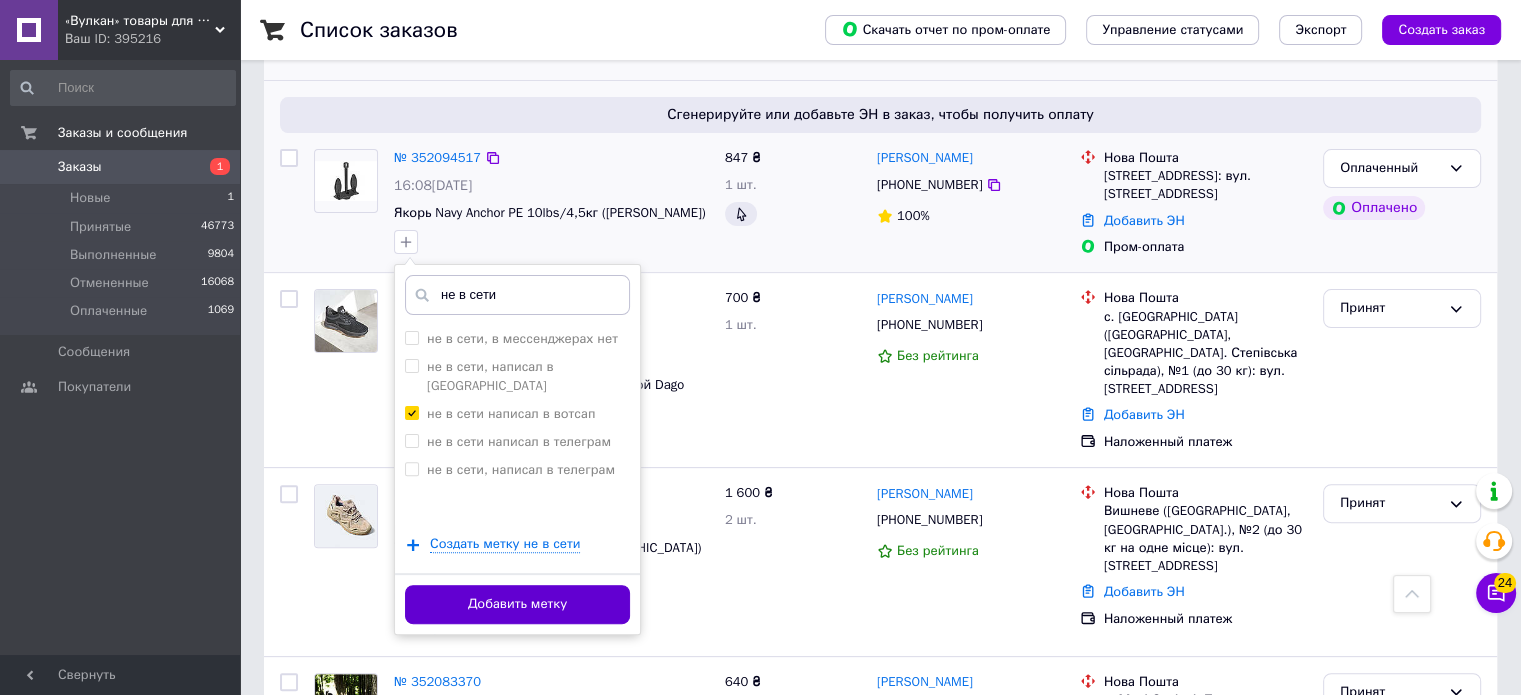 click on "Добавить метку" at bounding box center [517, 604] 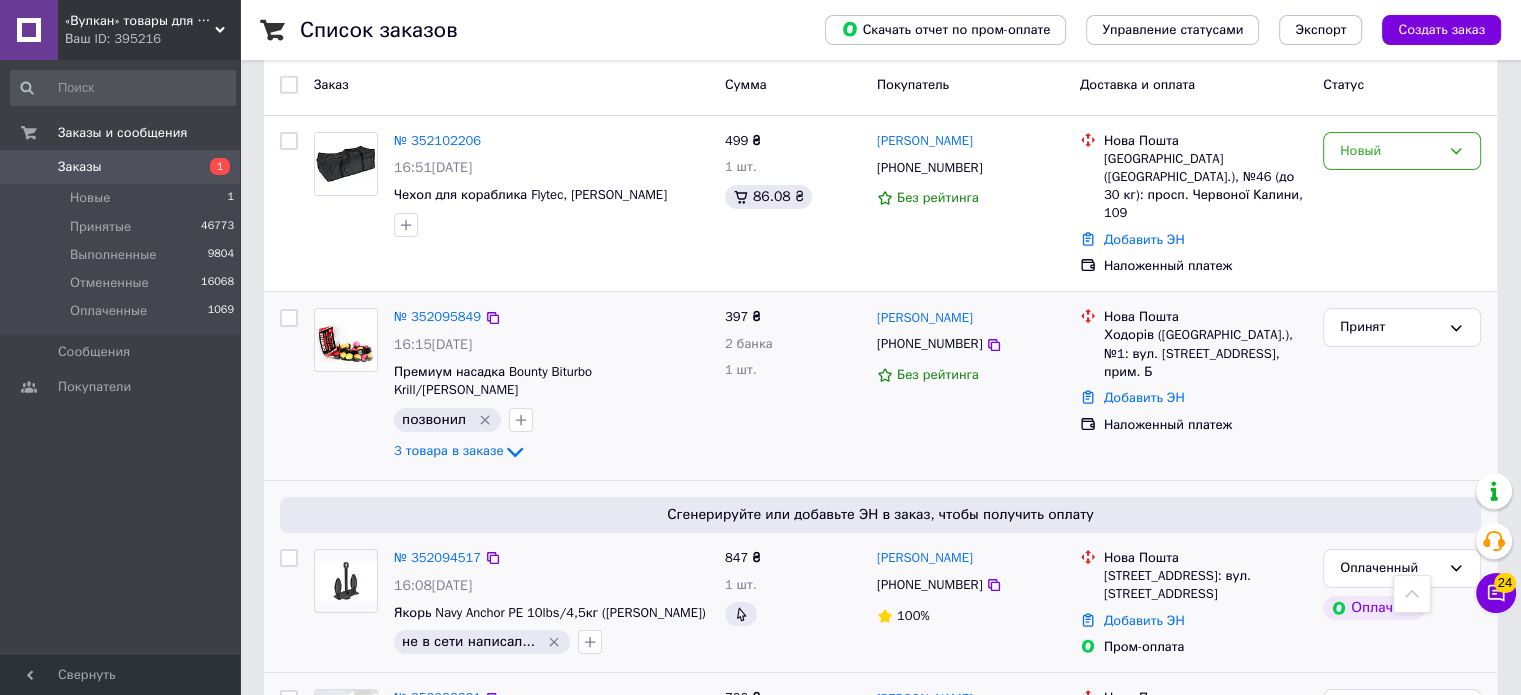 scroll, scrollTop: 0, scrollLeft: 0, axis: both 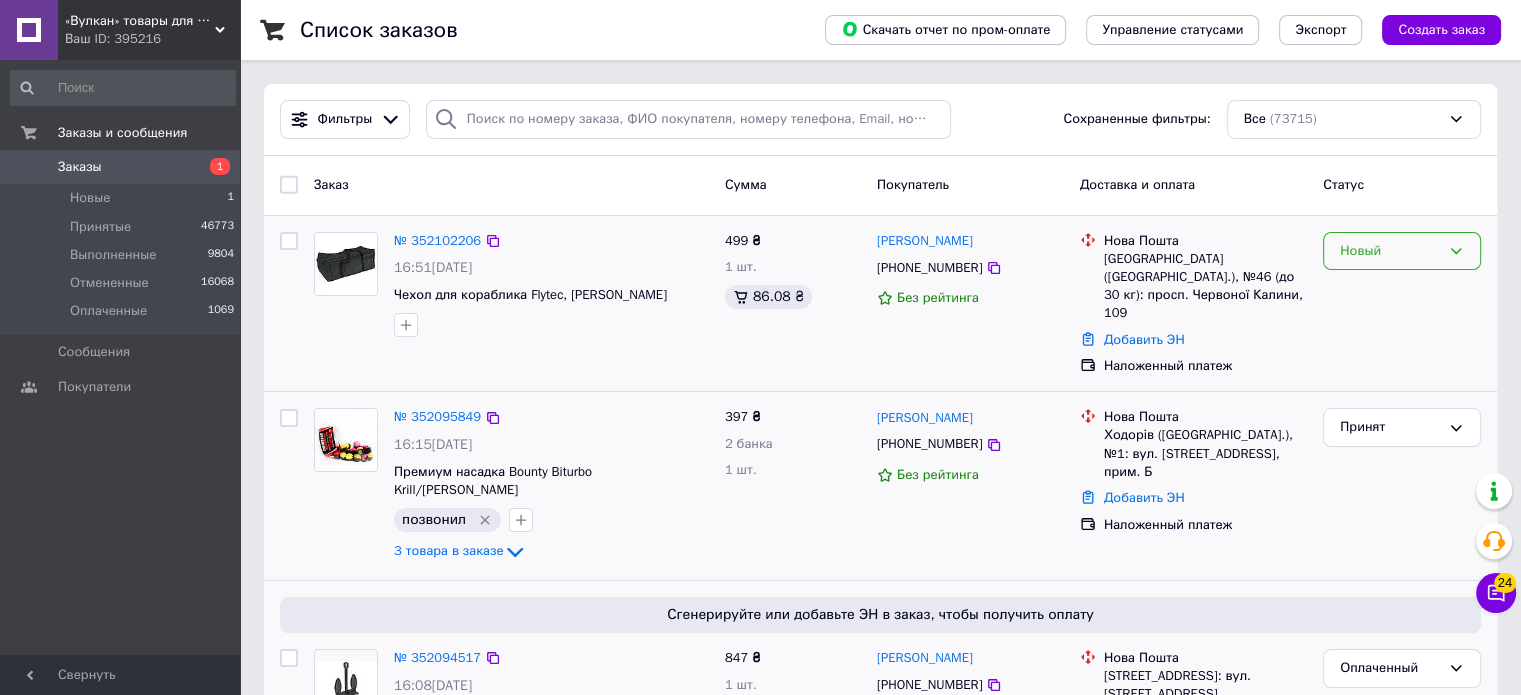 click on "Новый" at bounding box center [1390, 251] 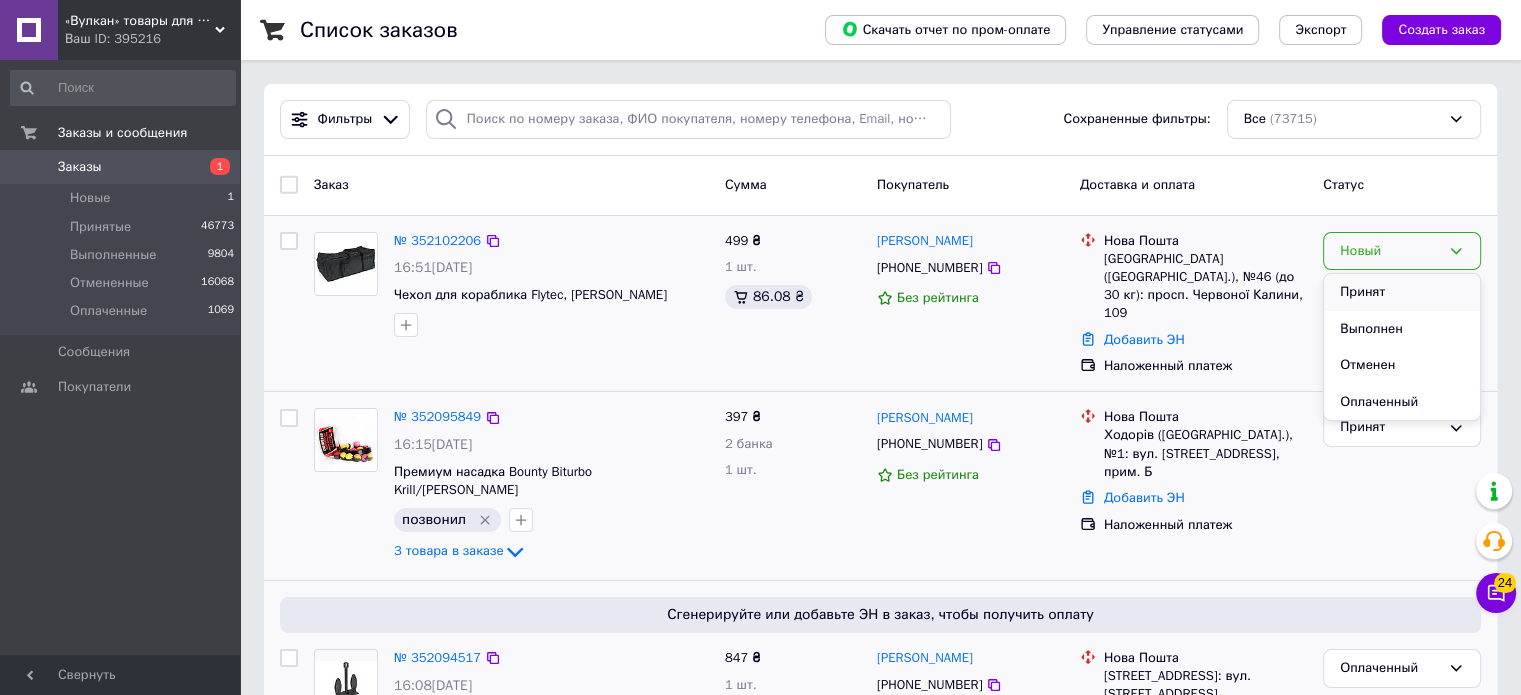 click on "Принят" at bounding box center [1402, 292] 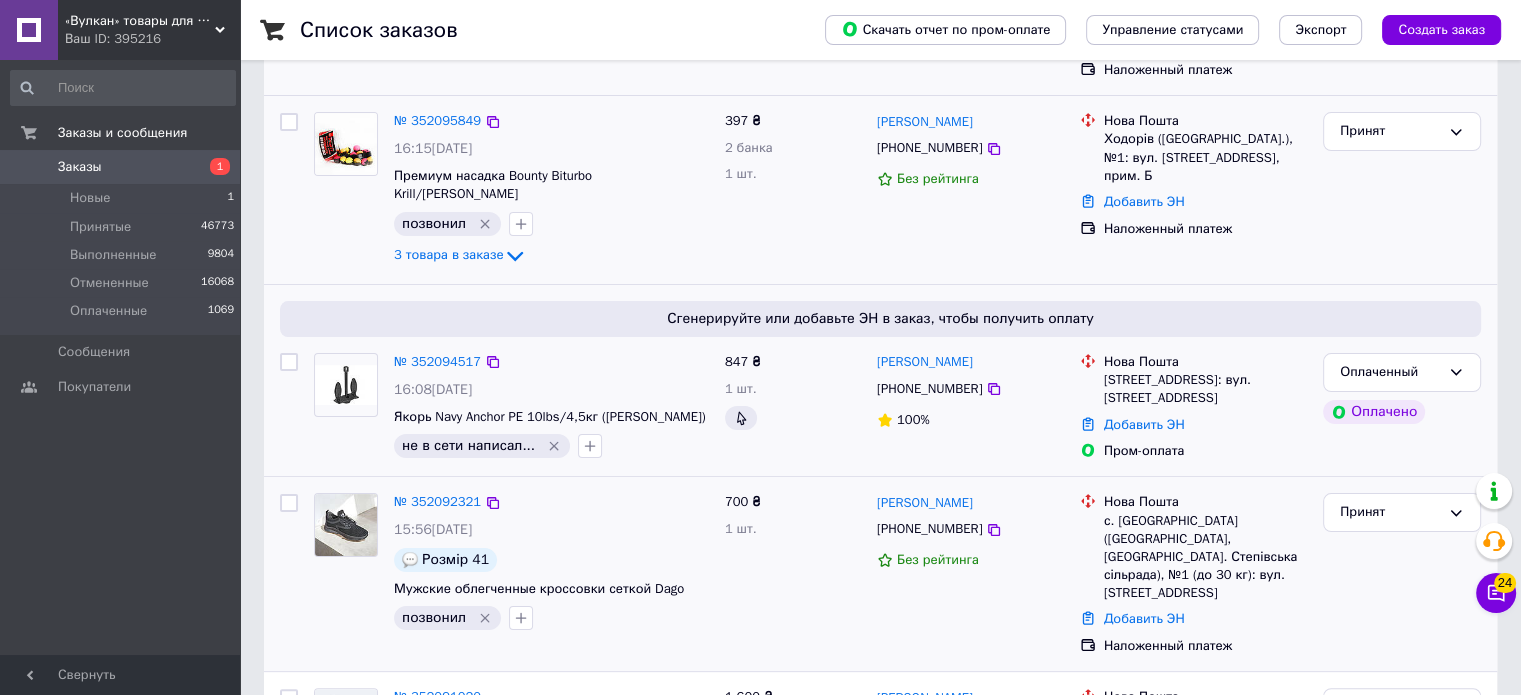 scroll, scrollTop: 400, scrollLeft: 0, axis: vertical 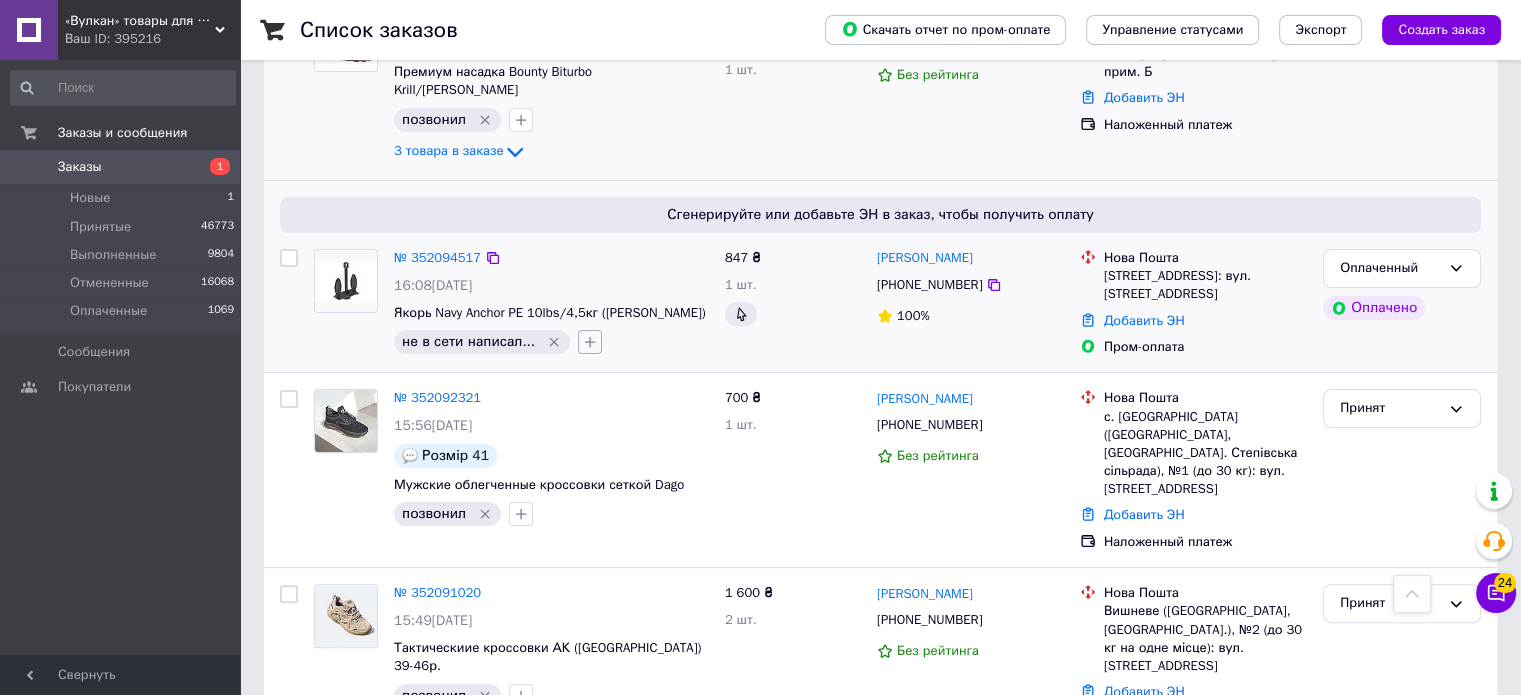click 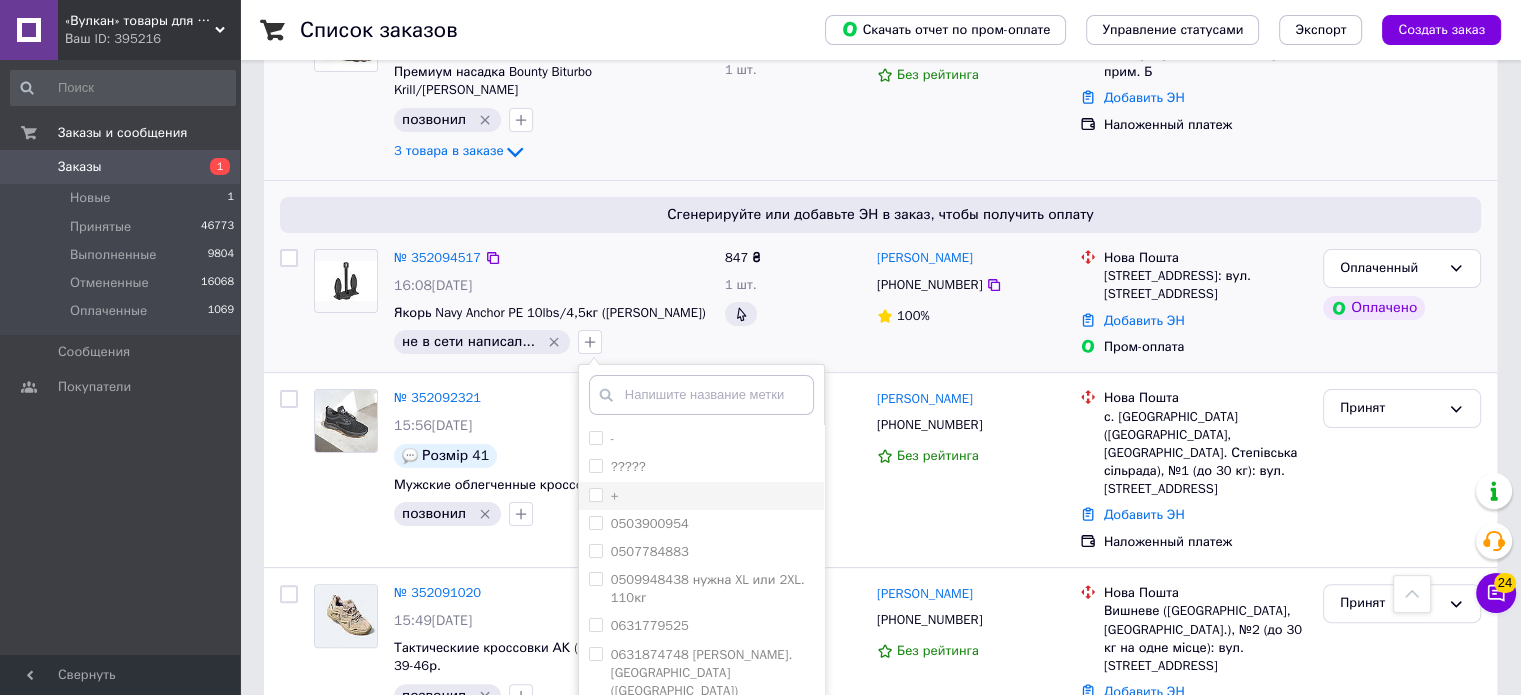 click on "+" at bounding box center (595, 494) 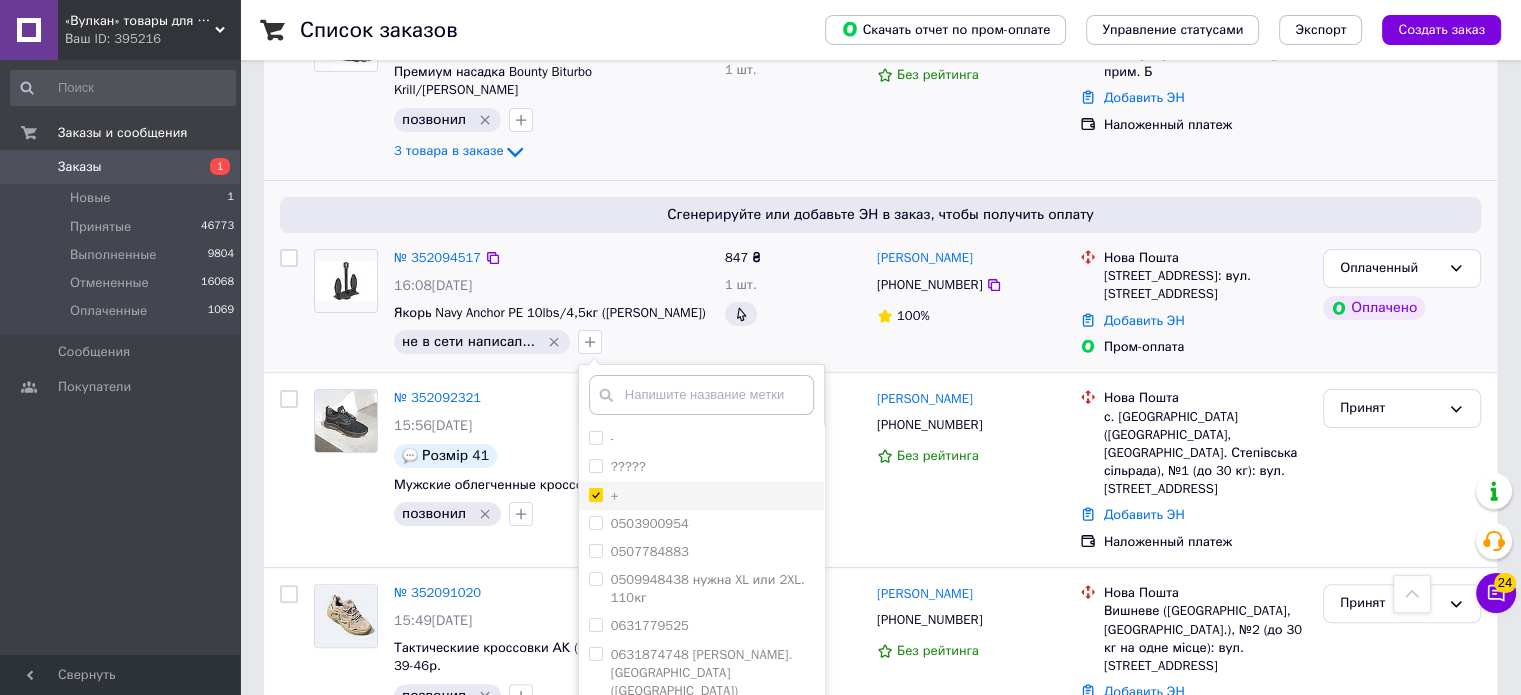checkbox on "true" 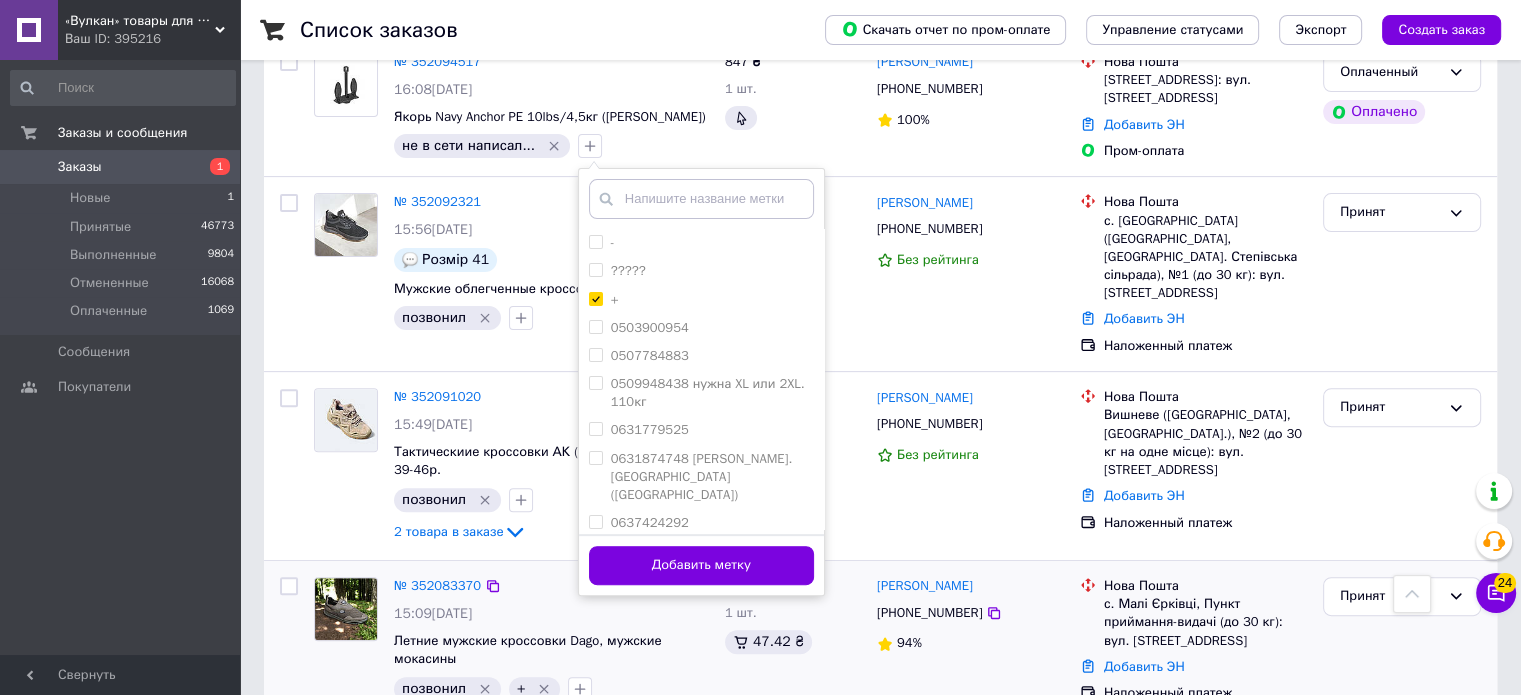 scroll, scrollTop: 600, scrollLeft: 0, axis: vertical 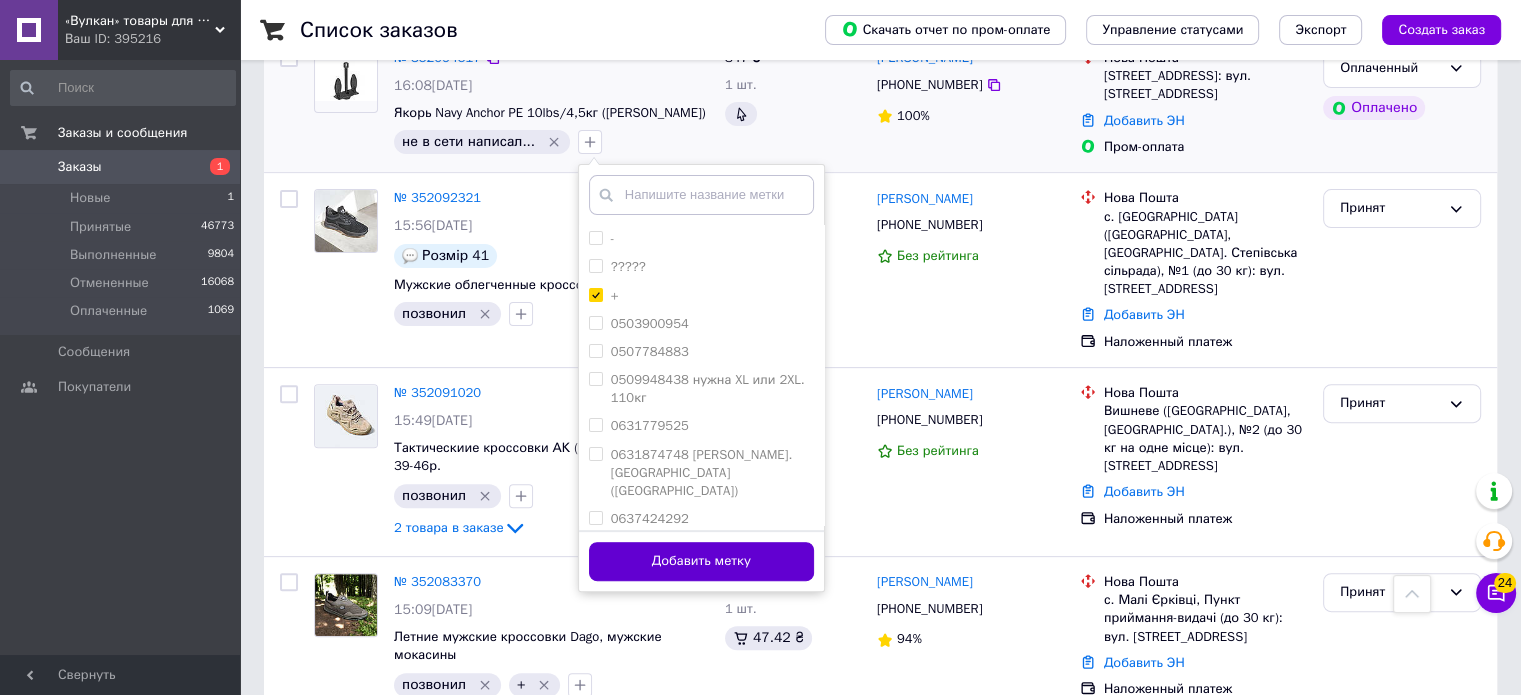 click on "Добавить метку" at bounding box center [701, 561] 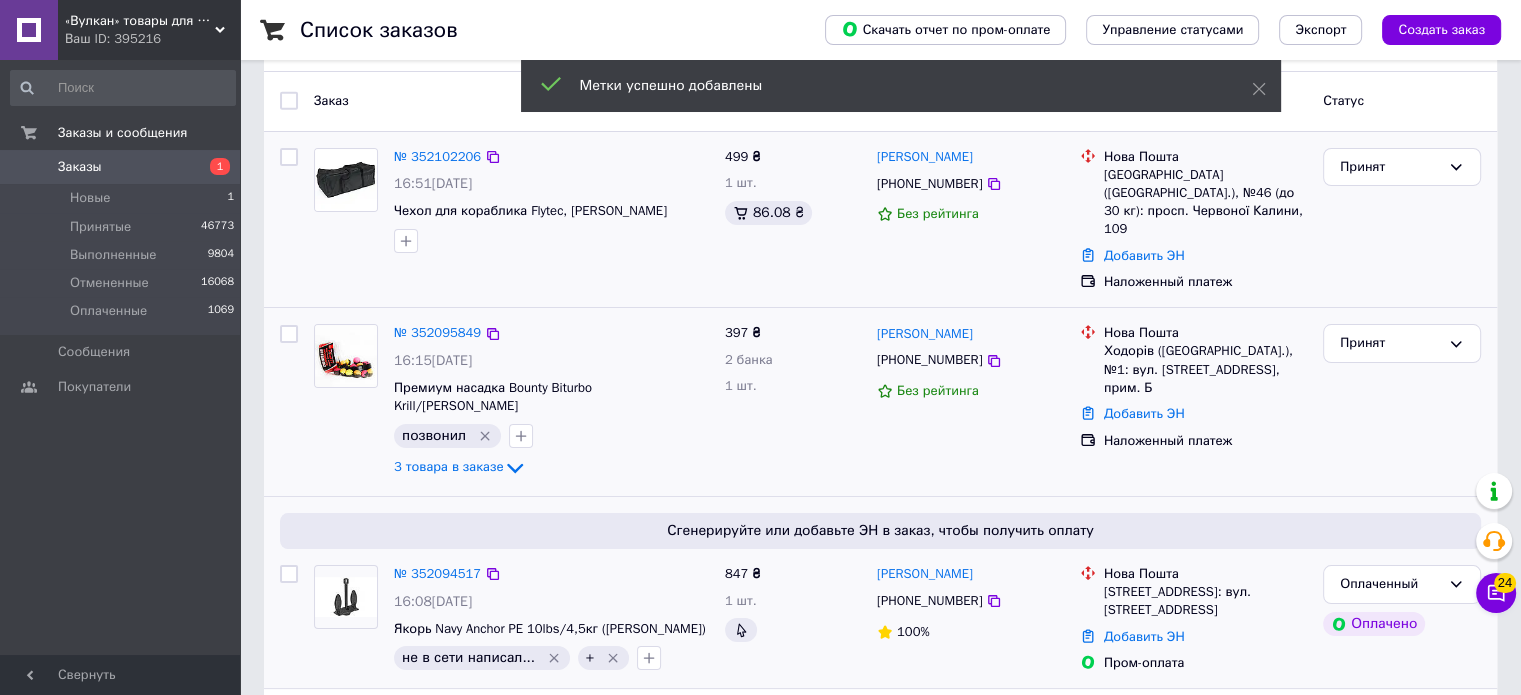scroll, scrollTop: 0, scrollLeft: 0, axis: both 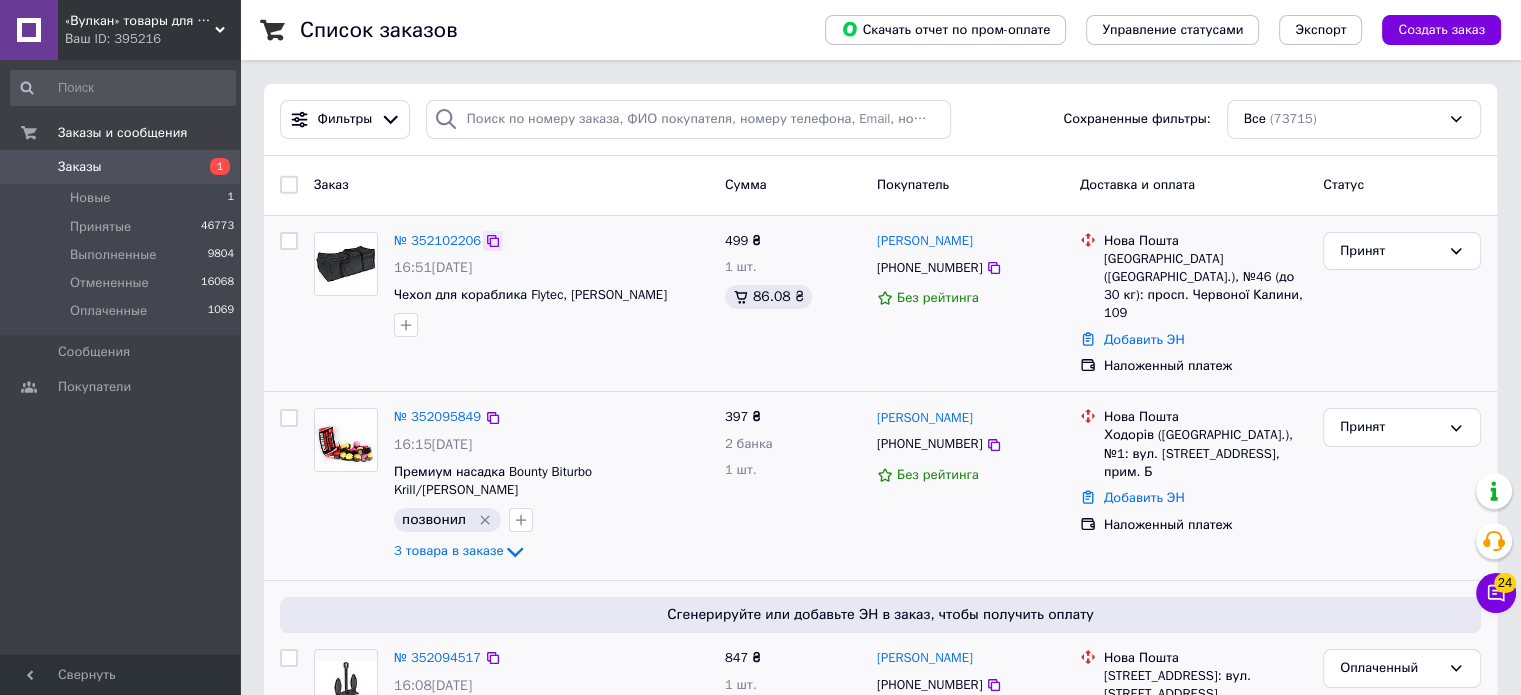 click 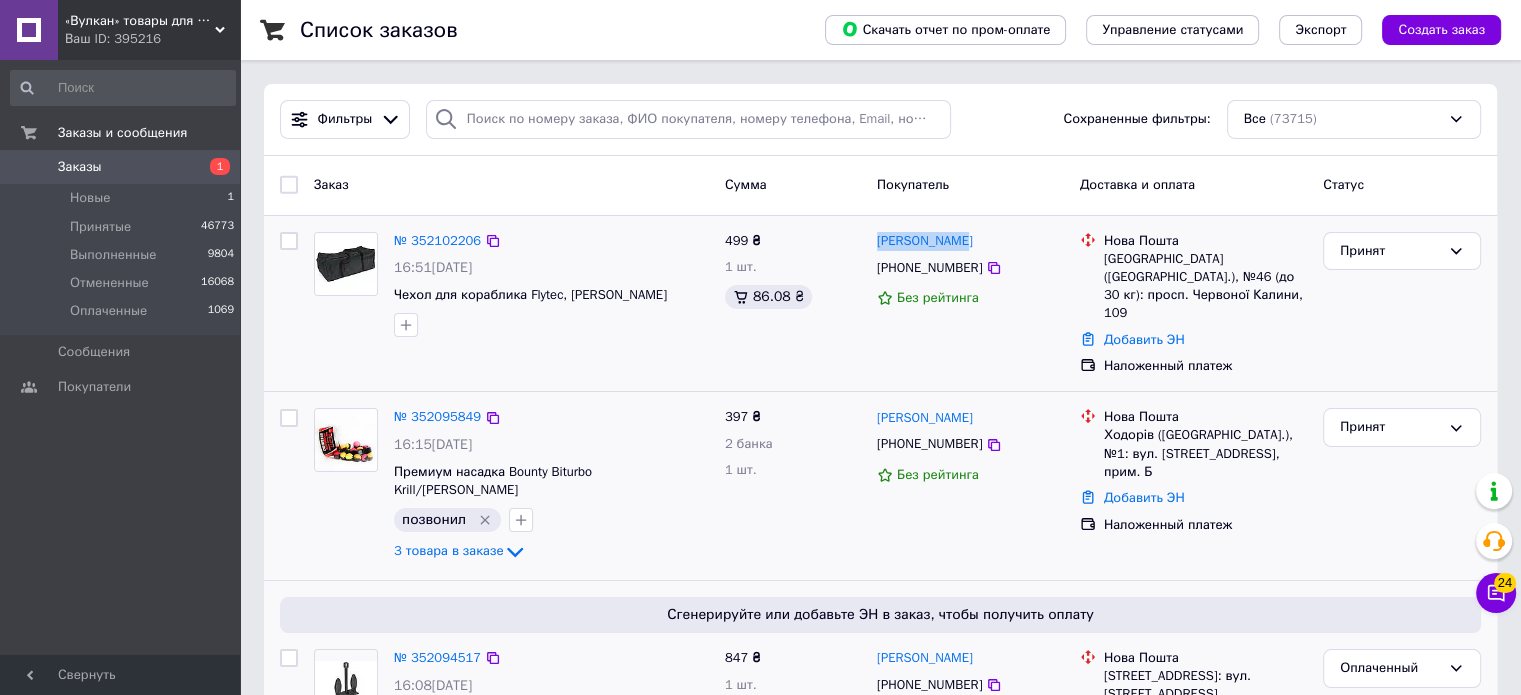 drag, startPoint x: 978, startPoint y: 239, endPoint x: 876, endPoint y: 243, distance: 102.0784 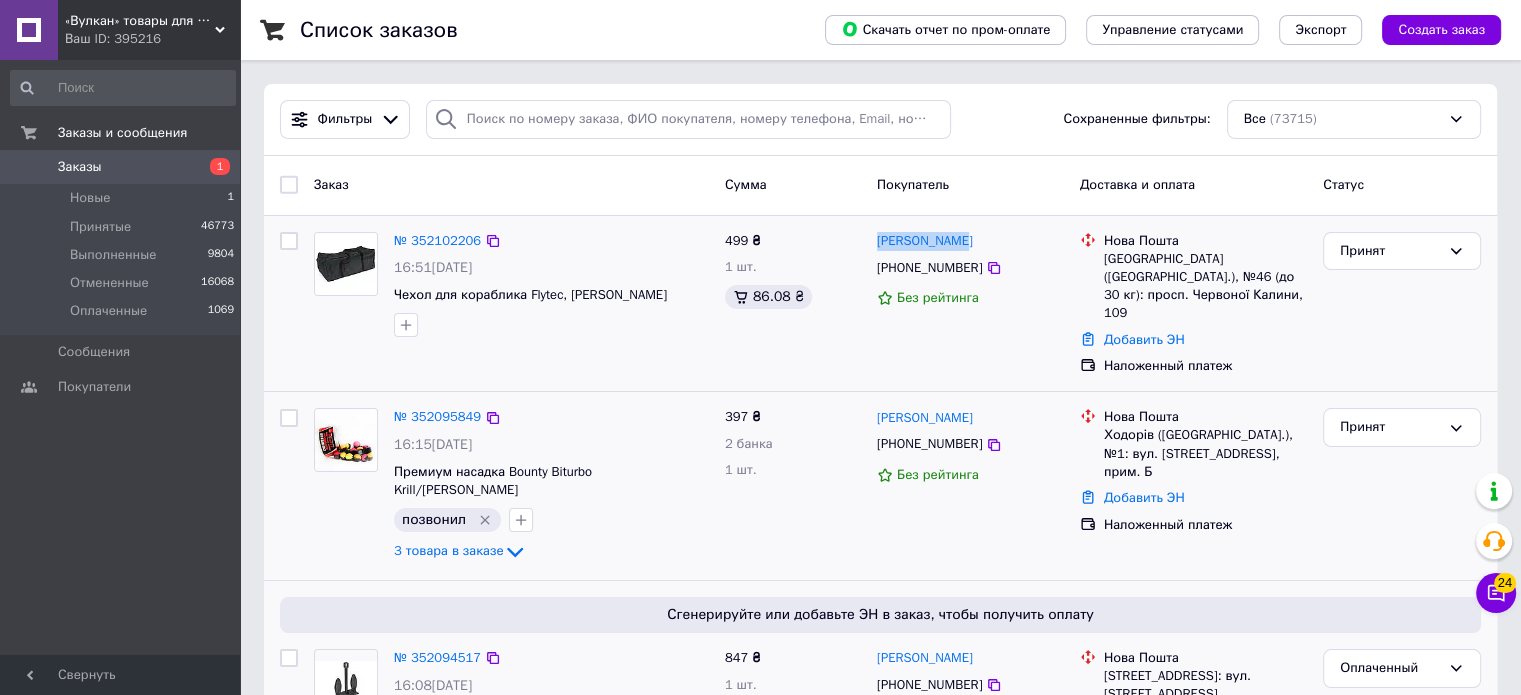 click on "[PERSON_NAME]" at bounding box center (970, 241) 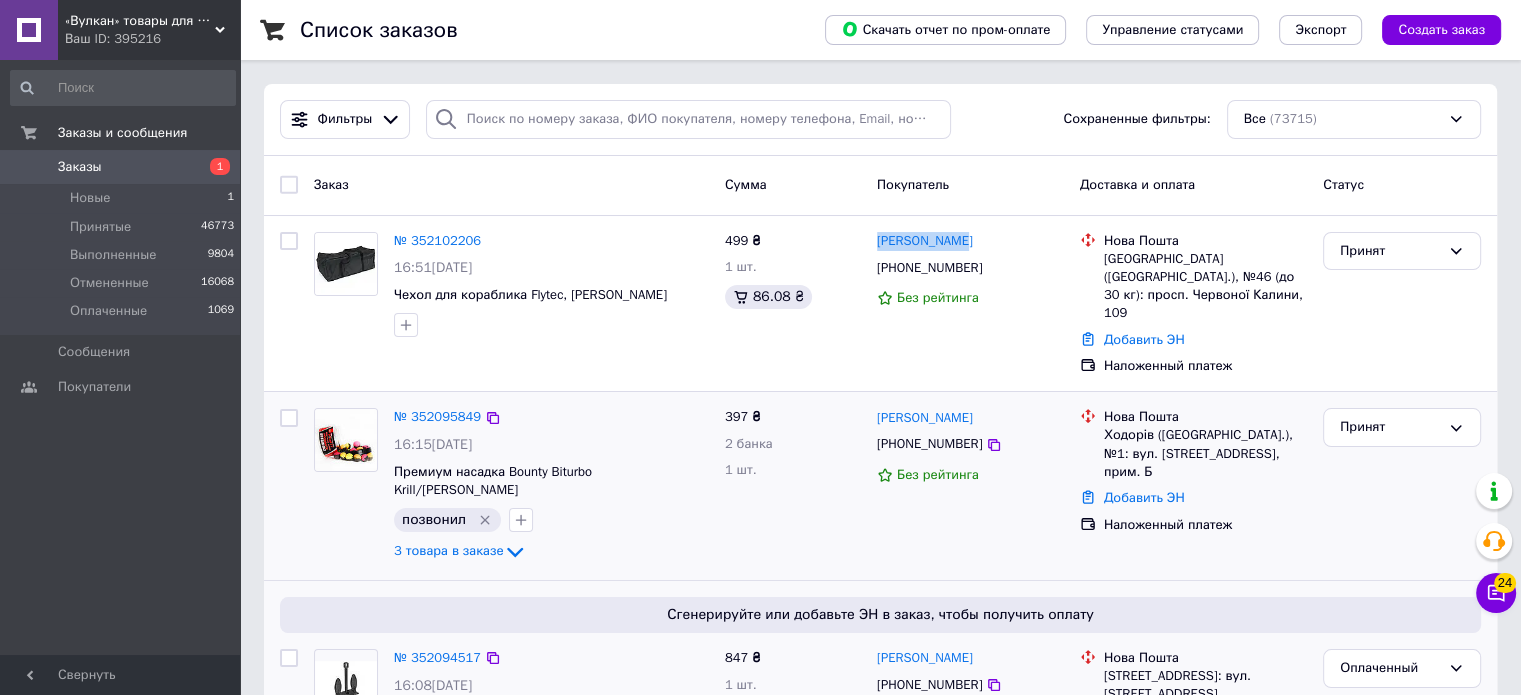 copy on "[PERSON_NAME]" 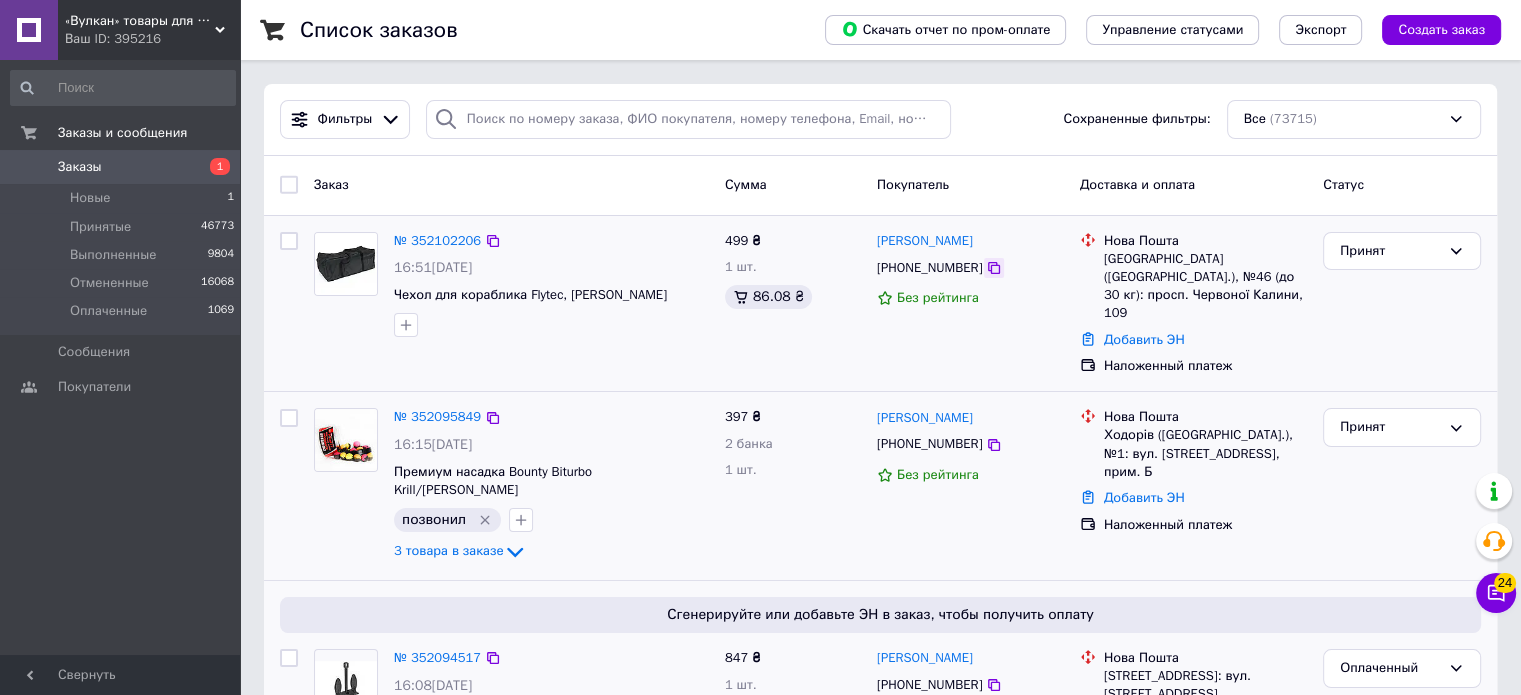 click 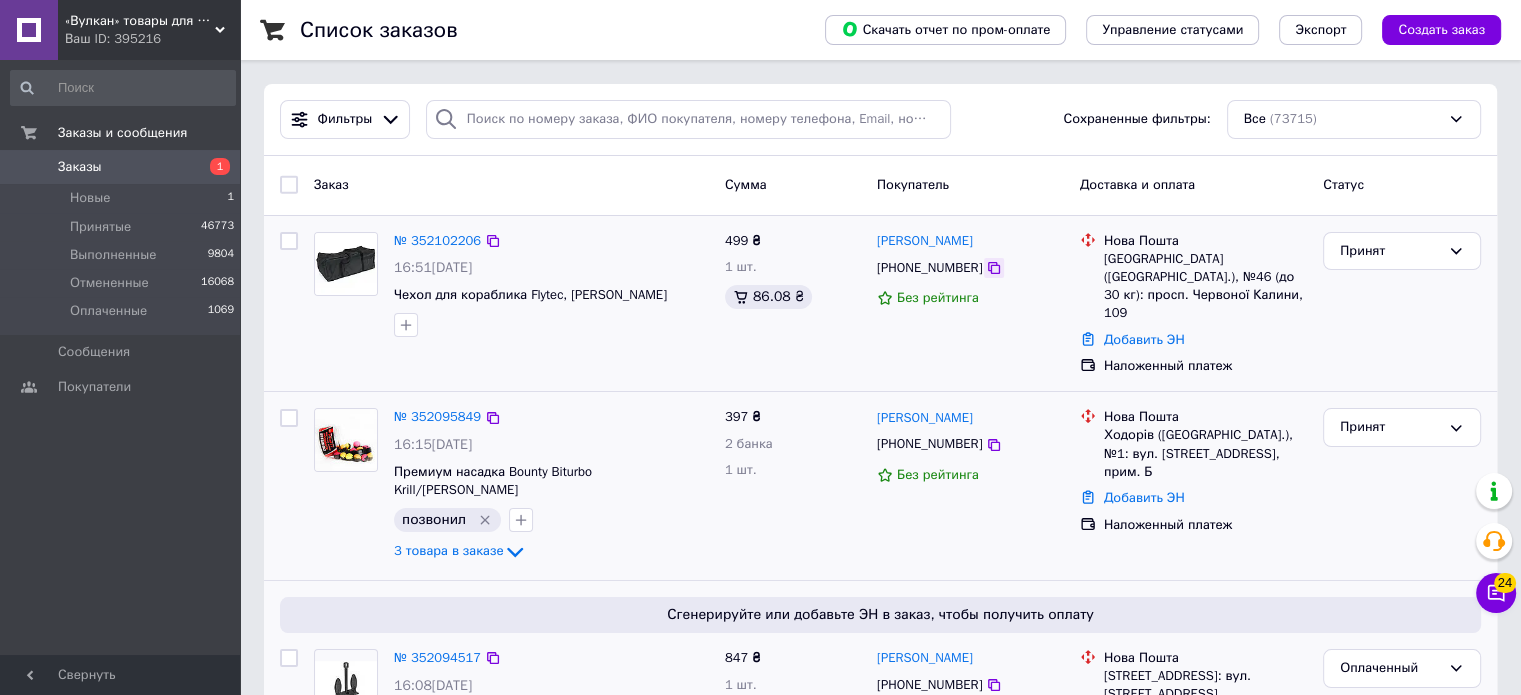 click 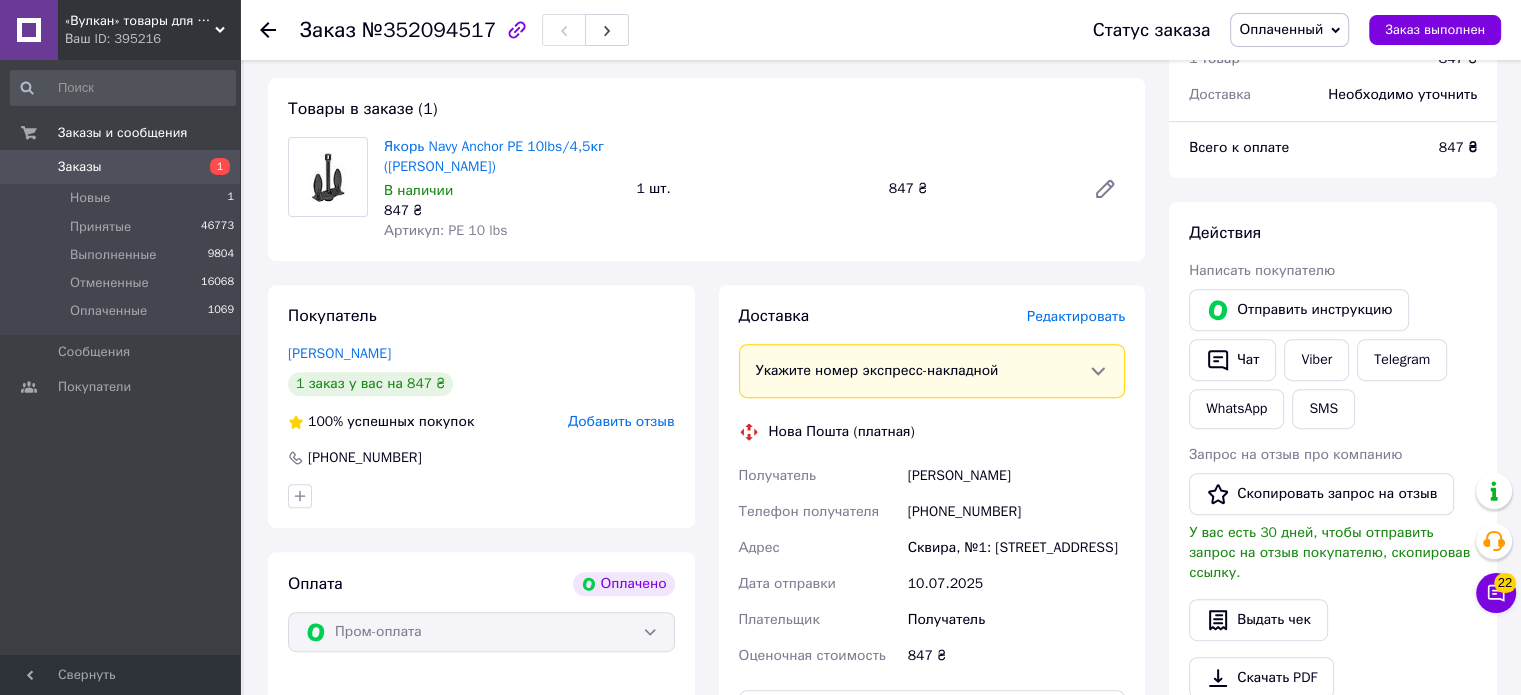 scroll, scrollTop: 700, scrollLeft: 0, axis: vertical 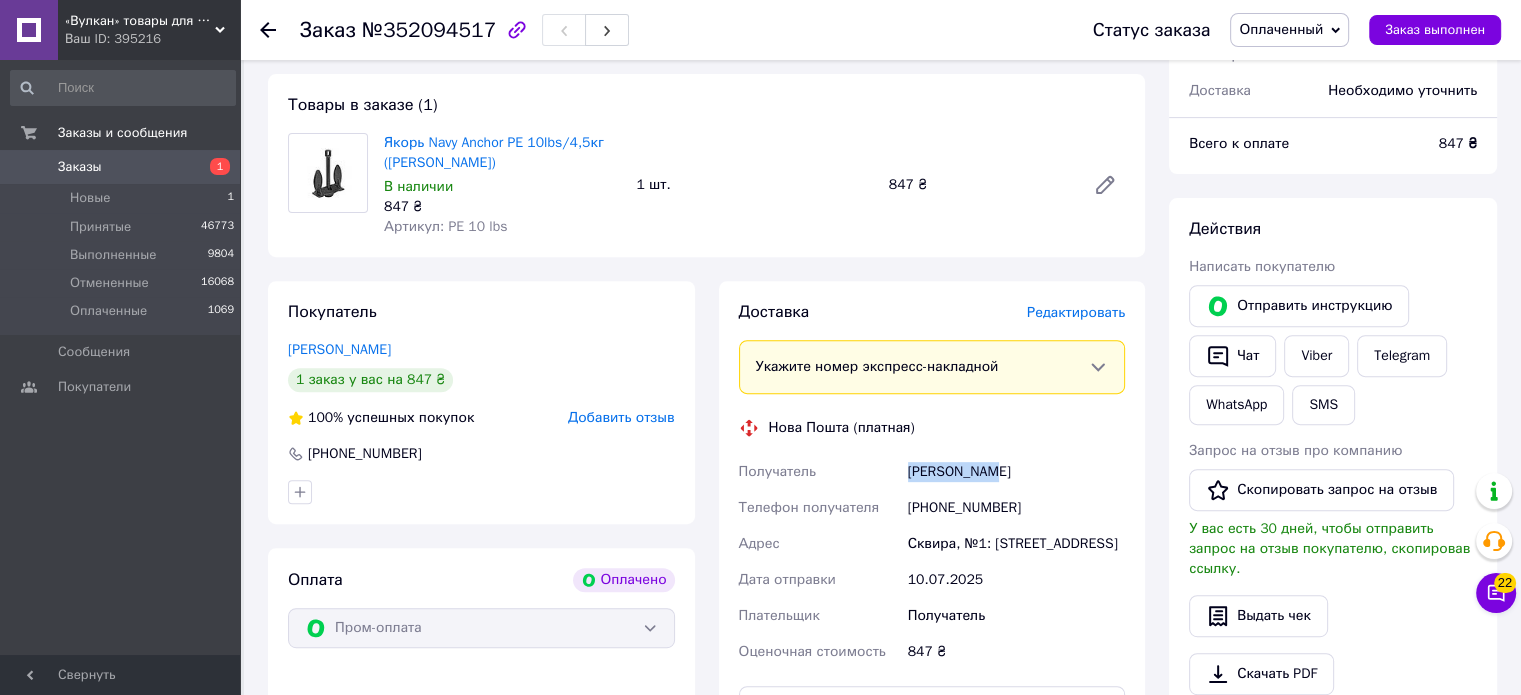 drag, startPoint x: 956, startPoint y: 464, endPoint x: 904, endPoint y: 463, distance: 52.009613 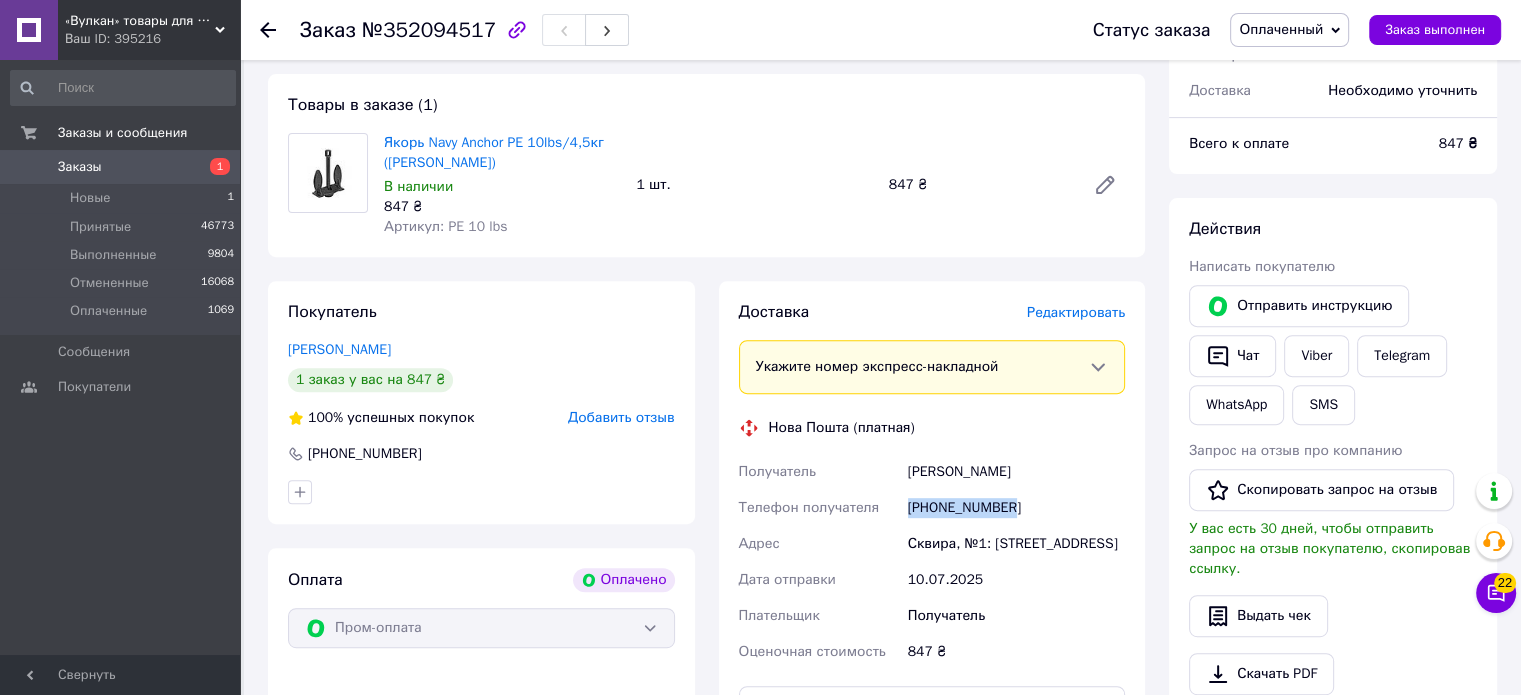 drag, startPoint x: 916, startPoint y: 510, endPoint x: 1026, endPoint y: 497, distance: 110.76552 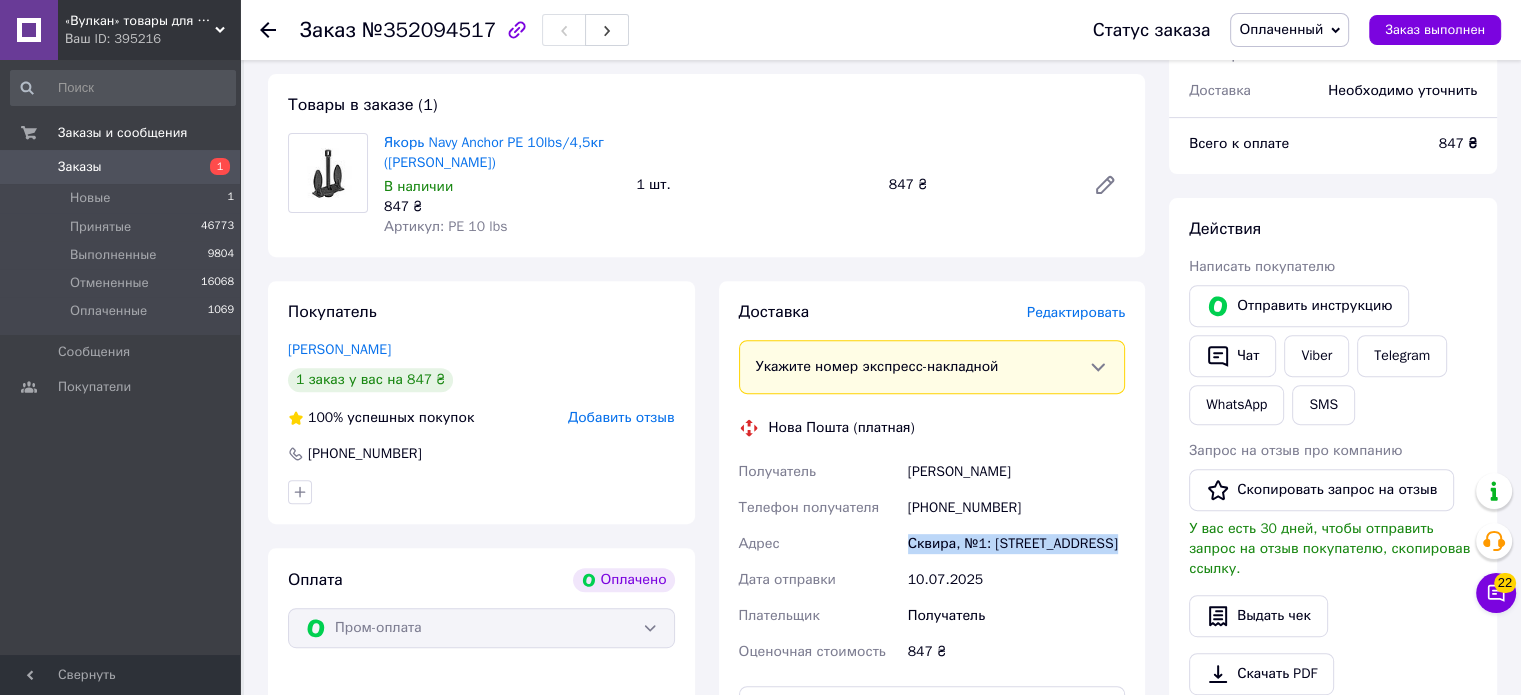 drag, startPoint x: 901, startPoint y: 546, endPoint x: 1125, endPoint y: 543, distance: 224.0201 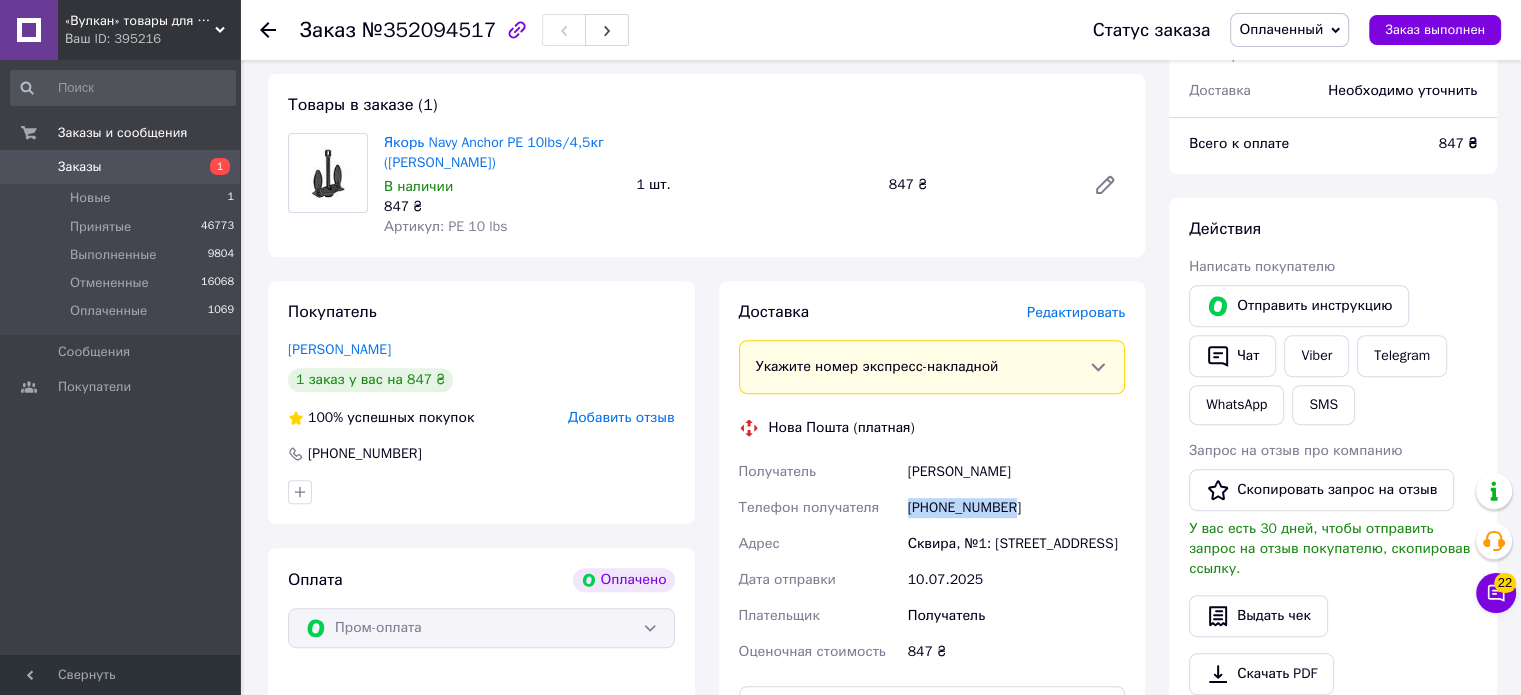 drag, startPoint x: 1014, startPoint y: 515, endPoint x: 878, endPoint y: 508, distance: 136.18002 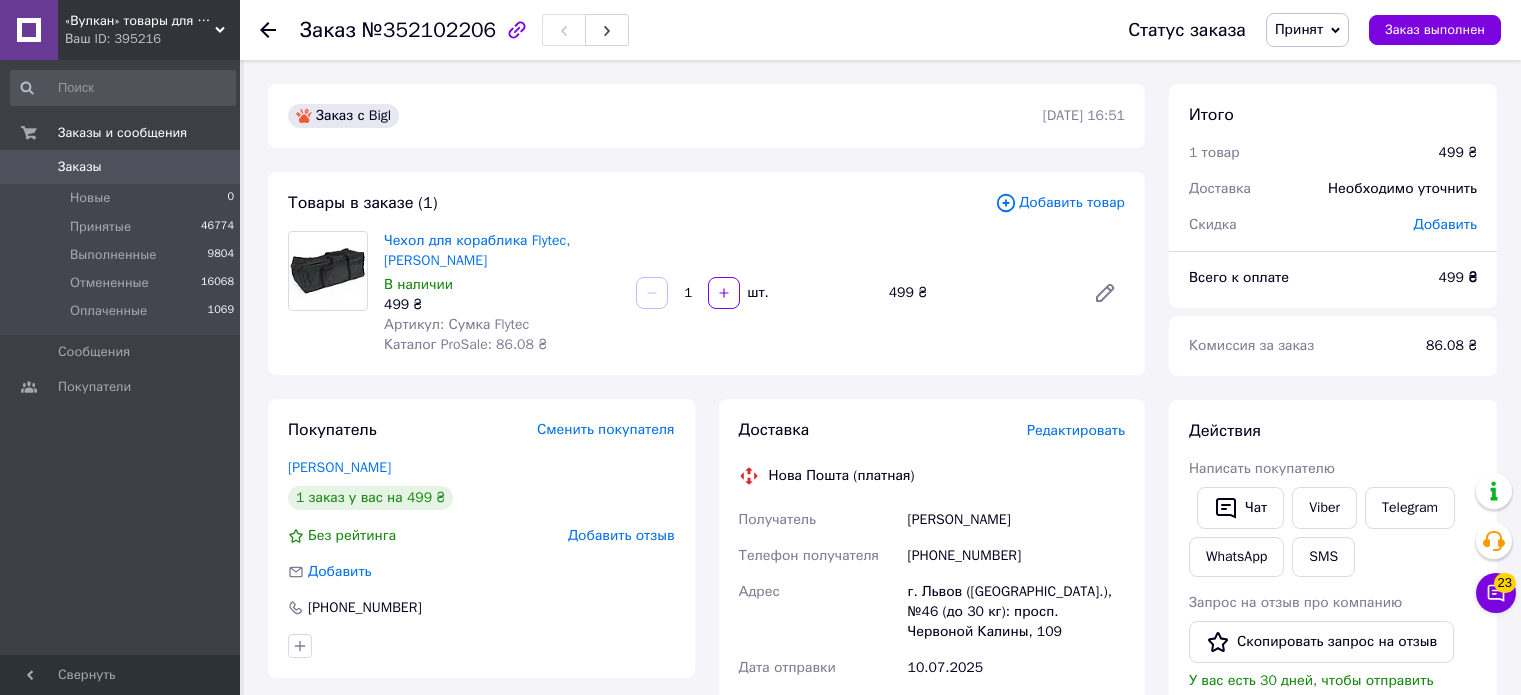 scroll, scrollTop: 0, scrollLeft: 0, axis: both 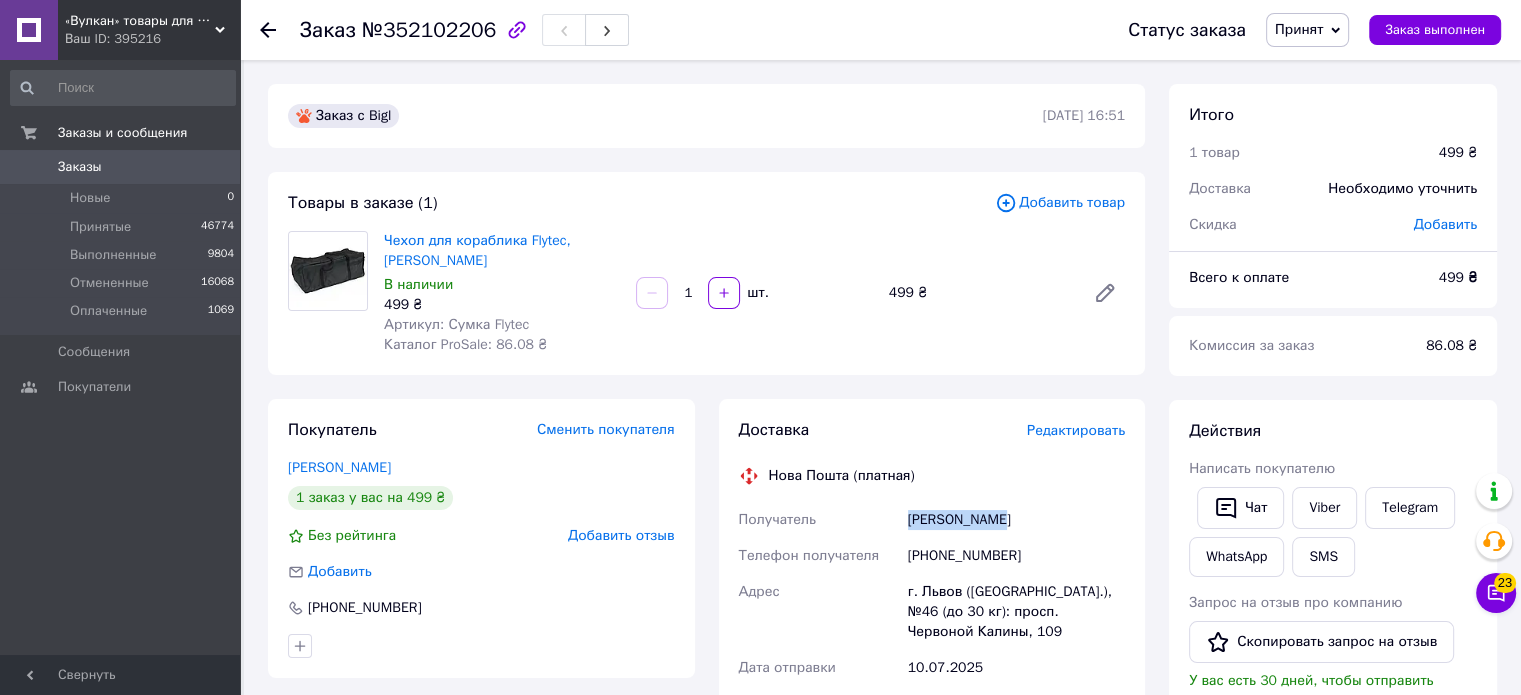 drag, startPoint x: 1016, startPoint y: 518, endPoint x: 902, endPoint y: 514, distance: 114.07015 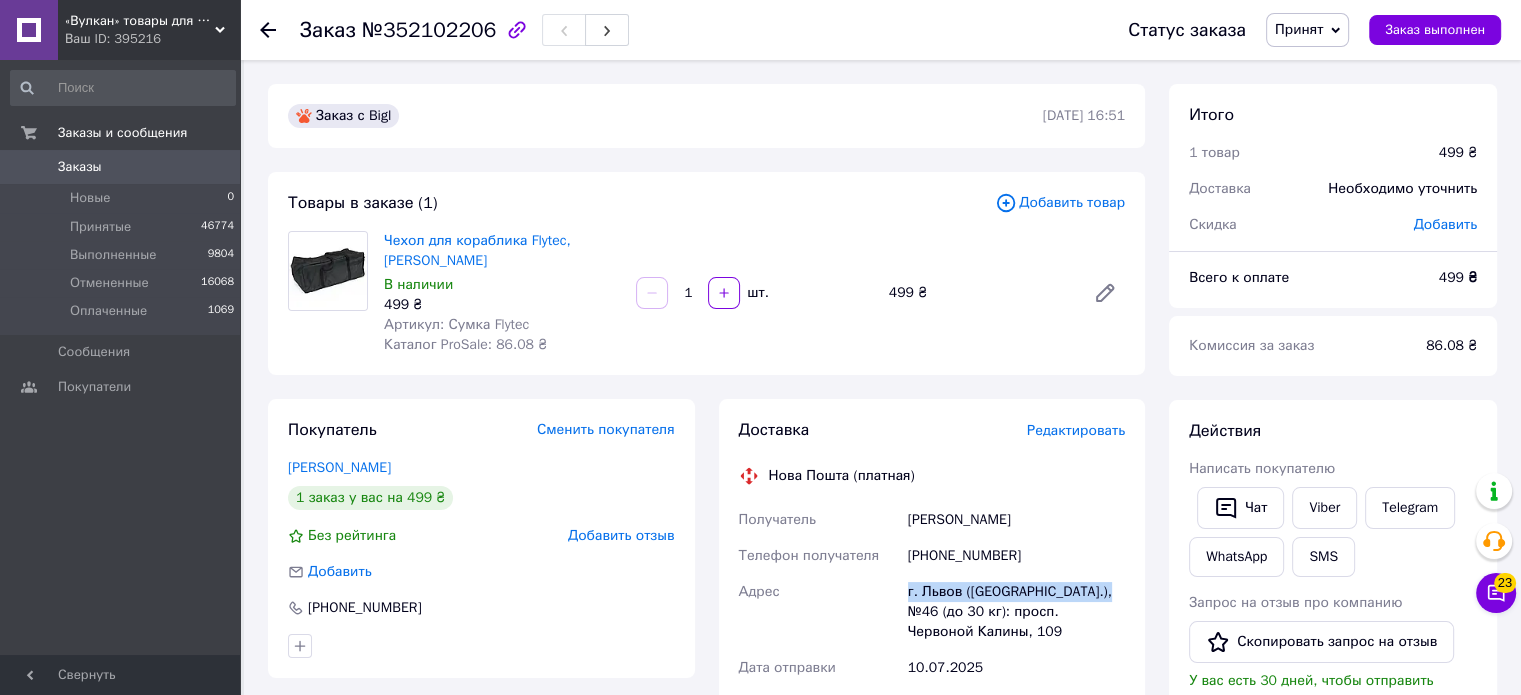 drag, startPoint x: 936, startPoint y: 594, endPoint x: 1104, endPoint y: 589, distance: 168.07439 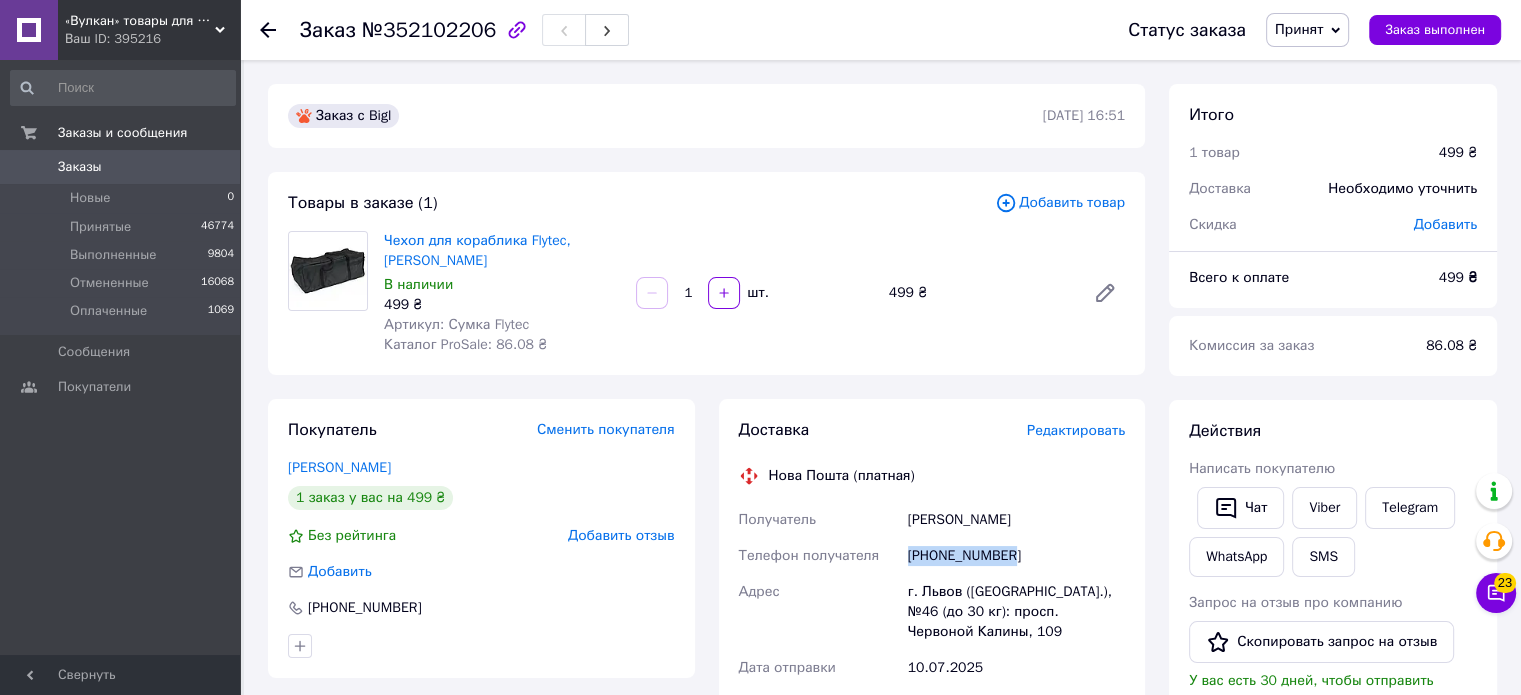 drag, startPoint x: 1031, startPoint y: 555, endPoint x: 898, endPoint y: 557, distance: 133.01503 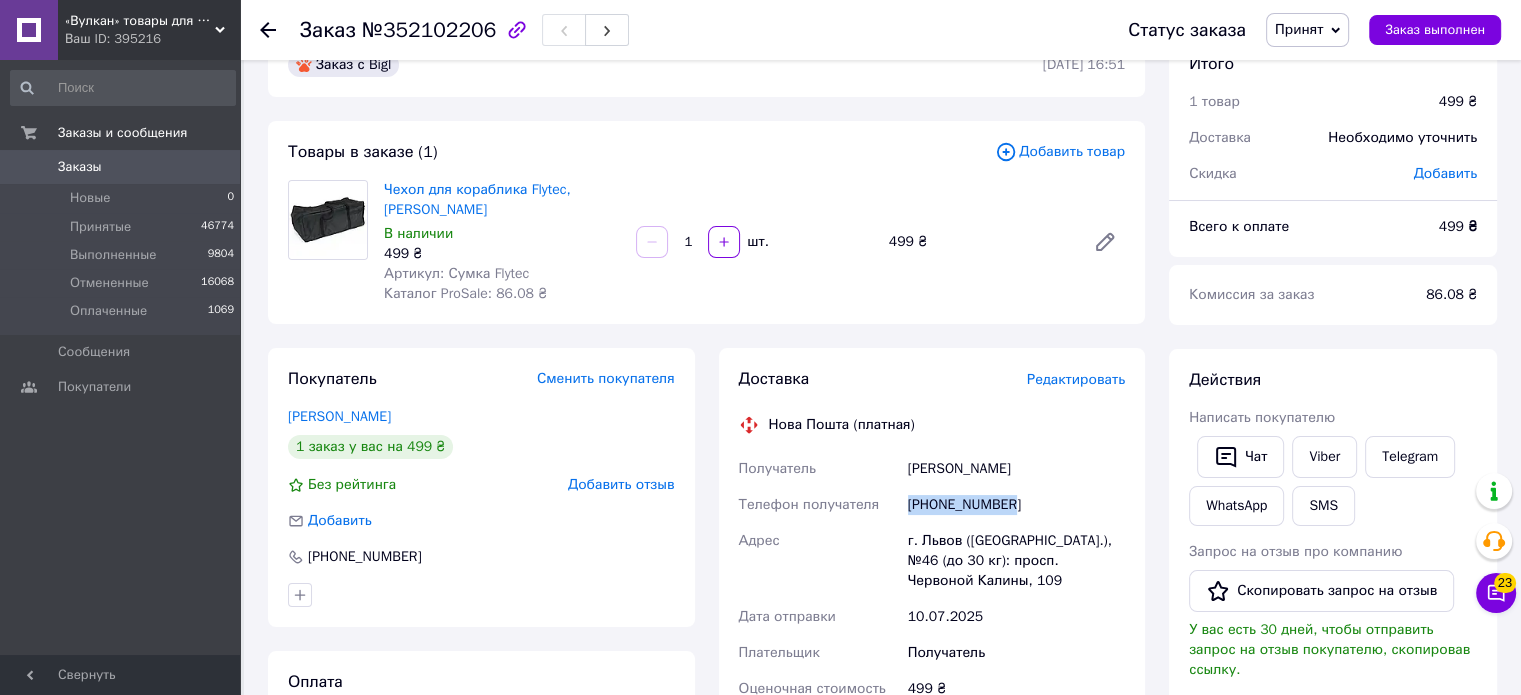 scroll, scrollTop: 100, scrollLeft: 0, axis: vertical 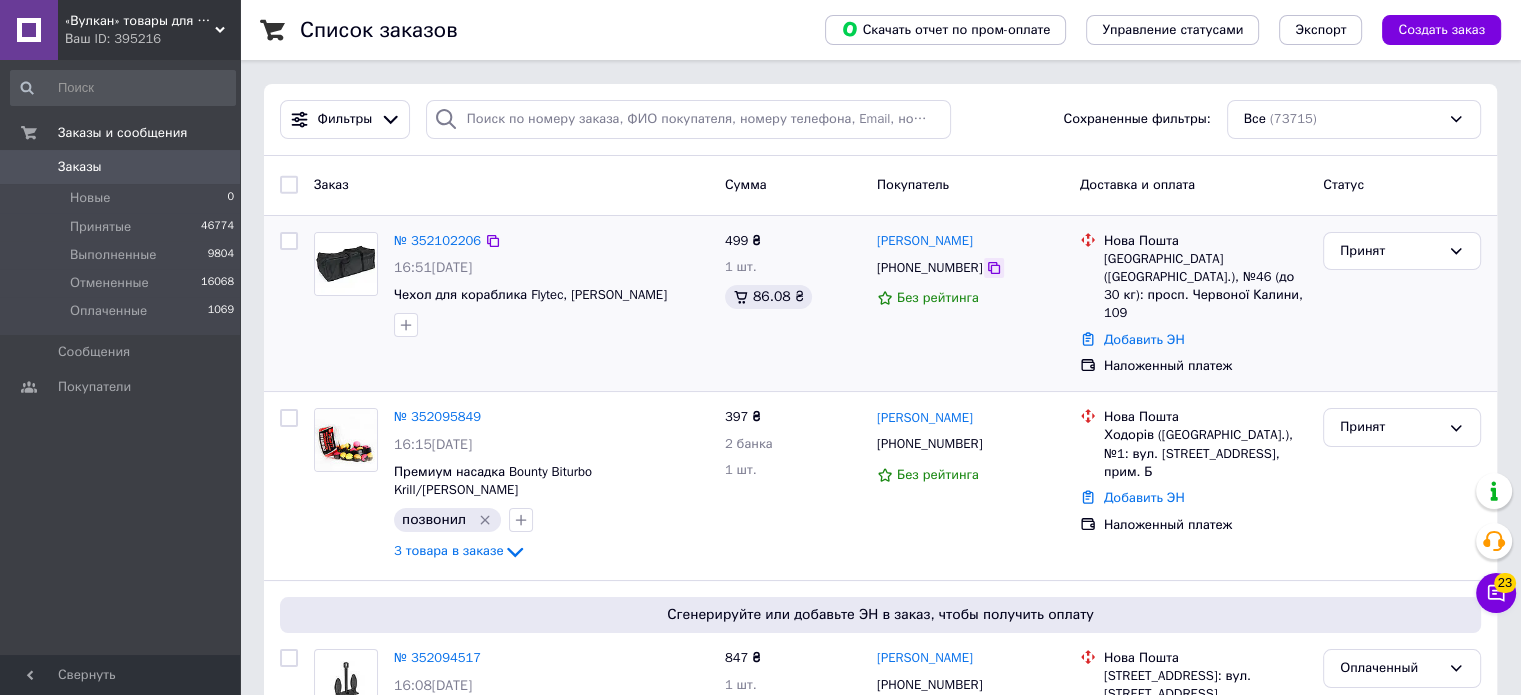 click at bounding box center (994, 268) 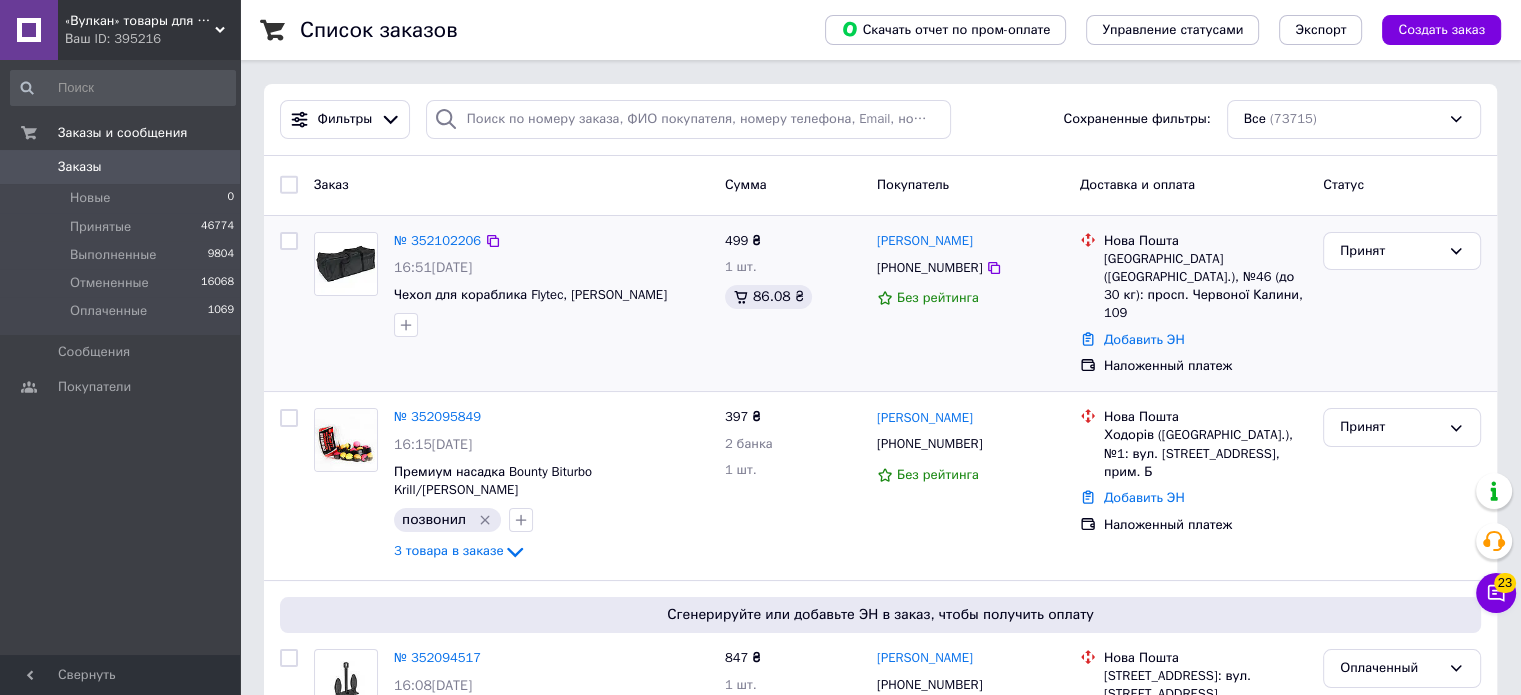 drag, startPoint x: 546, startPoint y: 322, endPoint x: 349, endPoint y: 321, distance: 197.00253 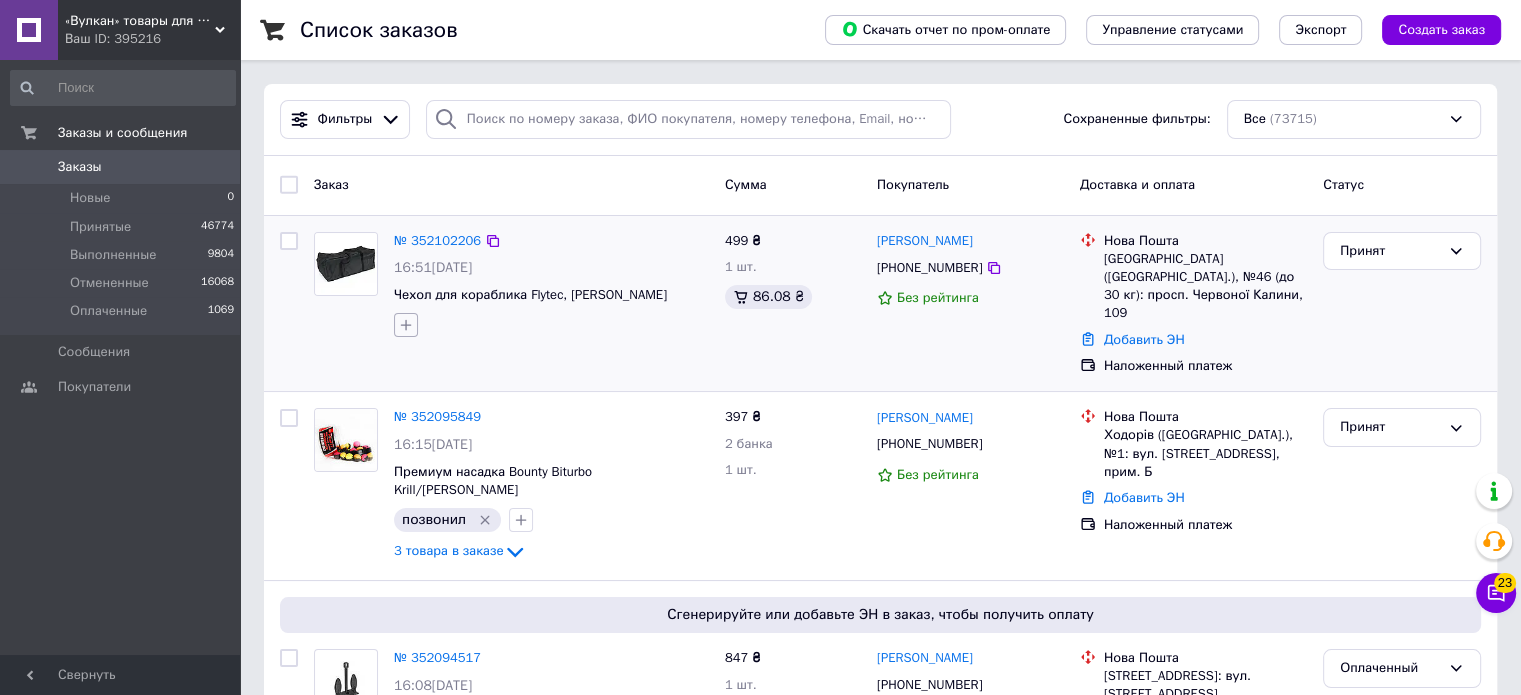 click at bounding box center (406, 325) 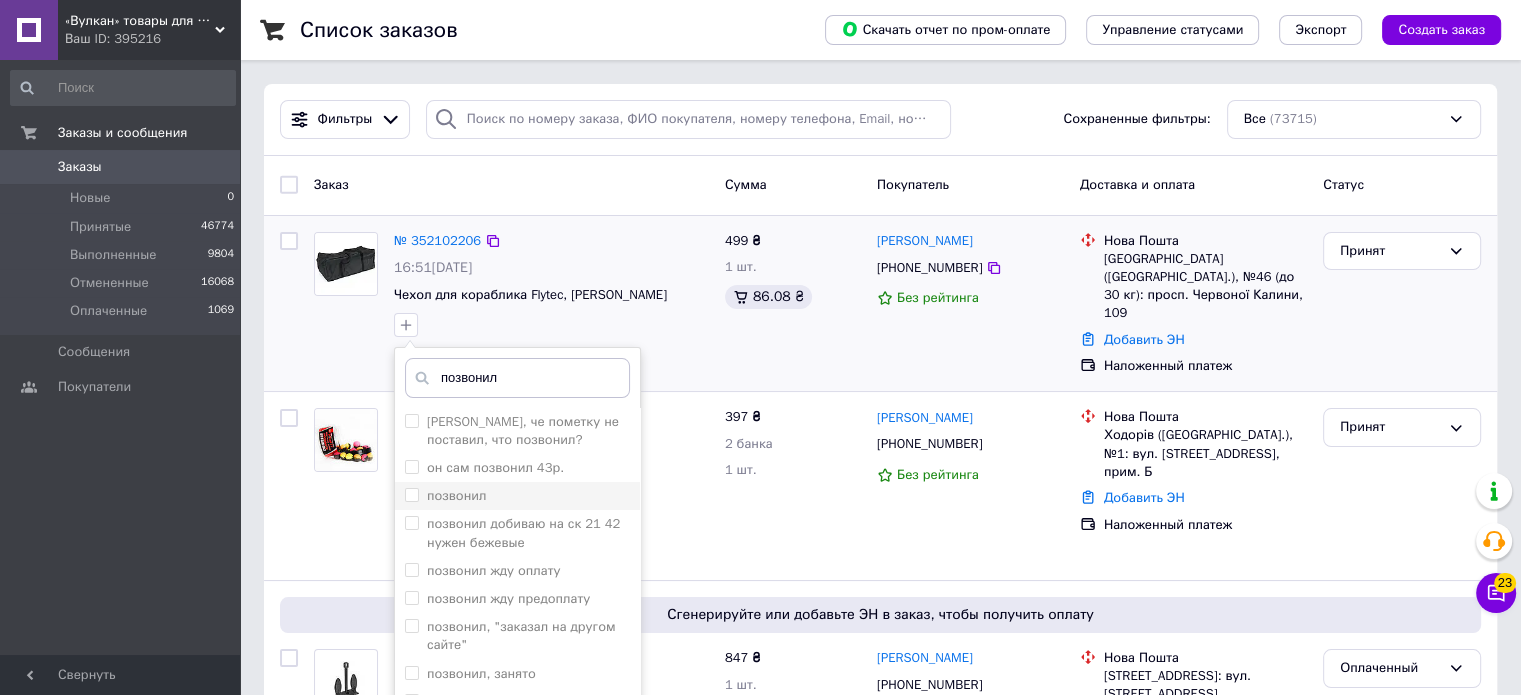 type on "позвонил" 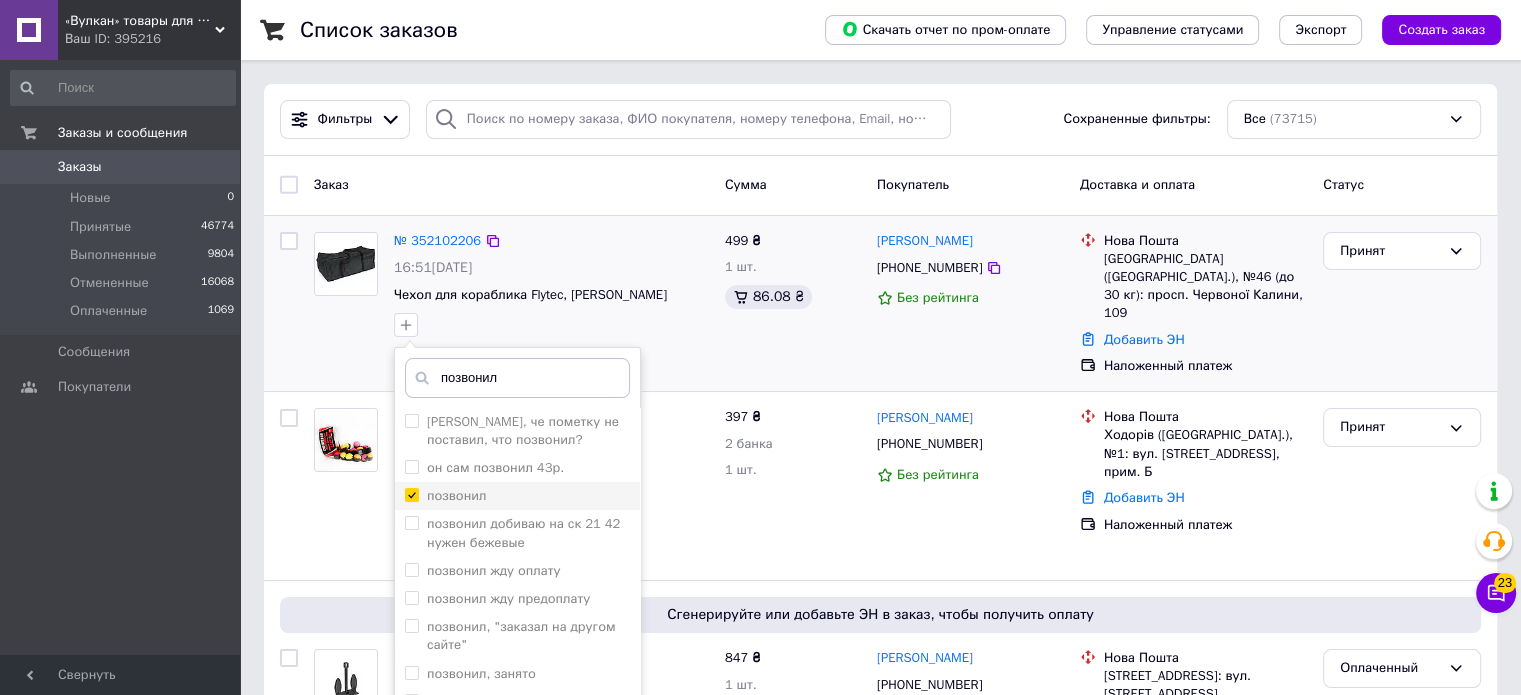 checkbox on "true" 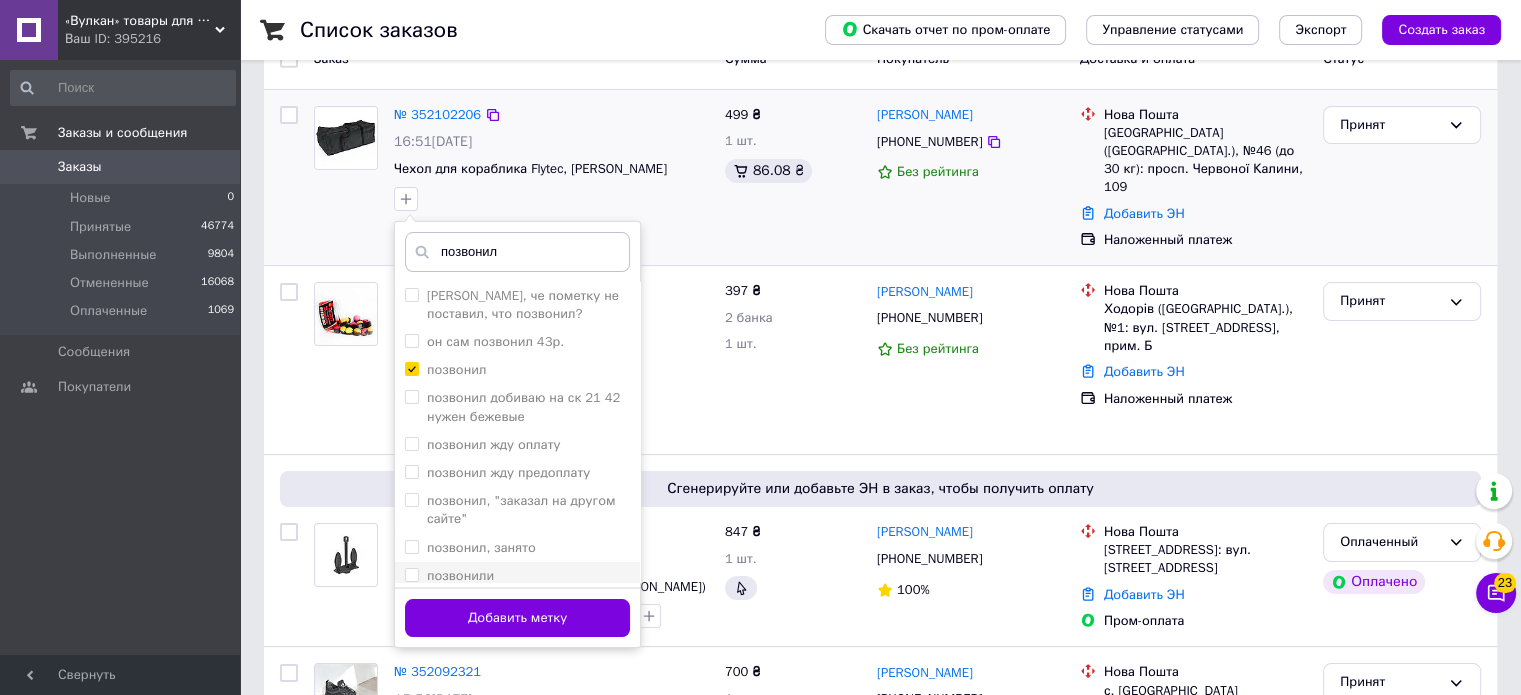 scroll, scrollTop: 200, scrollLeft: 0, axis: vertical 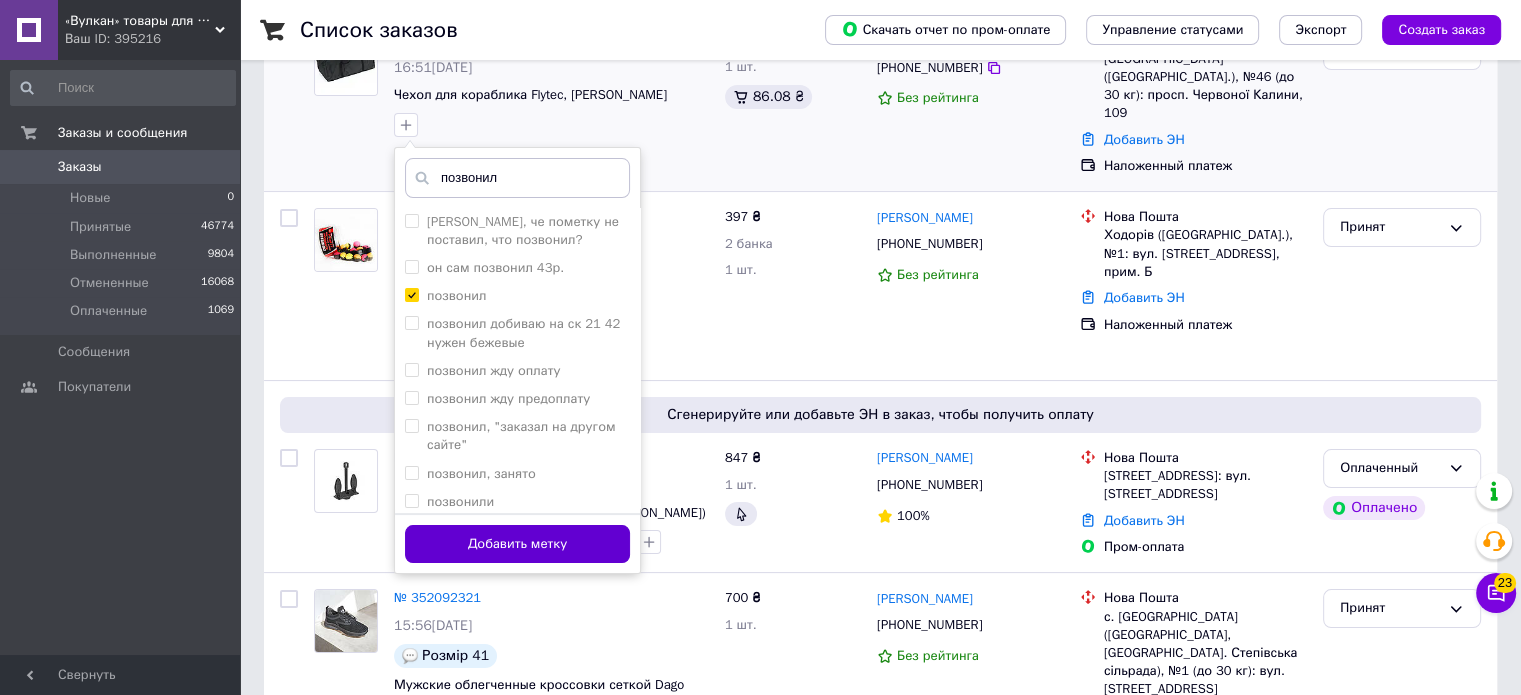 click on "Добавить метку" at bounding box center (517, 544) 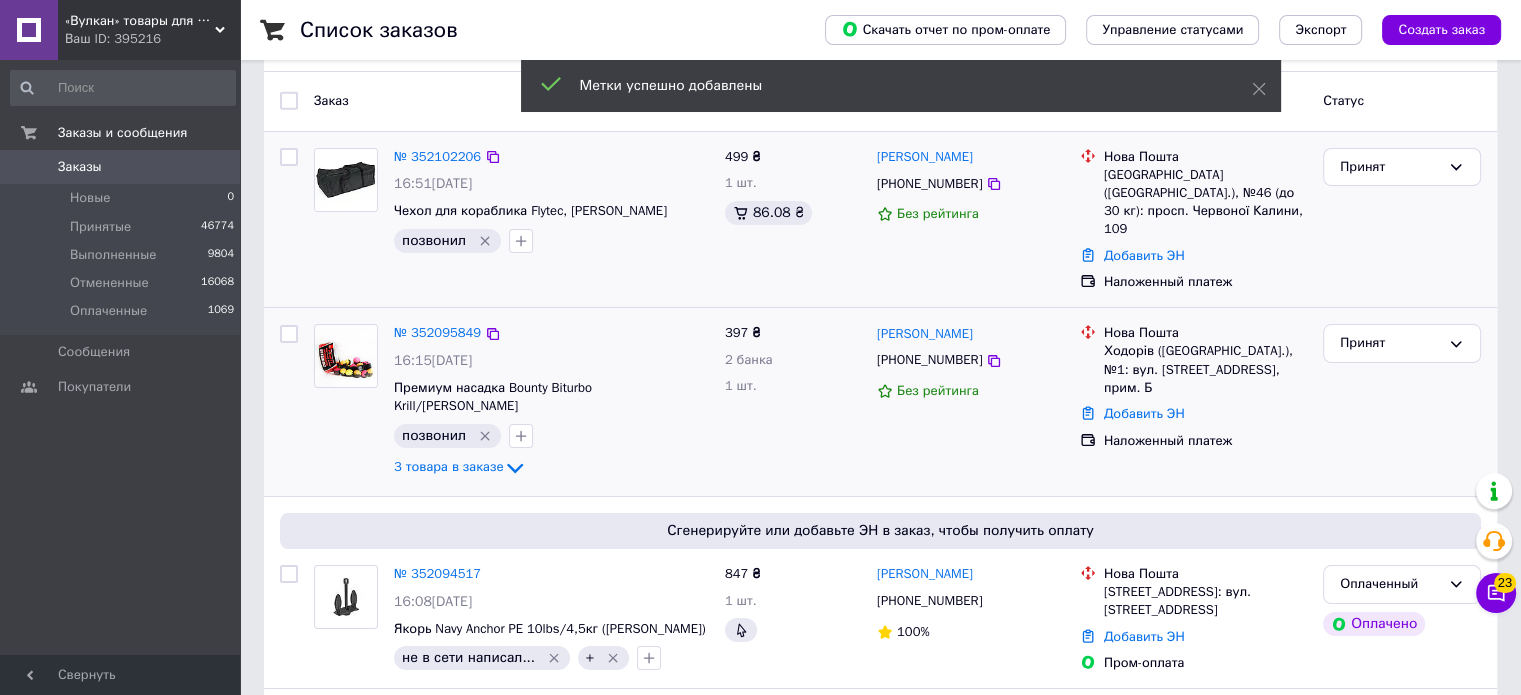 scroll, scrollTop: 0, scrollLeft: 0, axis: both 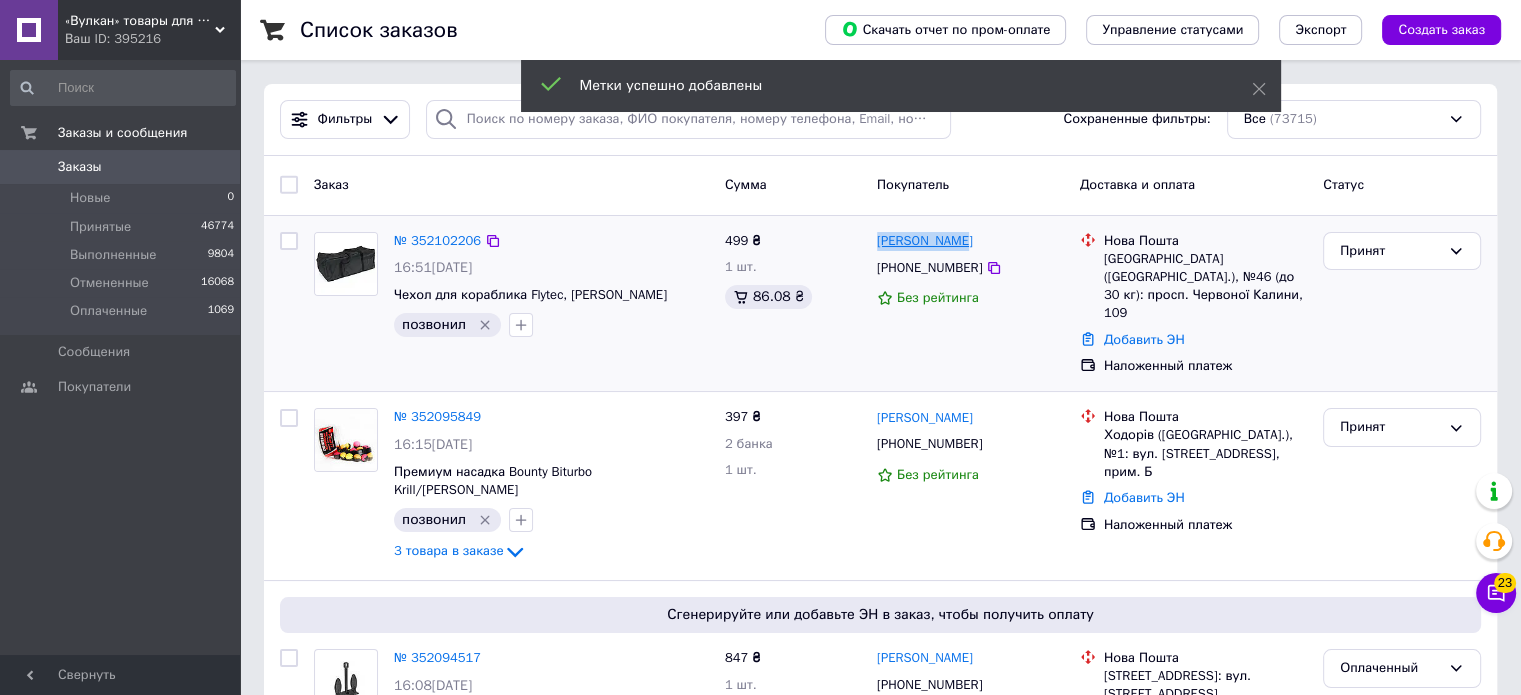 drag, startPoint x: 974, startPoint y: 242, endPoint x: 876, endPoint y: 238, distance: 98.0816 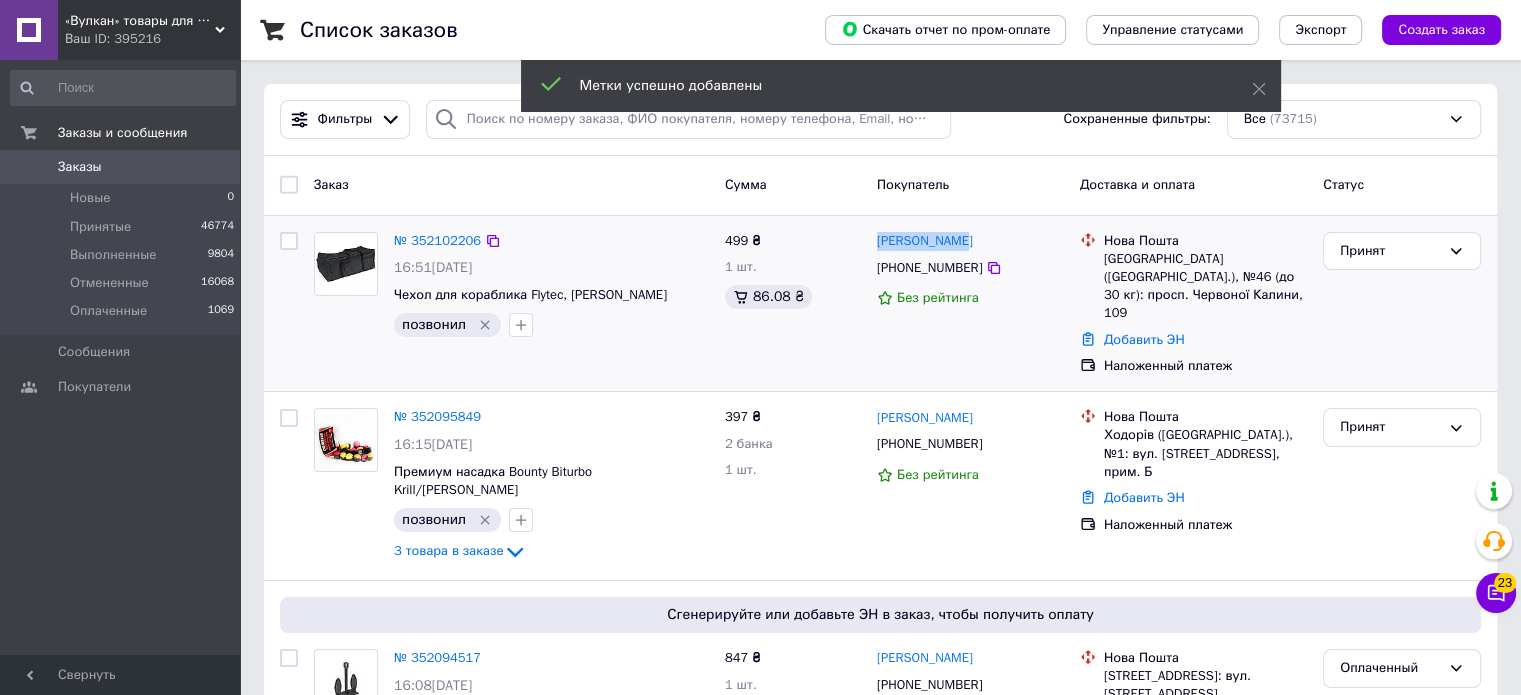 copy on "[PERSON_NAME]" 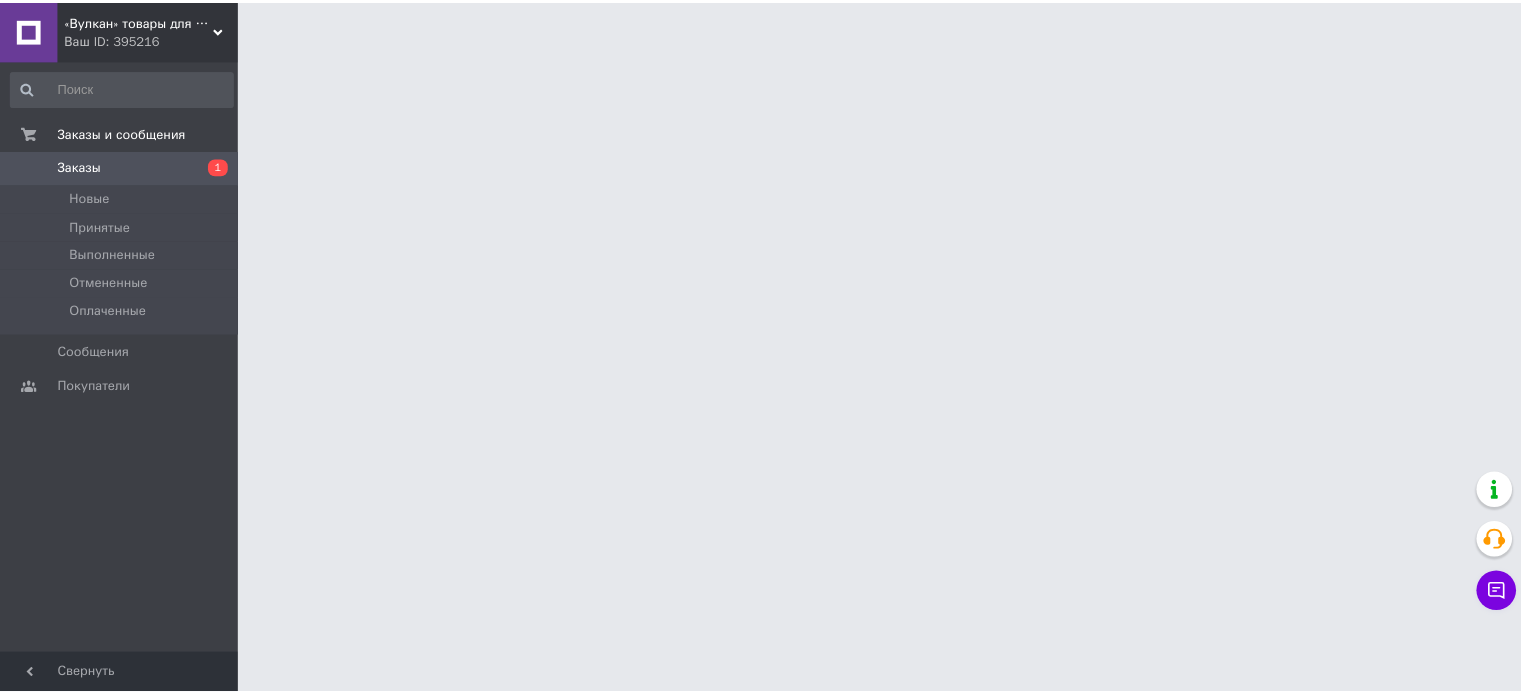scroll, scrollTop: 0, scrollLeft: 0, axis: both 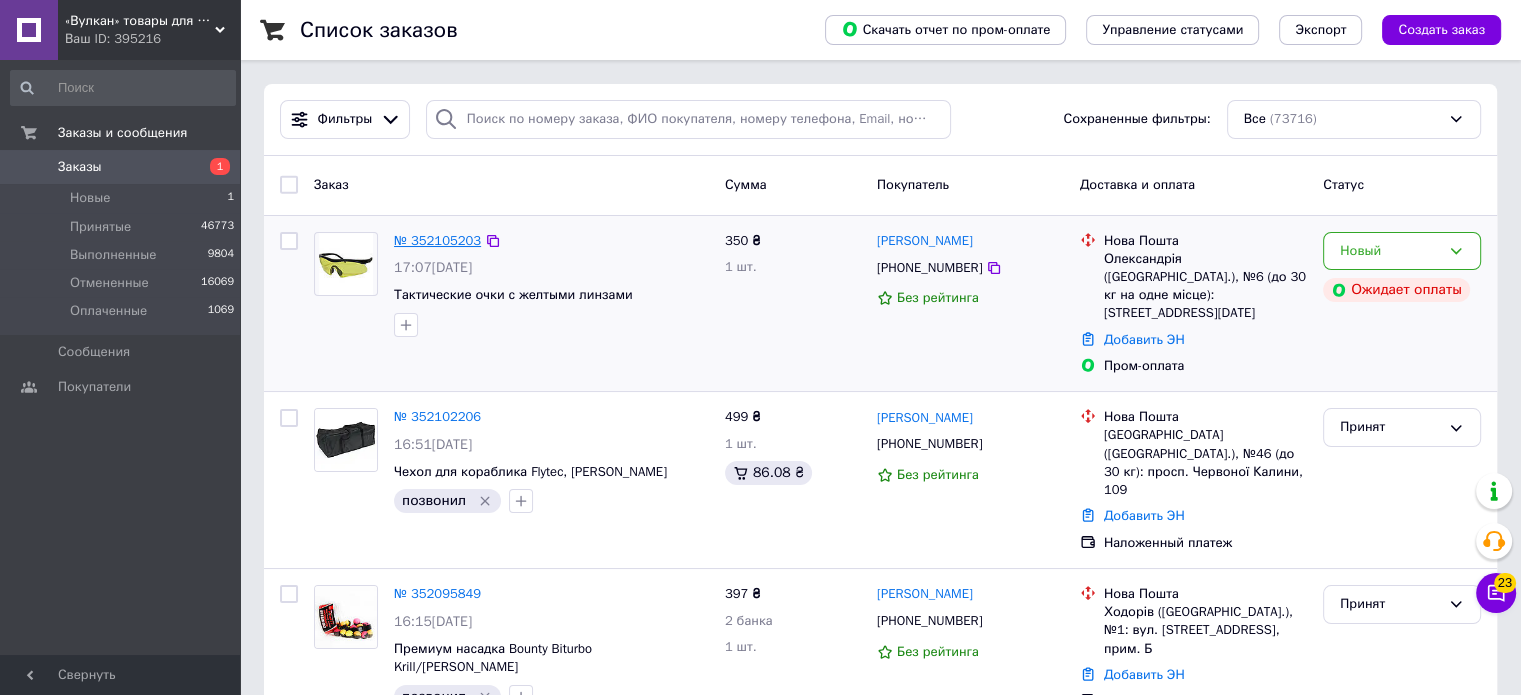 click on "№ 352105203" at bounding box center (437, 240) 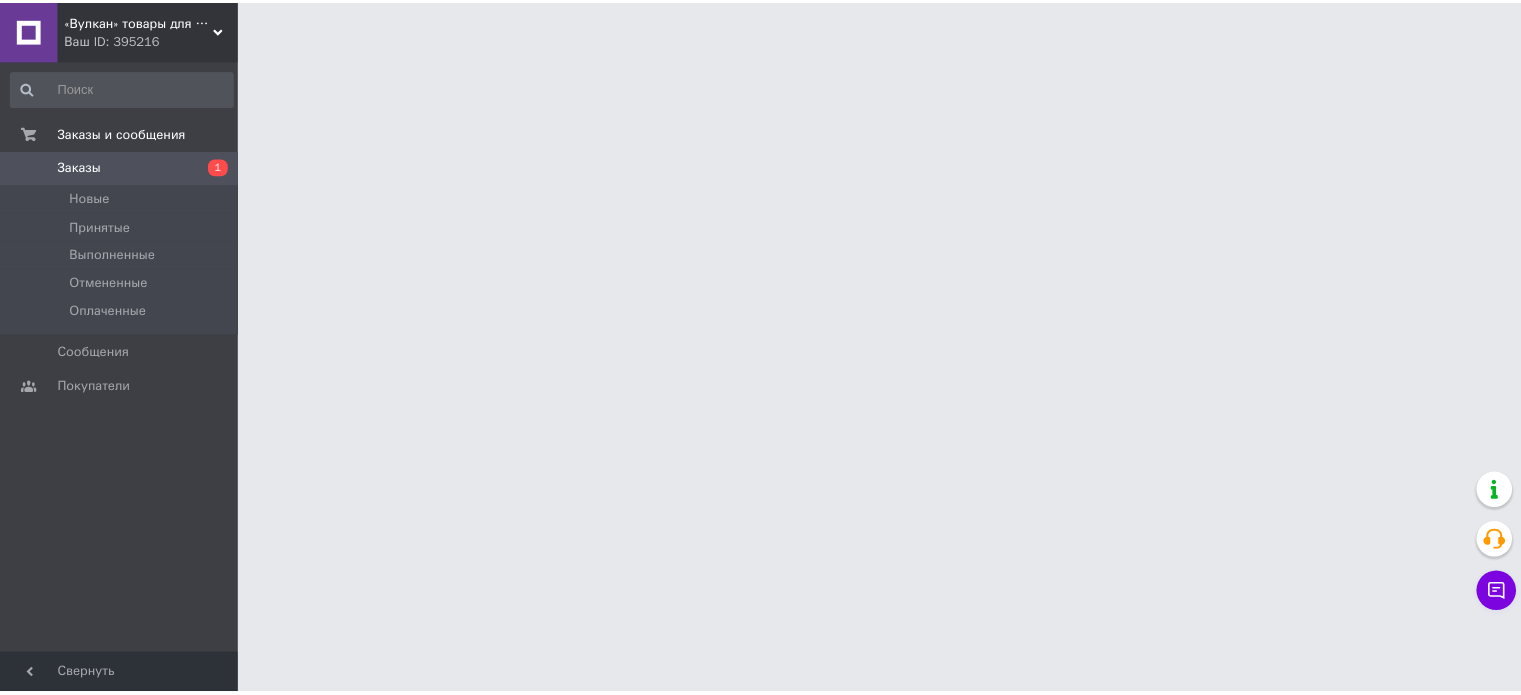 scroll, scrollTop: 0, scrollLeft: 0, axis: both 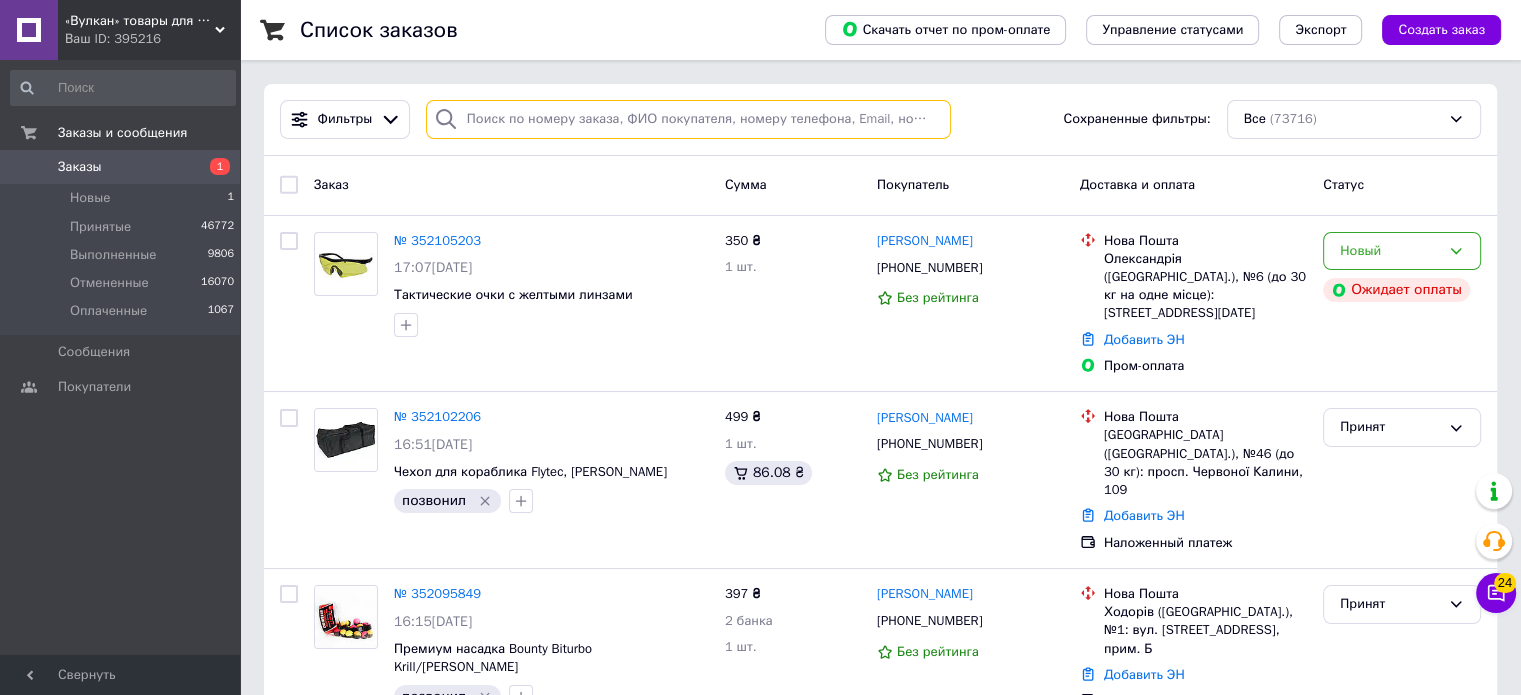 click at bounding box center (688, 119) 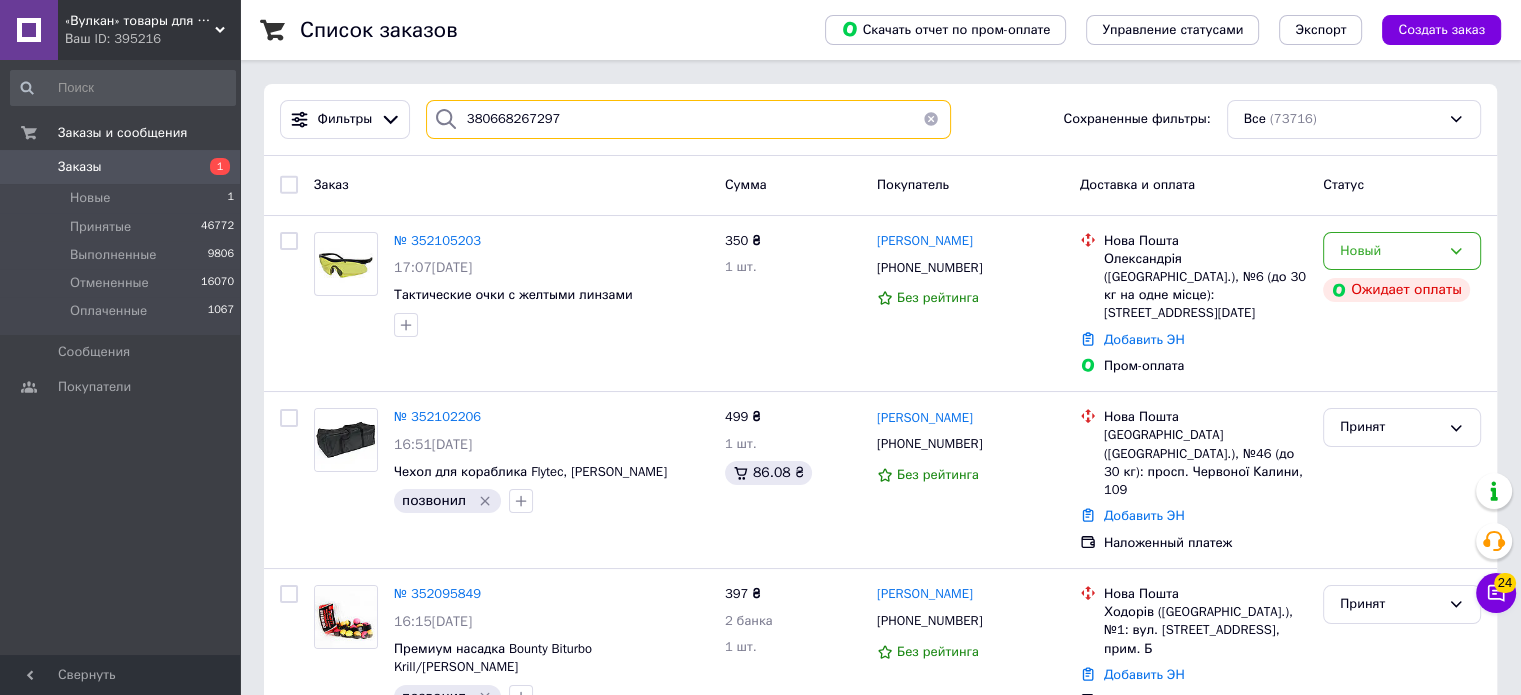 type on "380668267297" 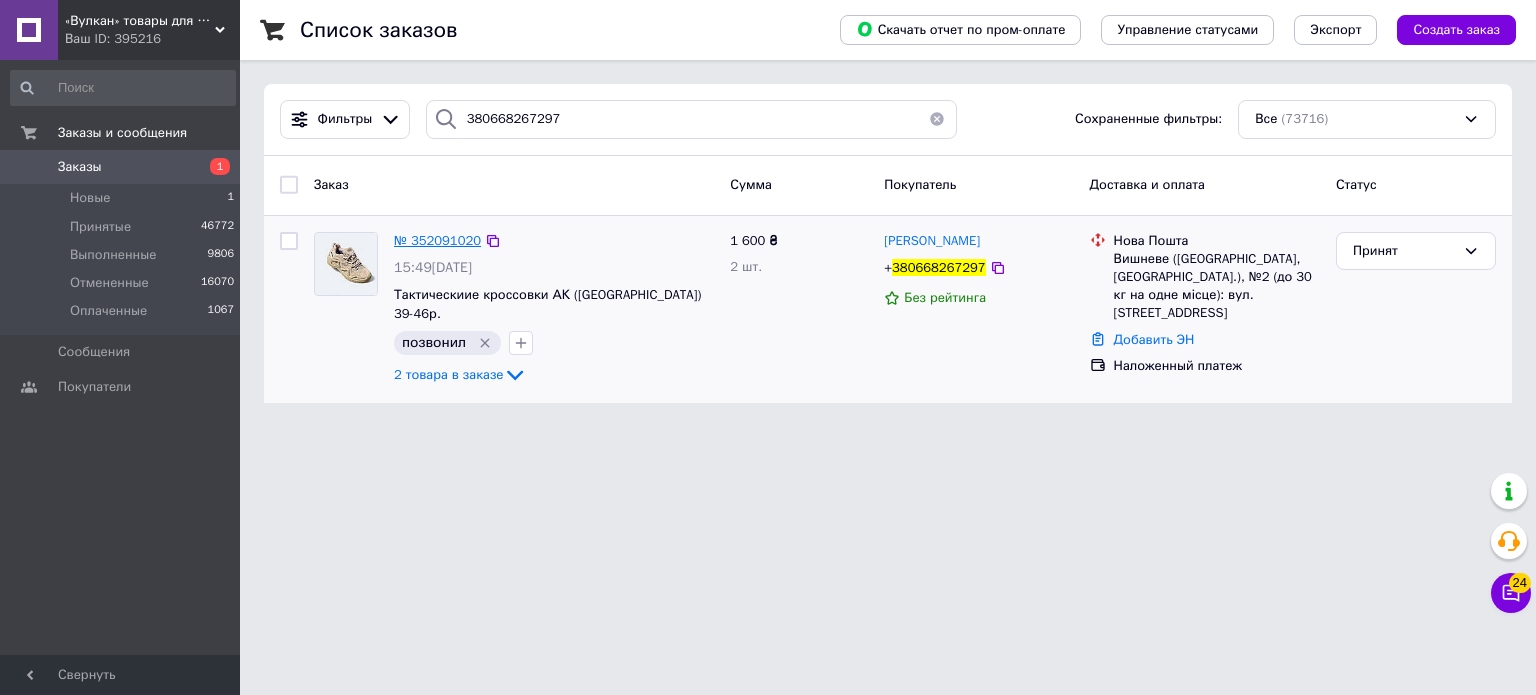 click on "№ 352091020" at bounding box center (437, 240) 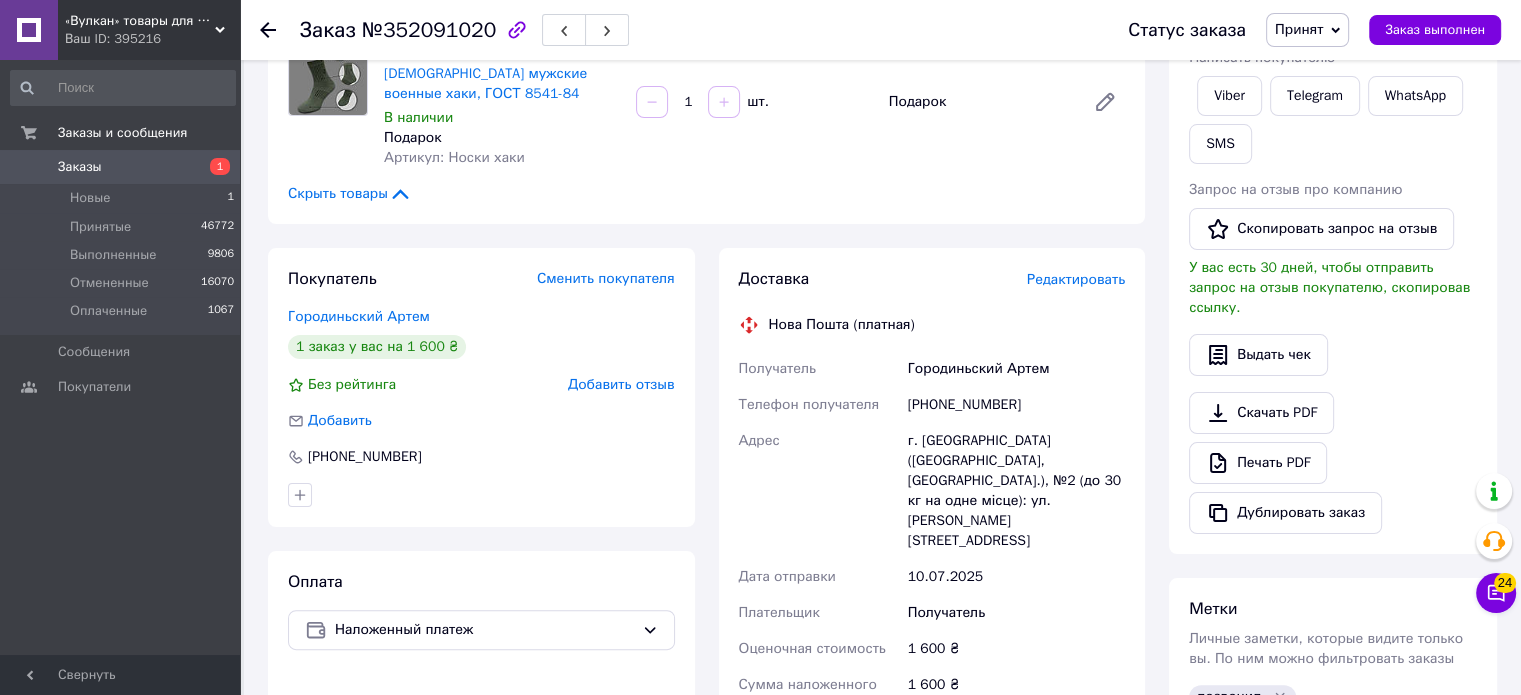 scroll, scrollTop: 400, scrollLeft: 0, axis: vertical 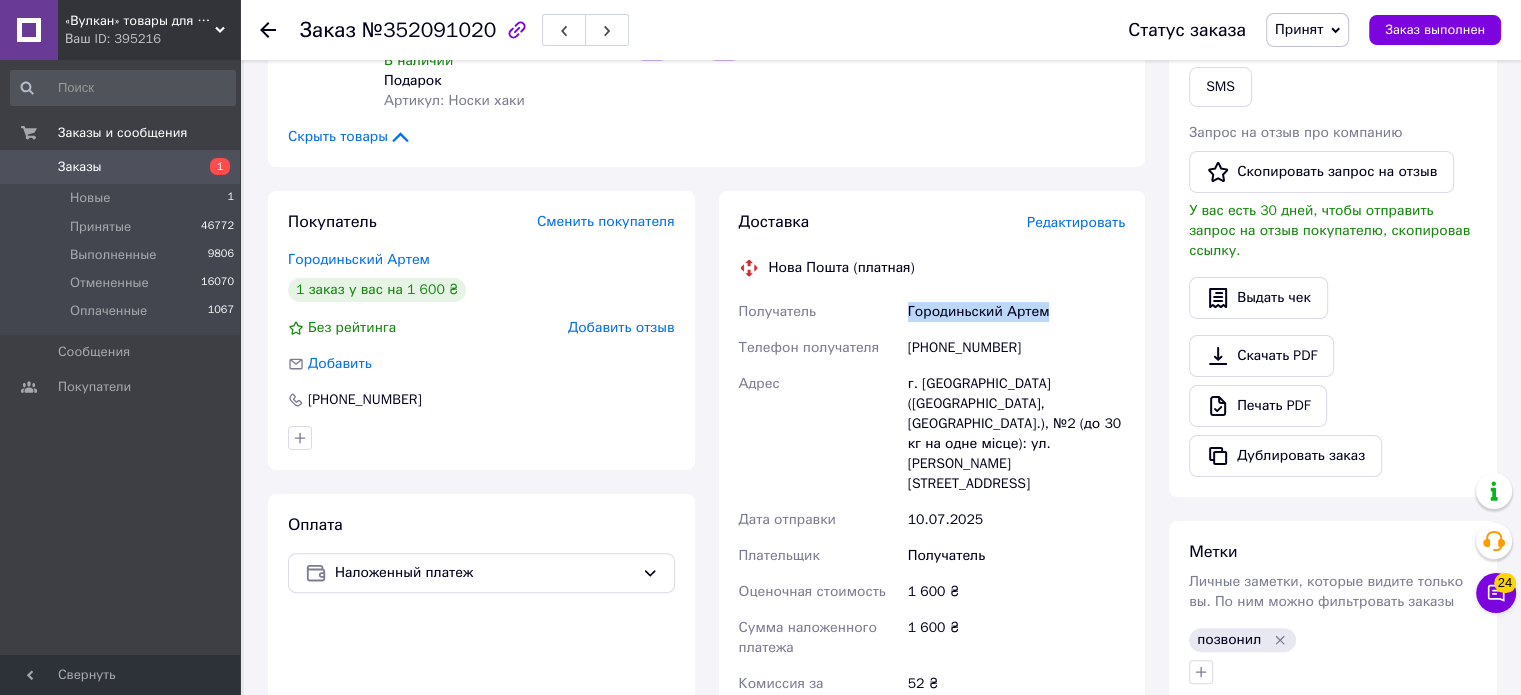 drag, startPoint x: 1056, startPoint y: 309, endPoint x: 877, endPoint y: 337, distance: 181.17671 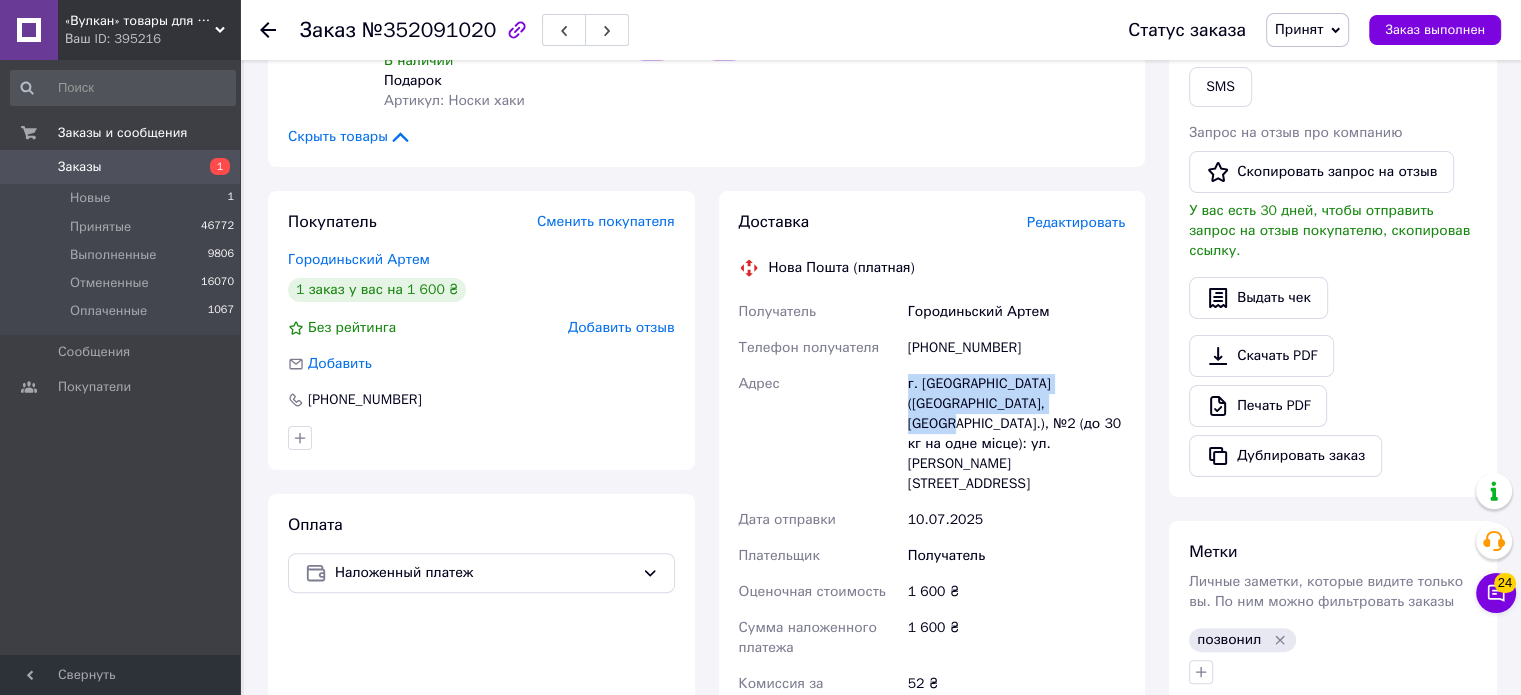drag, startPoint x: 929, startPoint y: 388, endPoint x: 1040, endPoint y: 407, distance: 112.61439 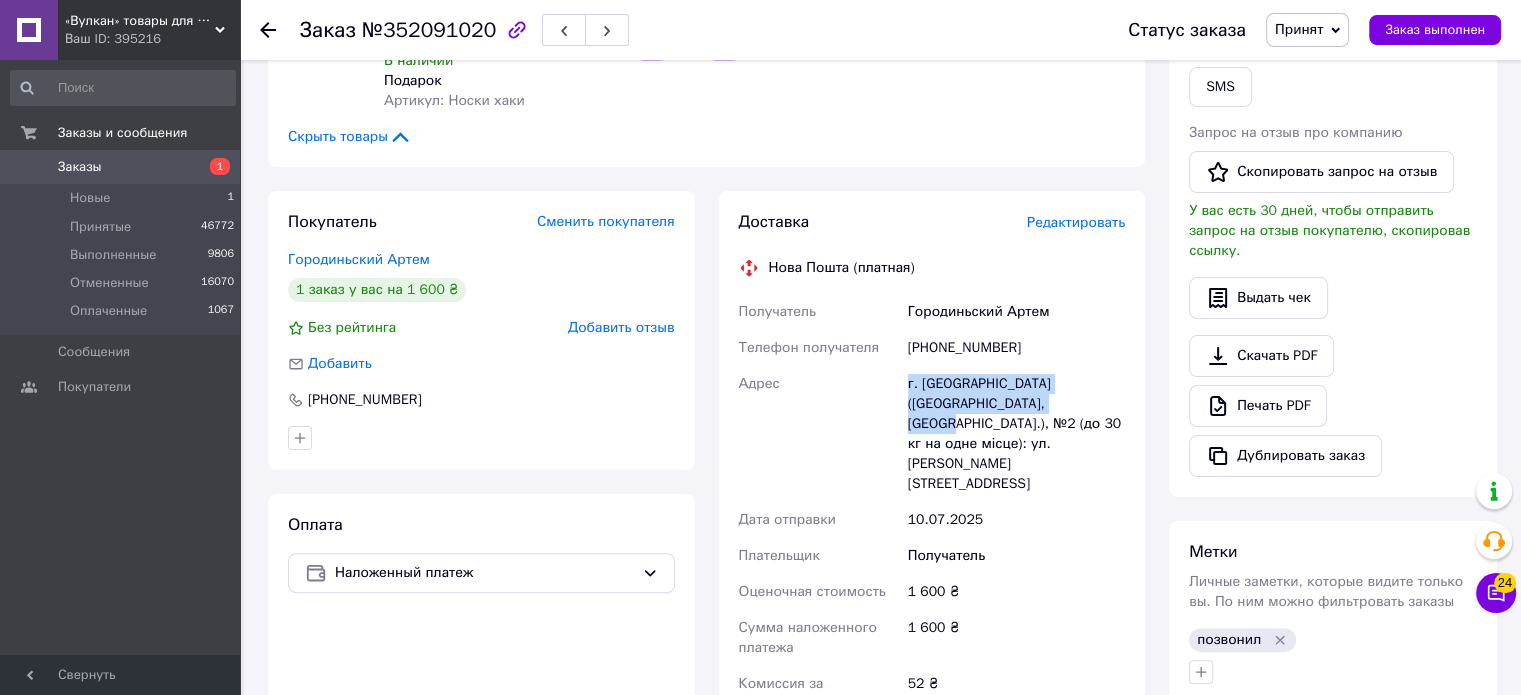 click on "г. Вишневое (Киевская обл., Бучанский р-н.), №2 (до 30 кг на одне місце): ул. Квитневая, 1А" at bounding box center [1016, 434] 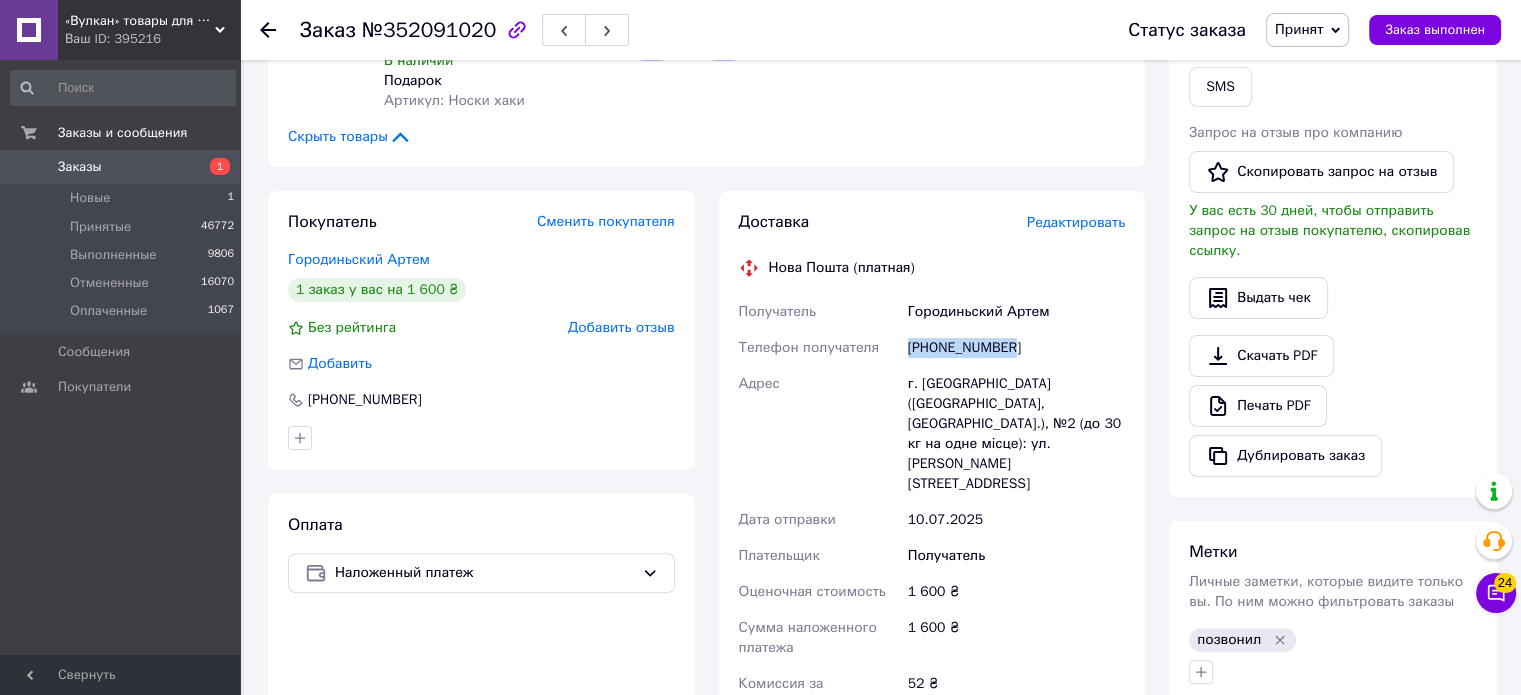drag, startPoint x: 1000, startPoint y: 345, endPoint x: 911, endPoint y: 339, distance: 89.20202 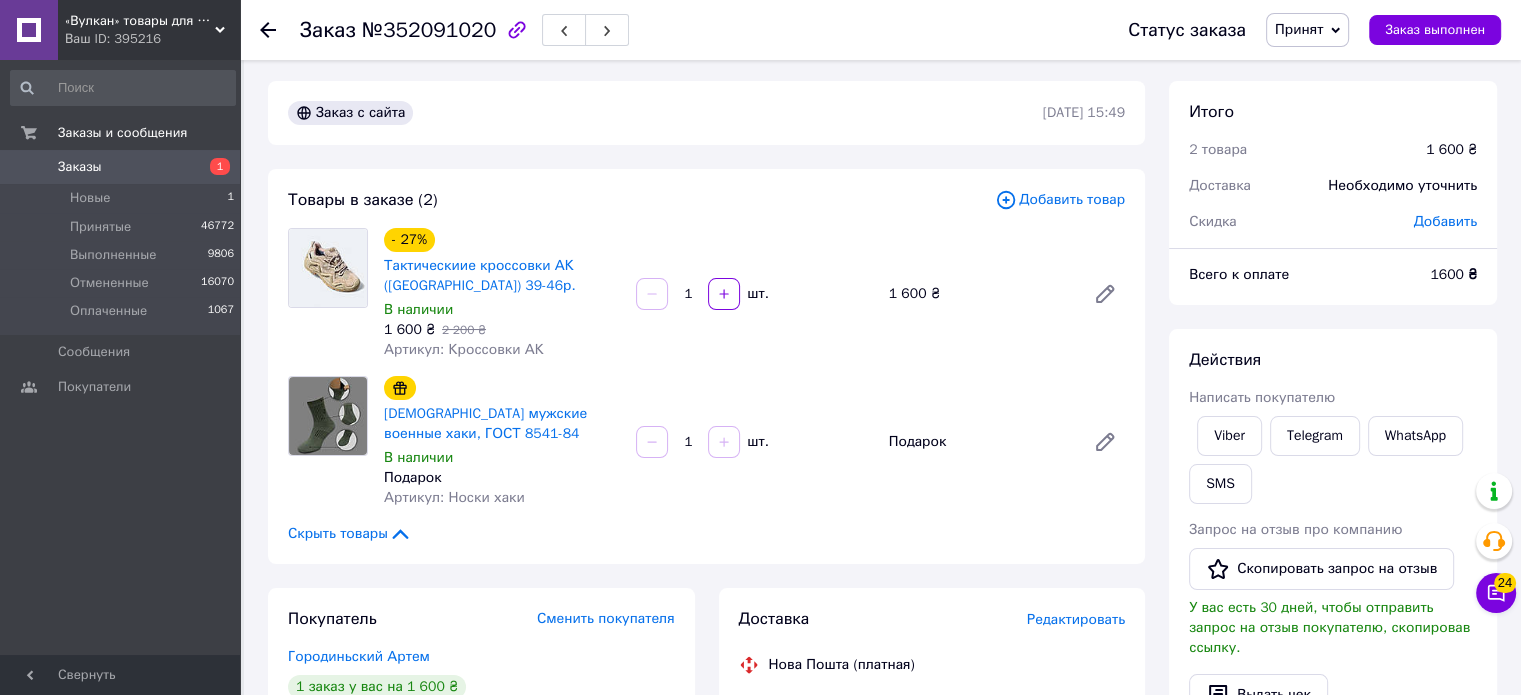 scroll, scrollTop: 0, scrollLeft: 0, axis: both 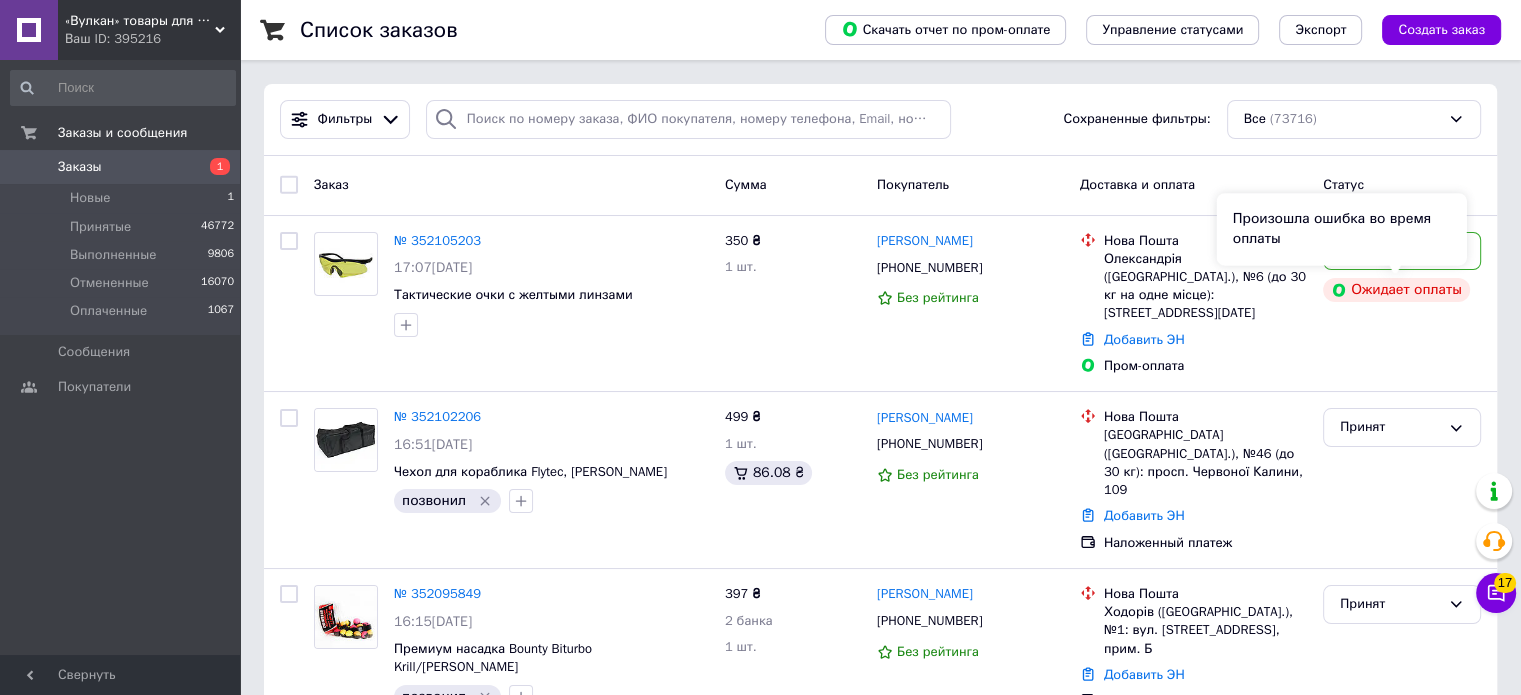 click on "Произошла ошибка во время оплаты" at bounding box center (1342, 229) 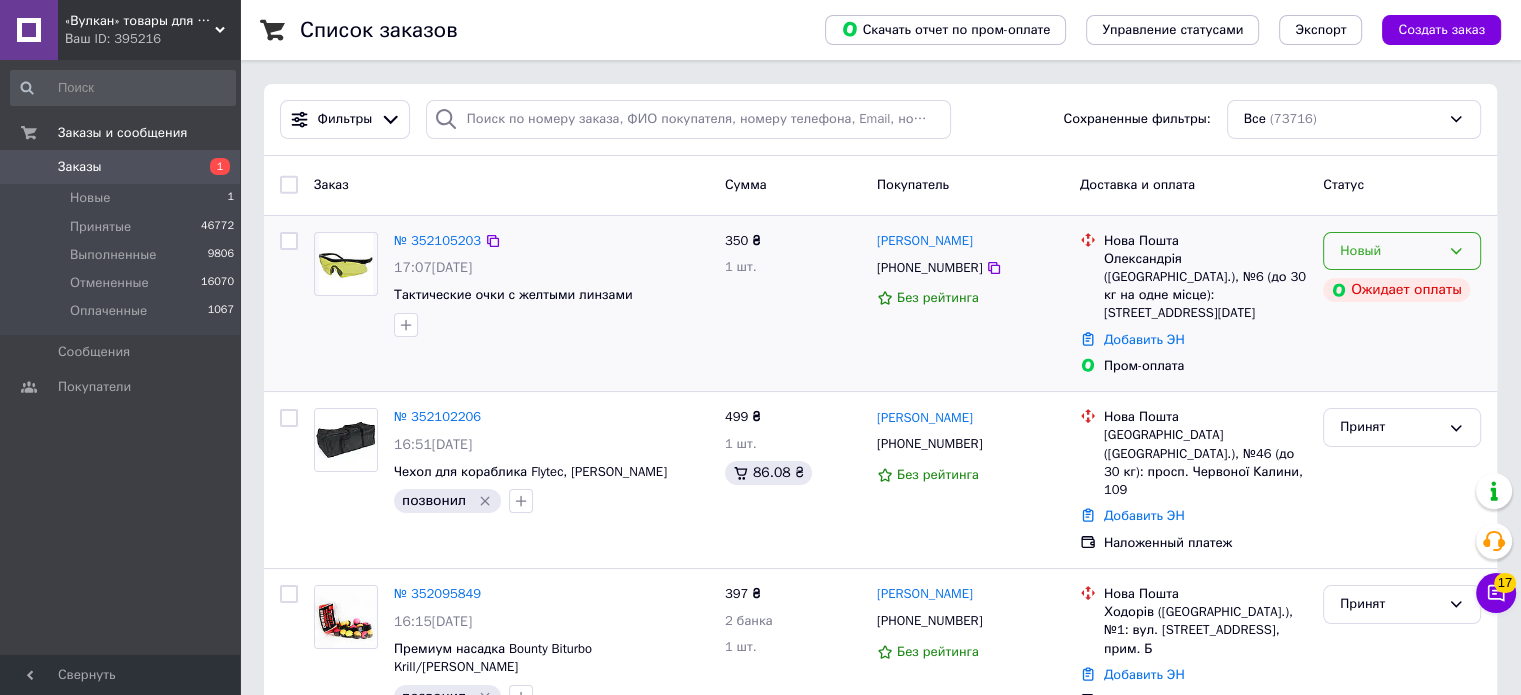click 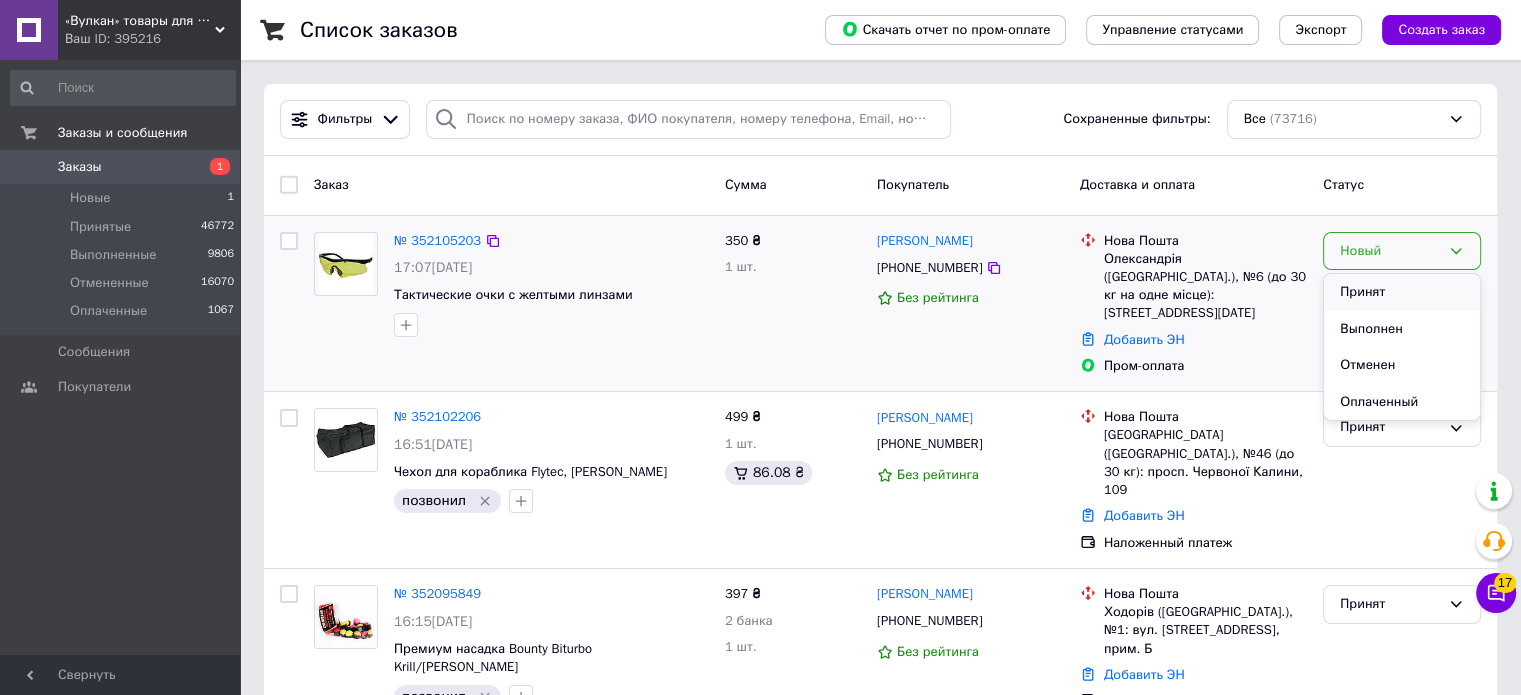 click on "Принят" at bounding box center (1402, 292) 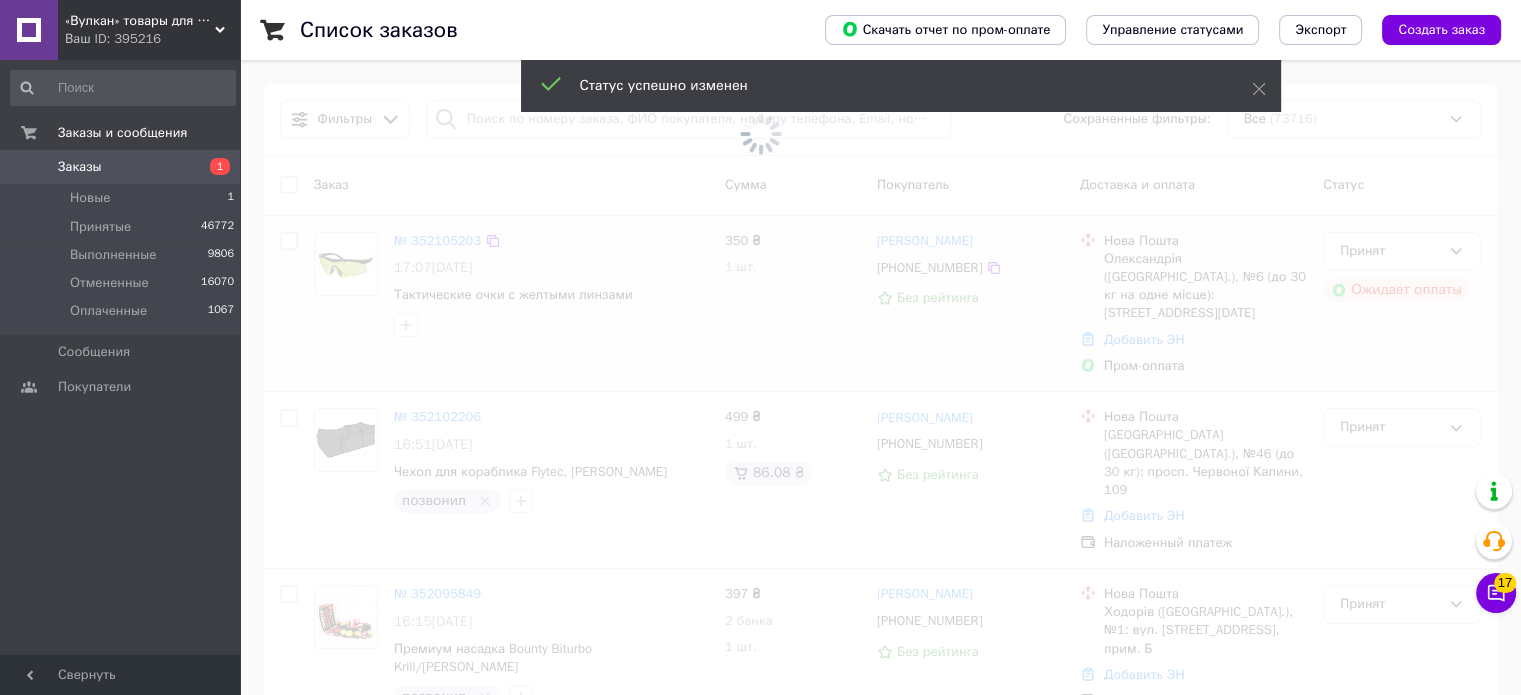 click at bounding box center (760, 134) 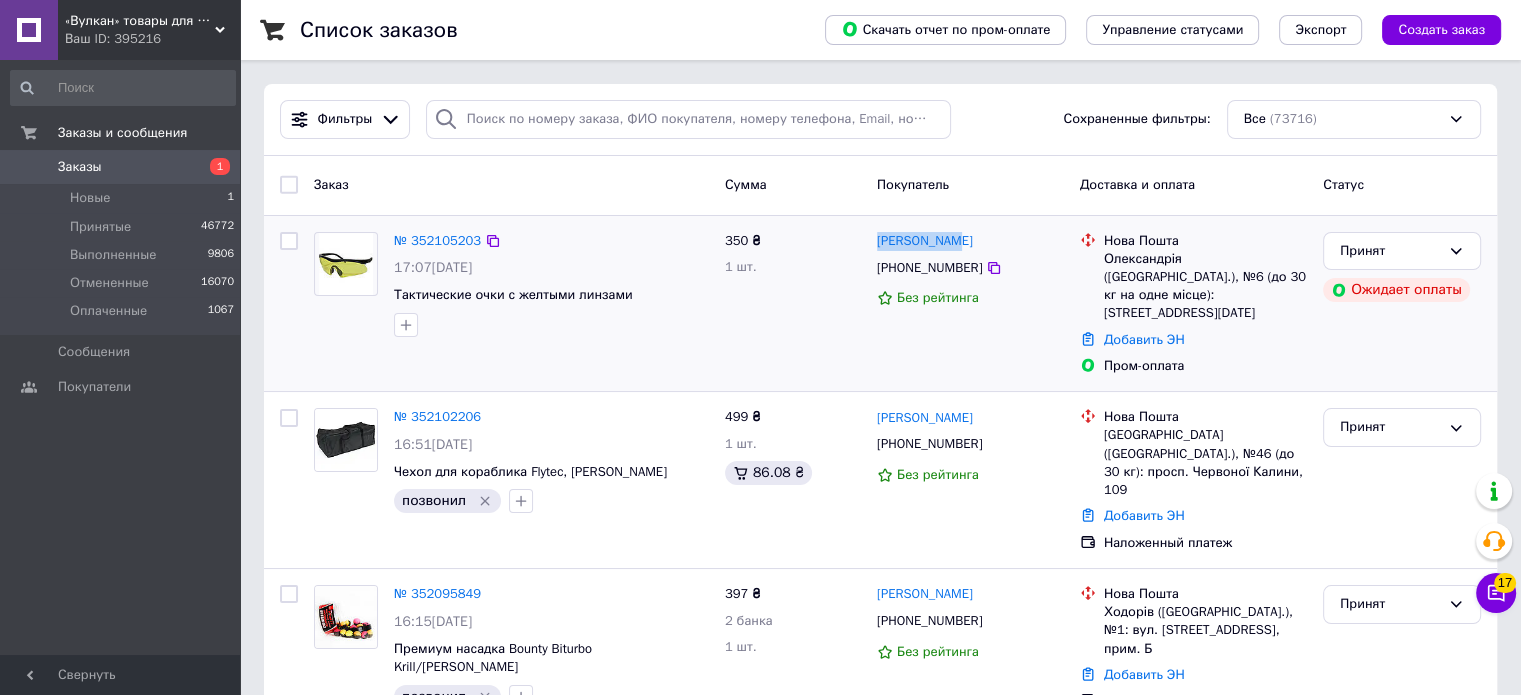 drag, startPoint x: 968, startPoint y: 241, endPoint x: 872, endPoint y: 239, distance: 96.02083 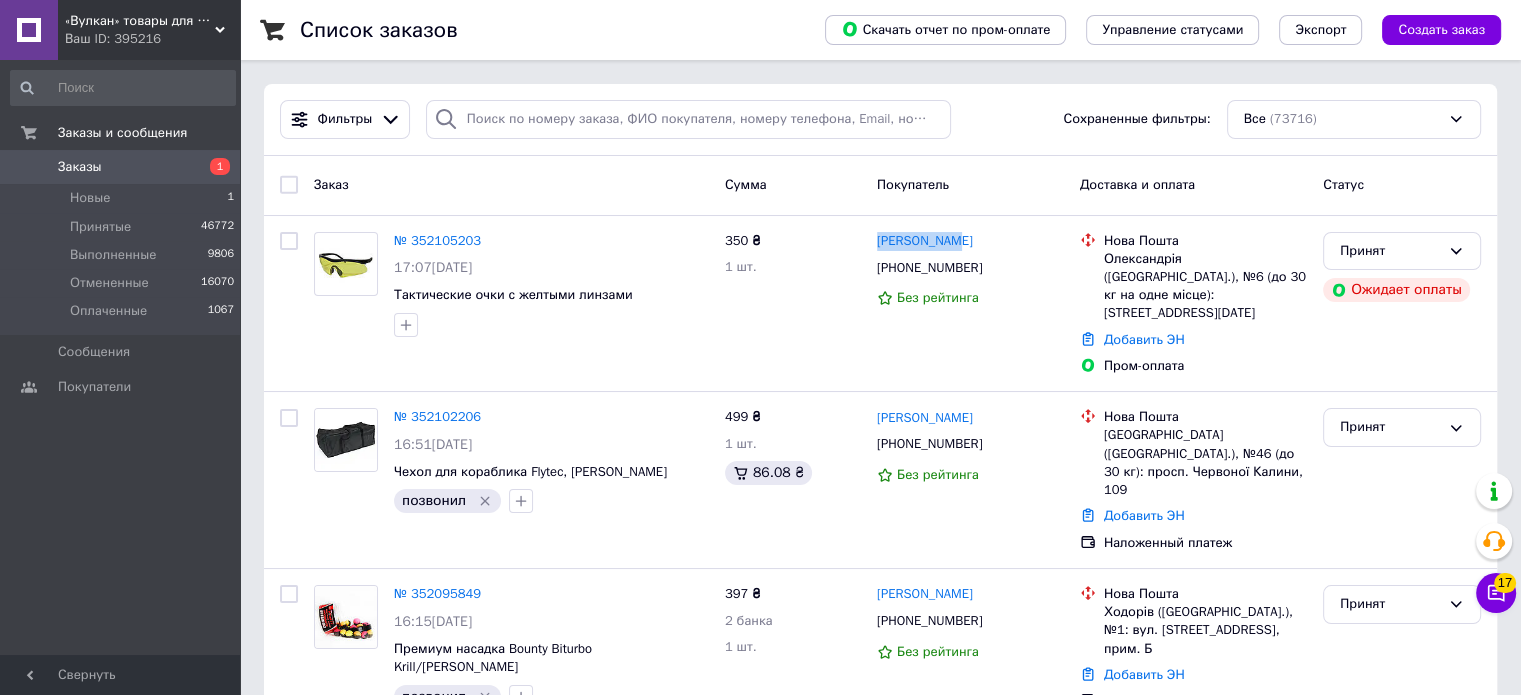 copy on "Вадим Чамен" 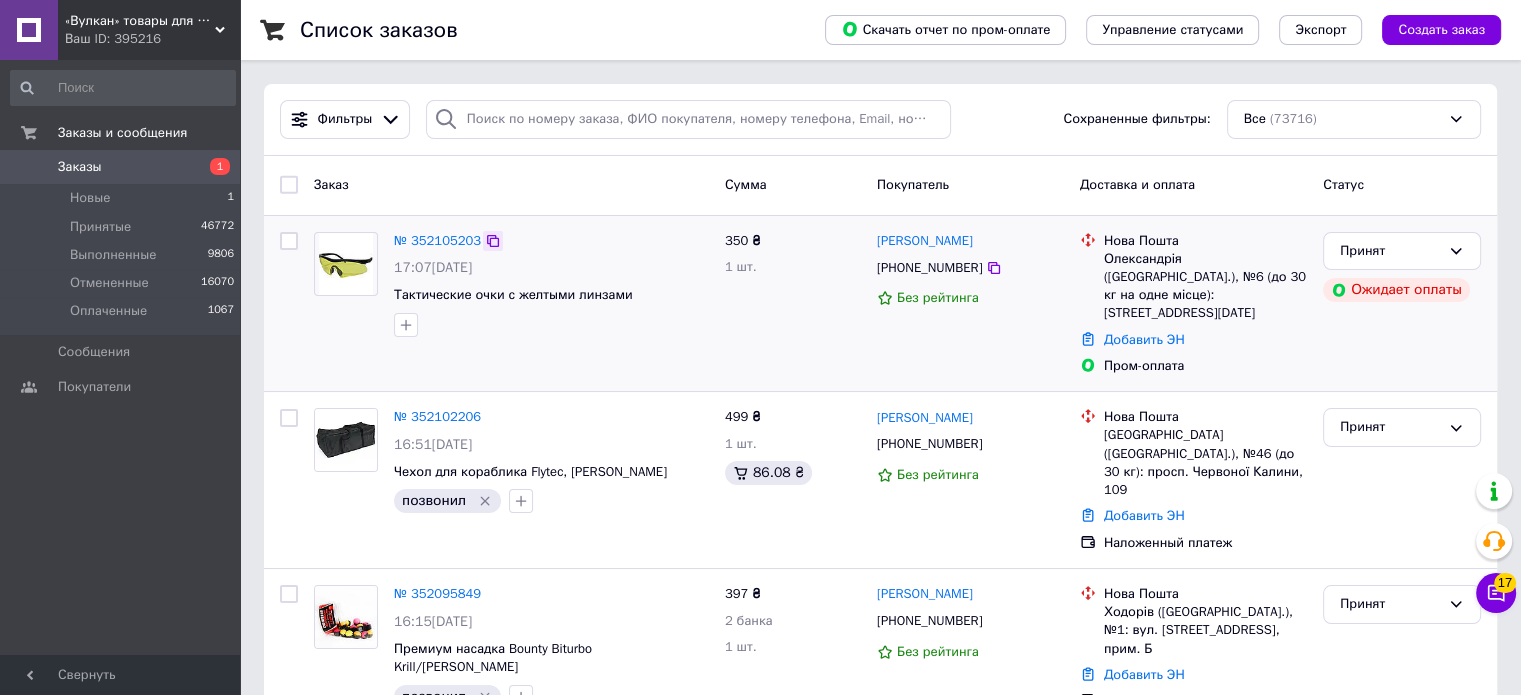 click 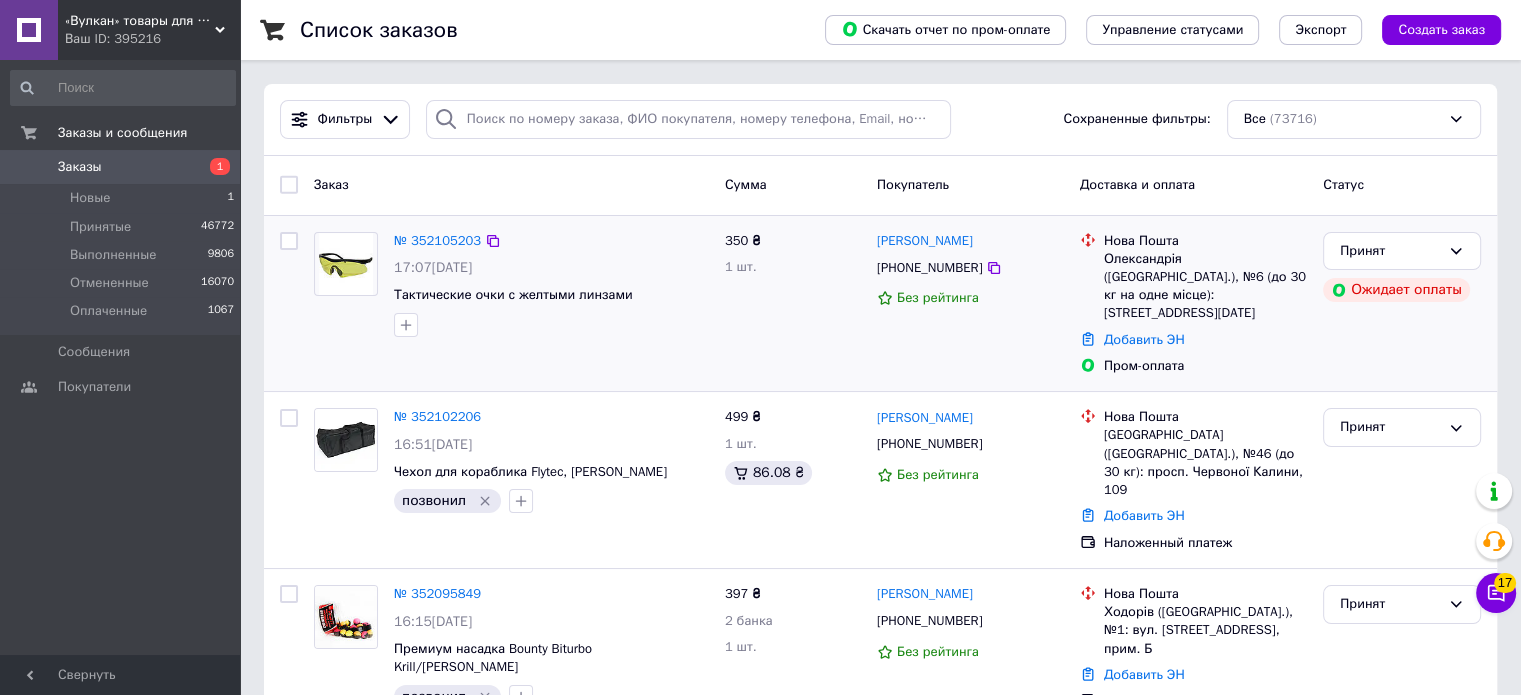 drag, startPoint x: 982, startPoint y: 263, endPoint x: 957, endPoint y: 232, distance: 39.824615 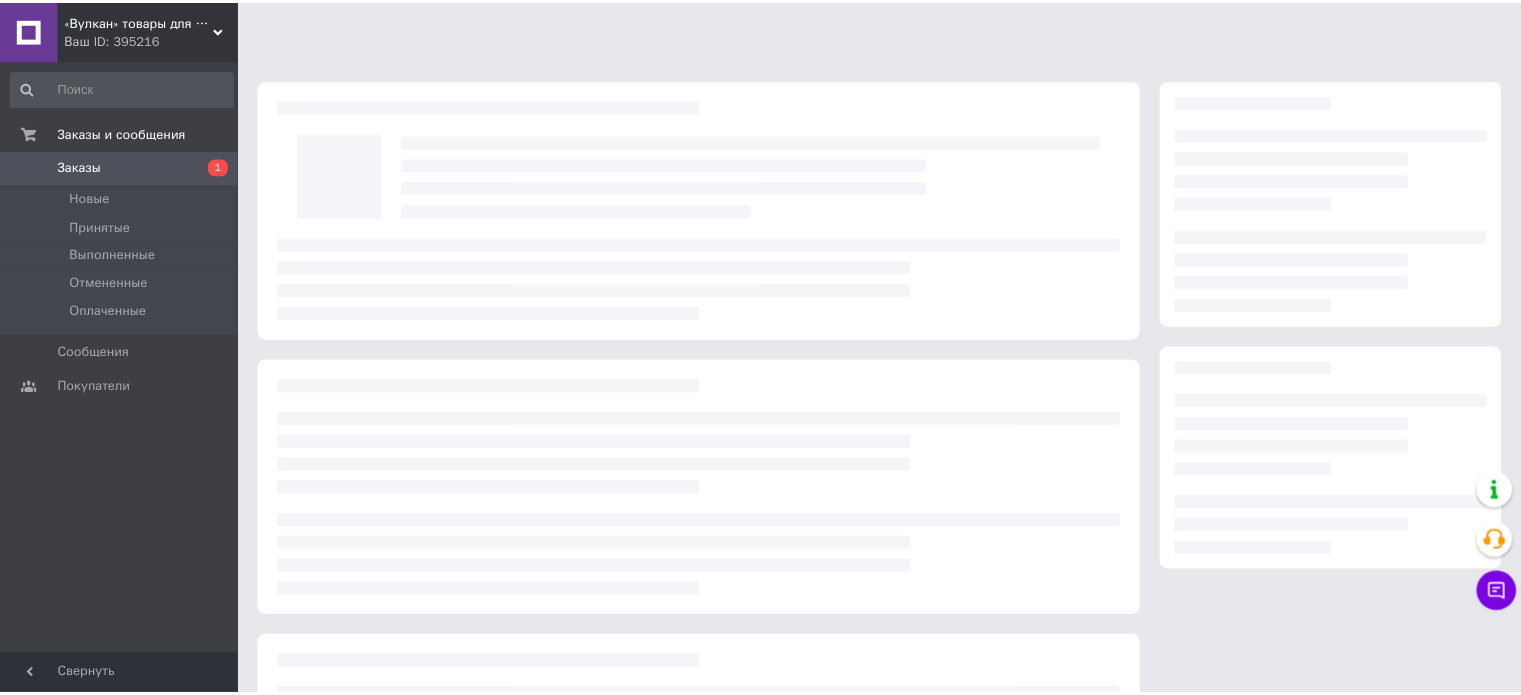 scroll, scrollTop: 0, scrollLeft: 0, axis: both 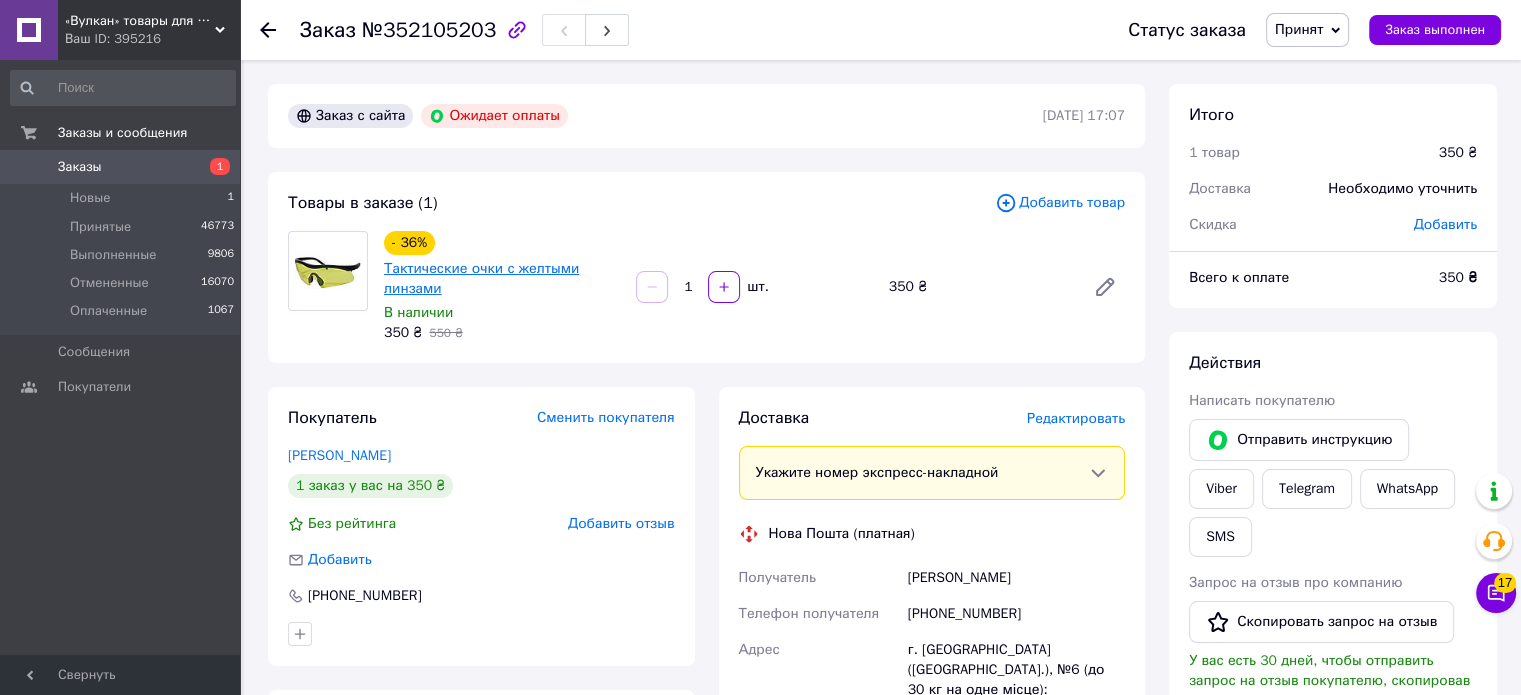 click on "Тактические очки с желтыми линзами" at bounding box center (481, 278) 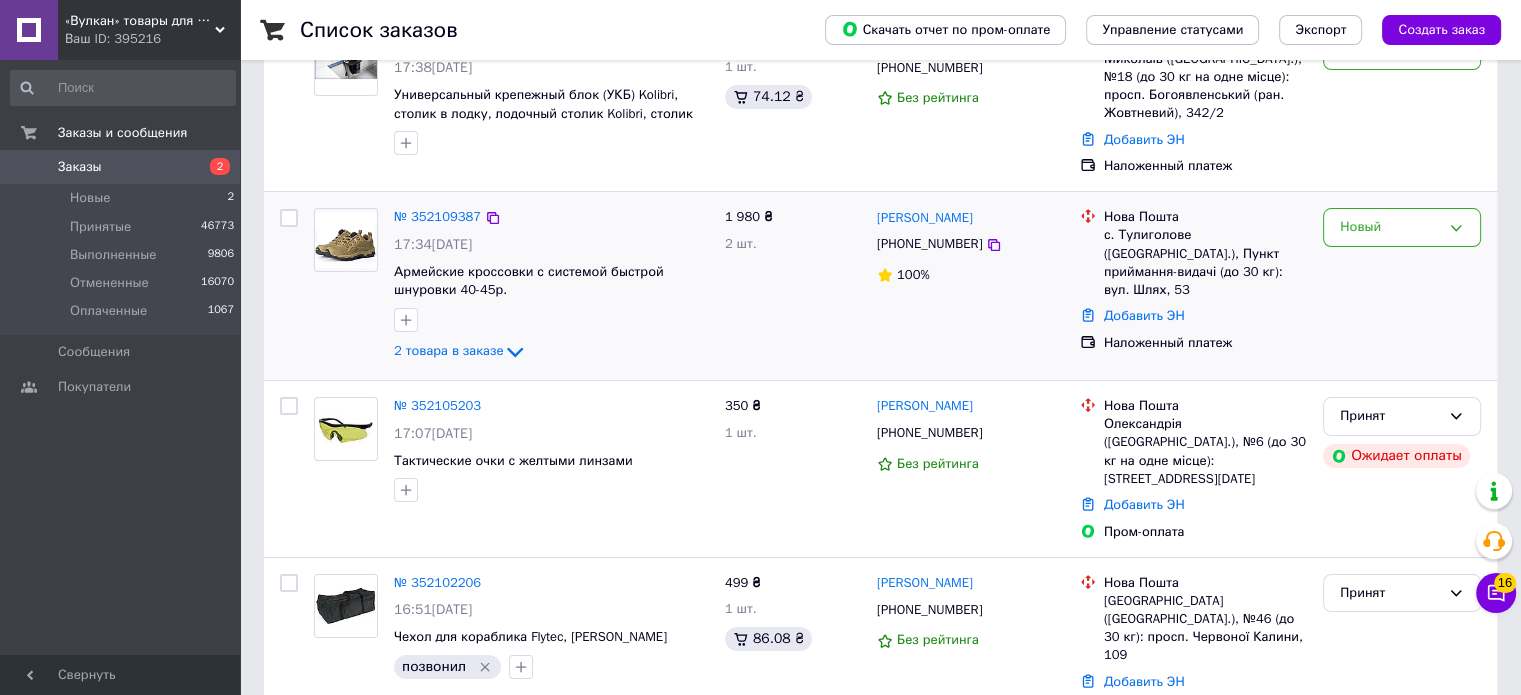 scroll, scrollTop: 300, scrollLeft: 0, axis: vertical 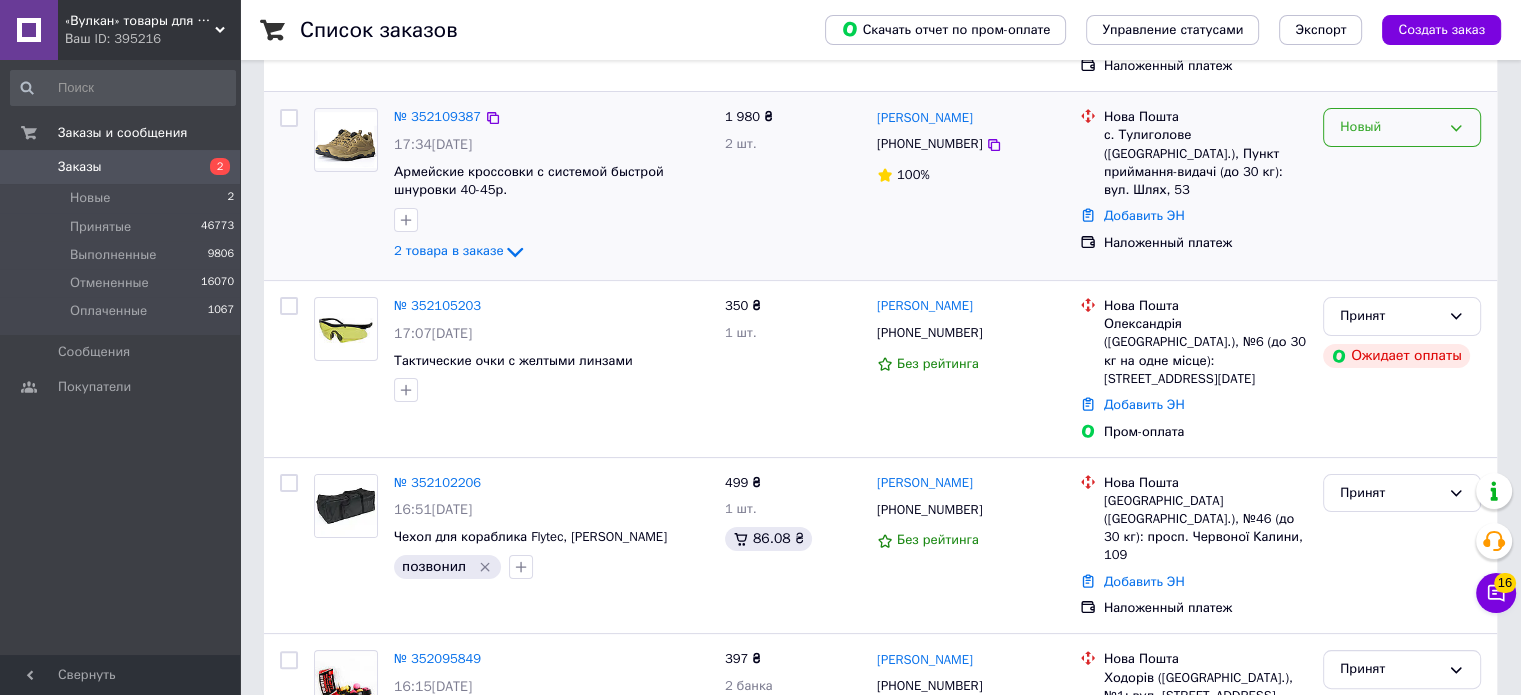 click on "Новый" at bounding box center [1402, 127] 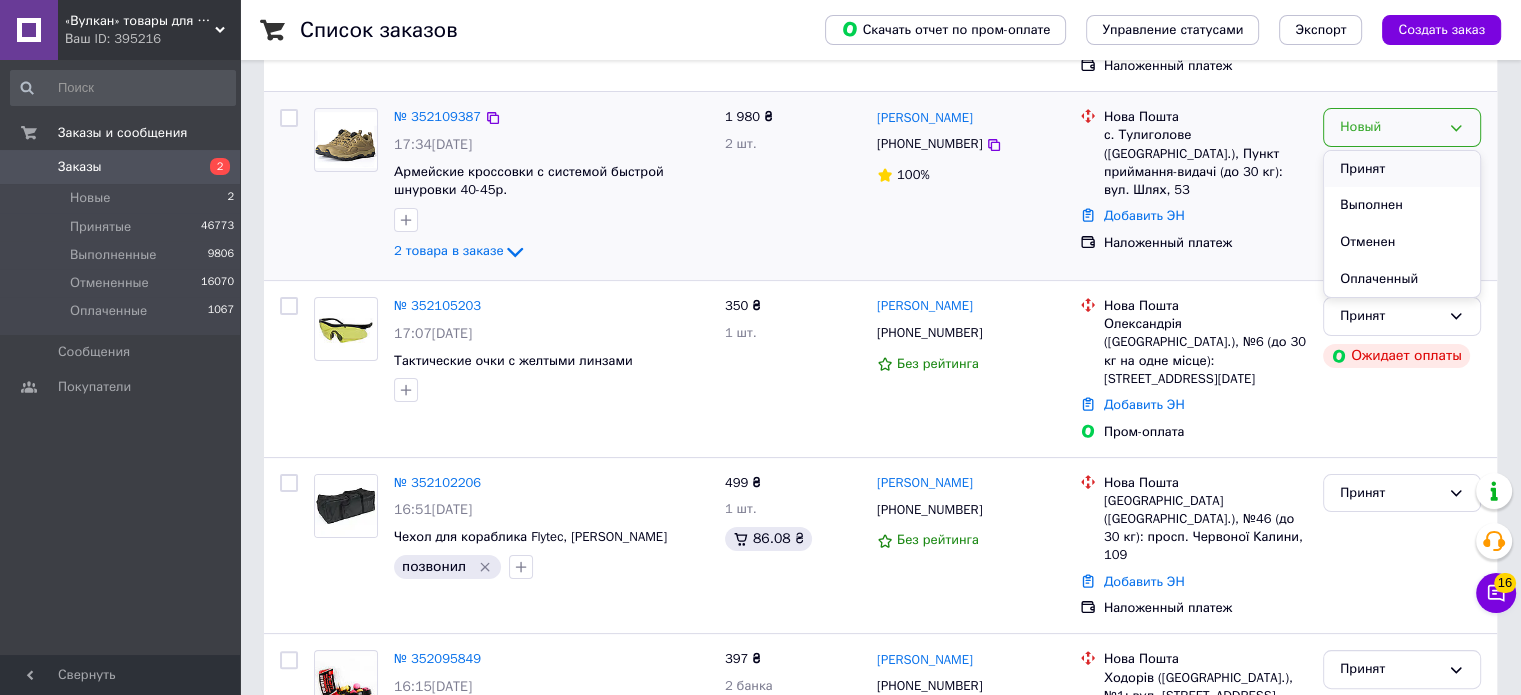 click on "Принят" at bounding box center [1402, 169] 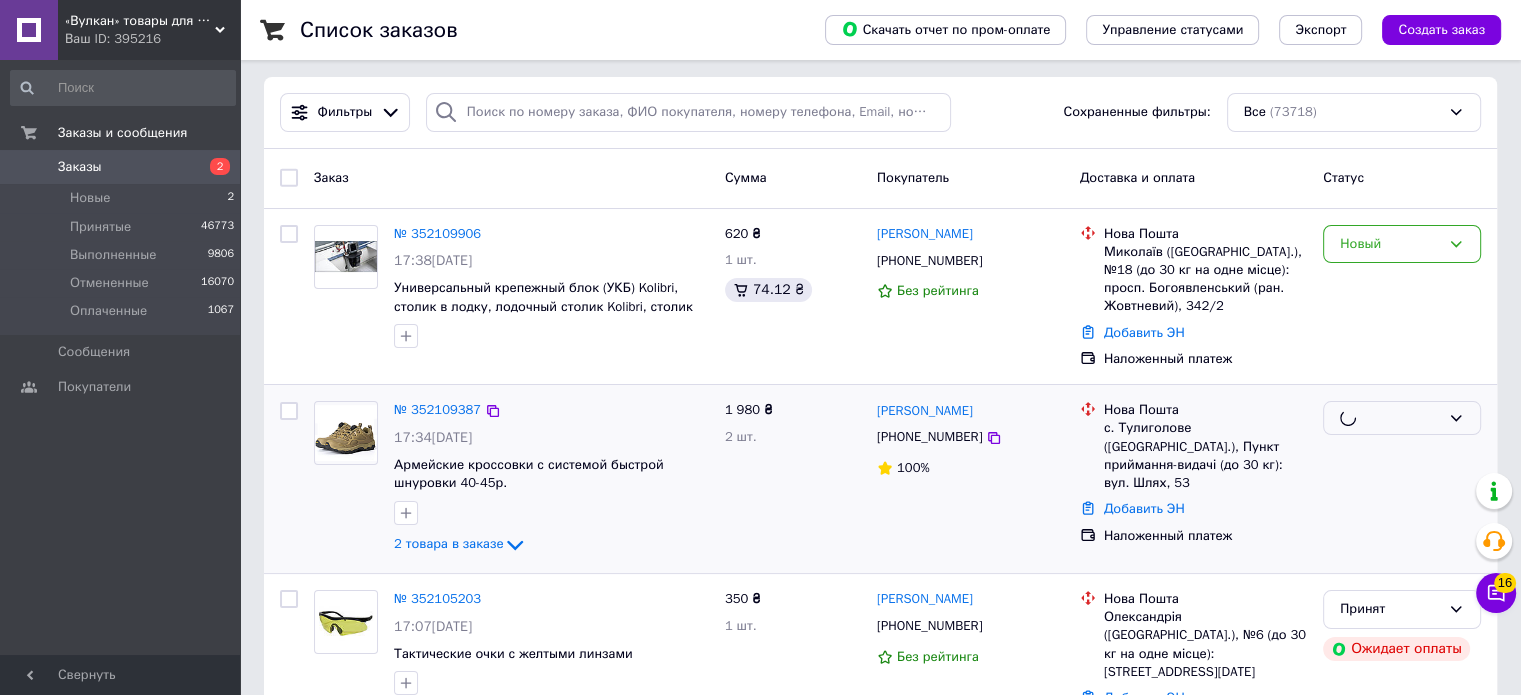 scroll, scrollTop: 0, scrollLeft: 0, axis: both 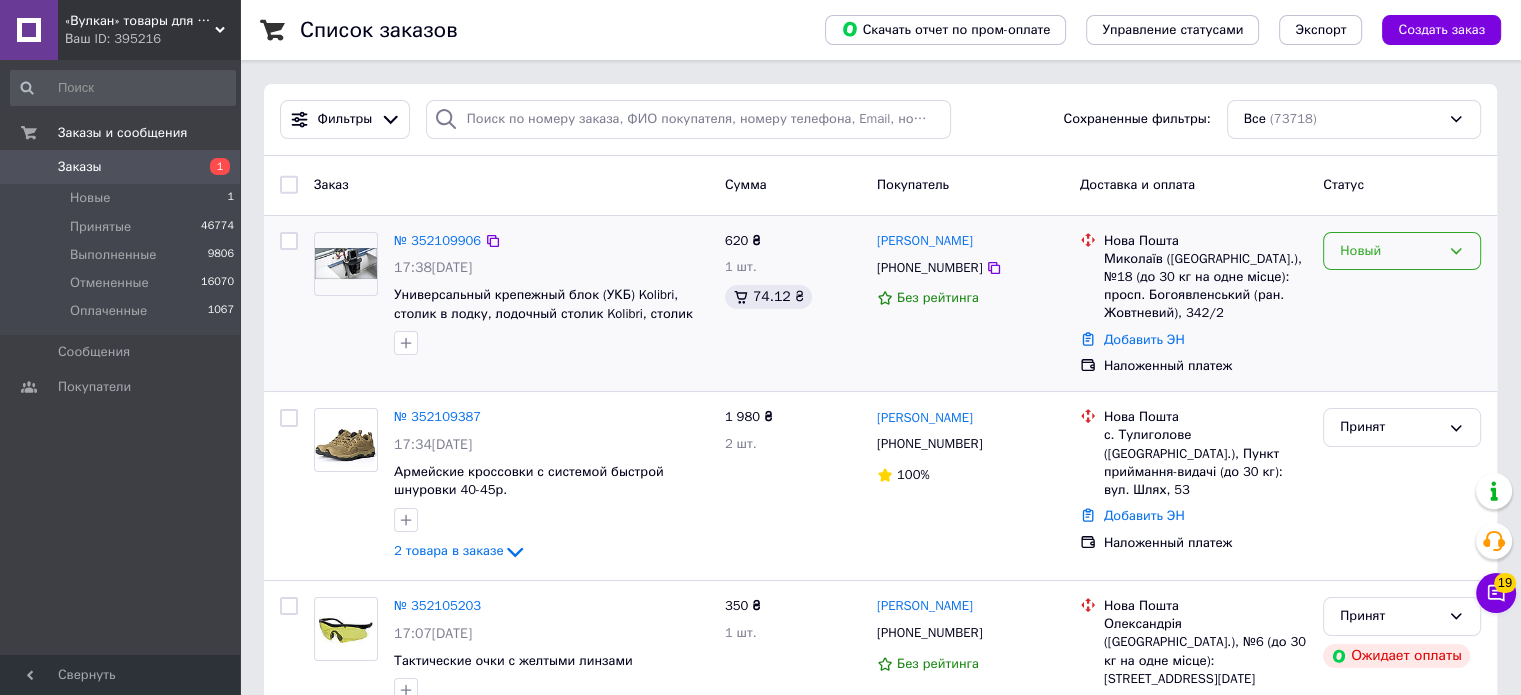 click on "Новый" at bounding box center [1402, 251] 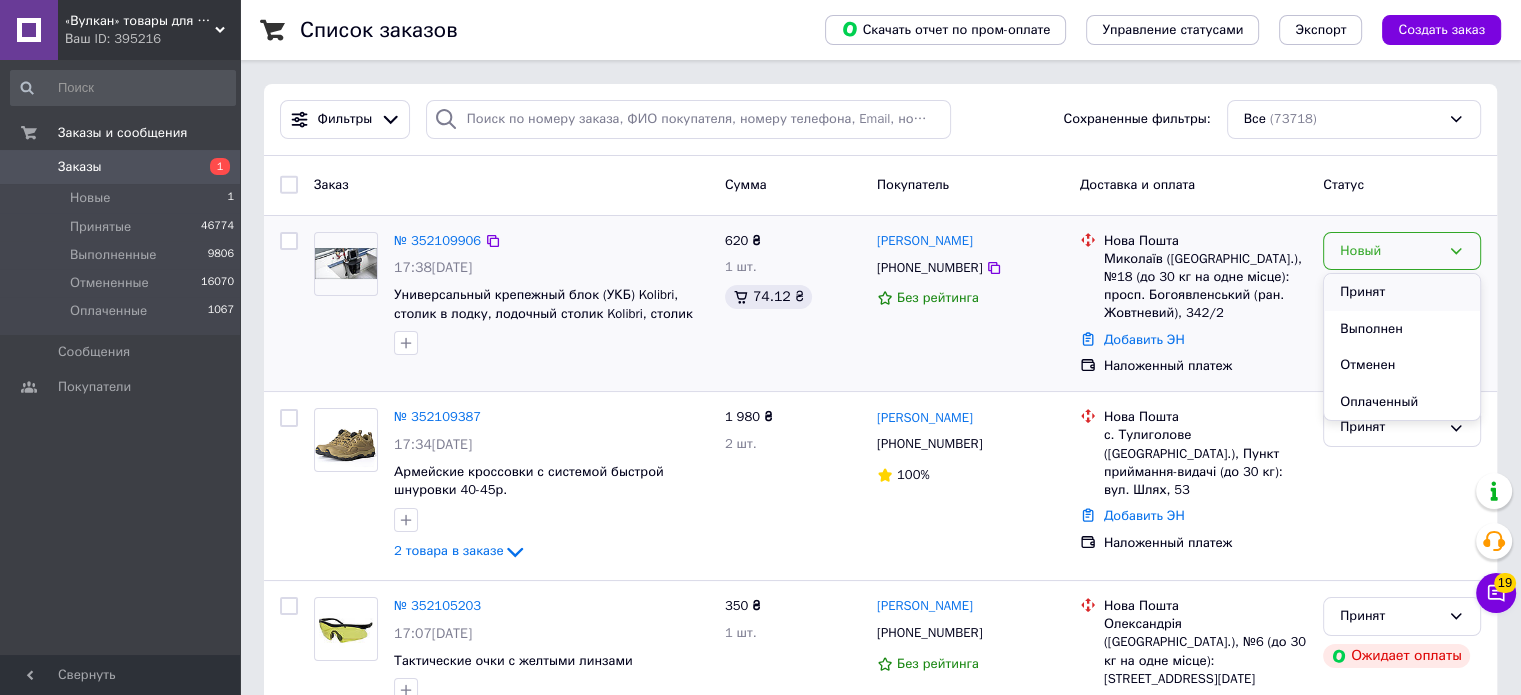 click on "Принят" at bounding box center (1402, 292) 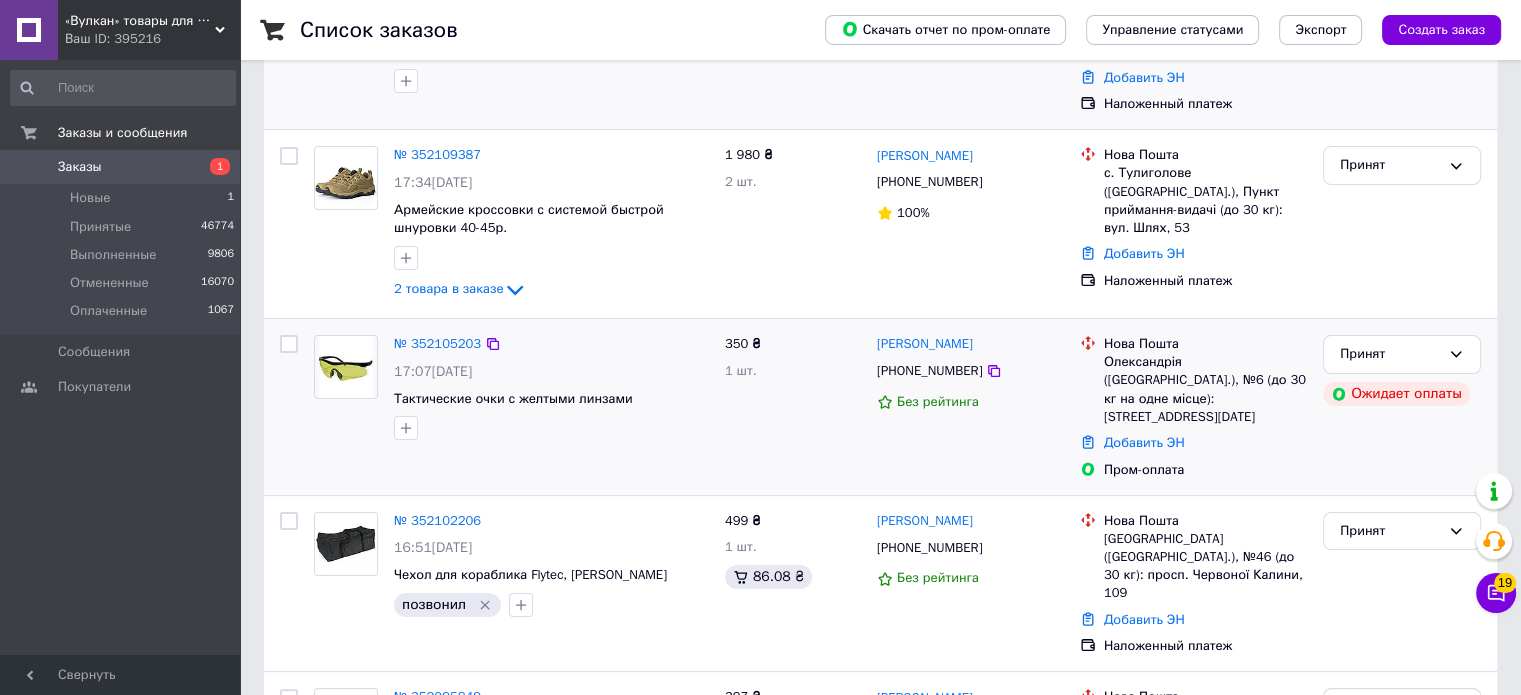 scroll, scrollTop: 300, scrollLeft: 0, axis: vertical 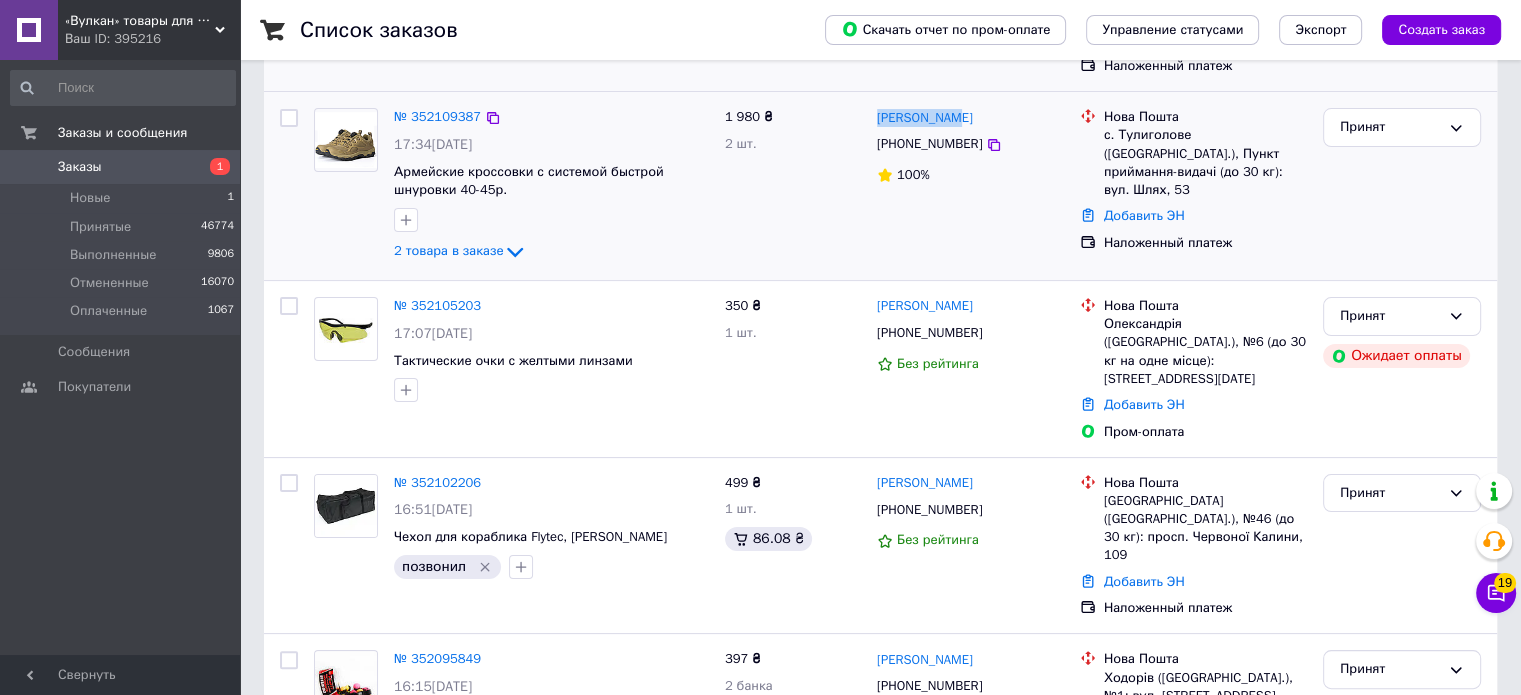 drag, startPoint x: 971, startPoint y: 120, endPoint x: 875, endPoint y: 123, distance: 96.04687 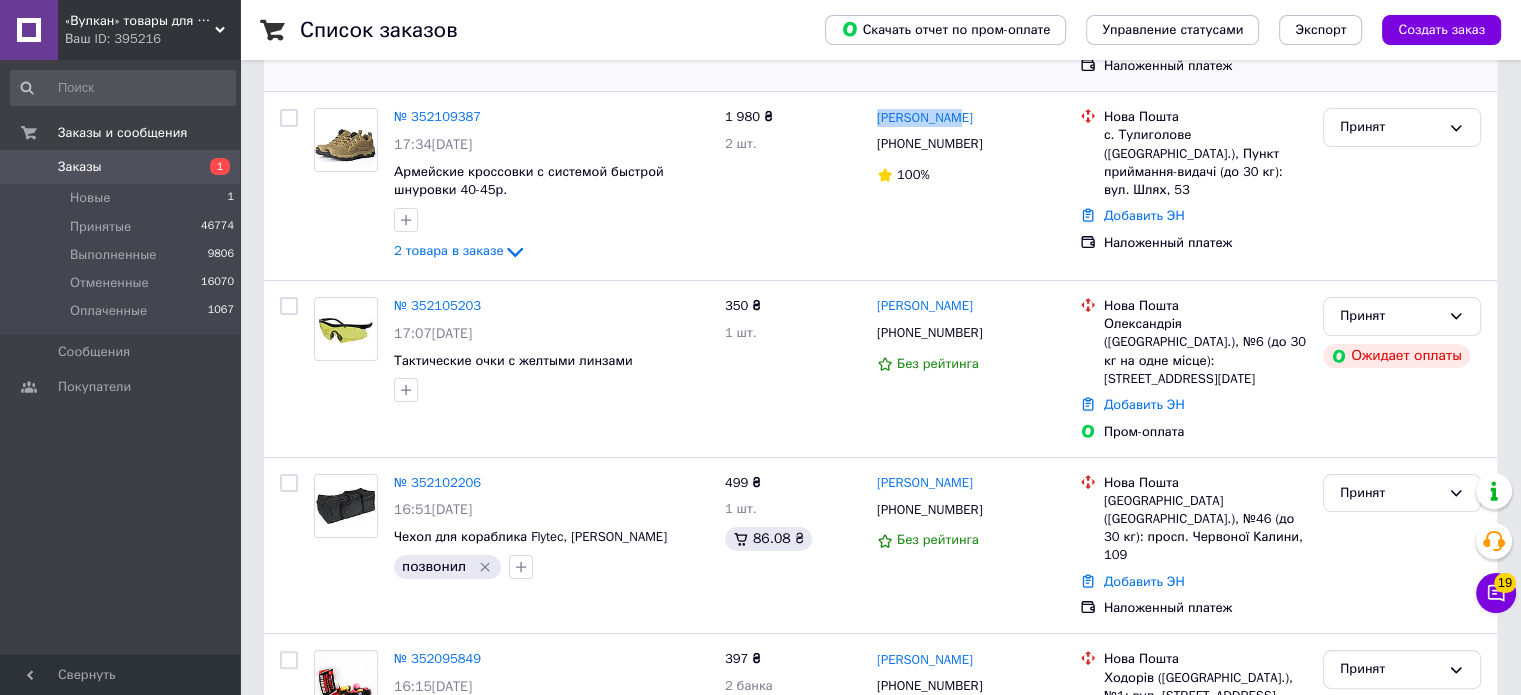 copy on "[PERSON_NAME]" 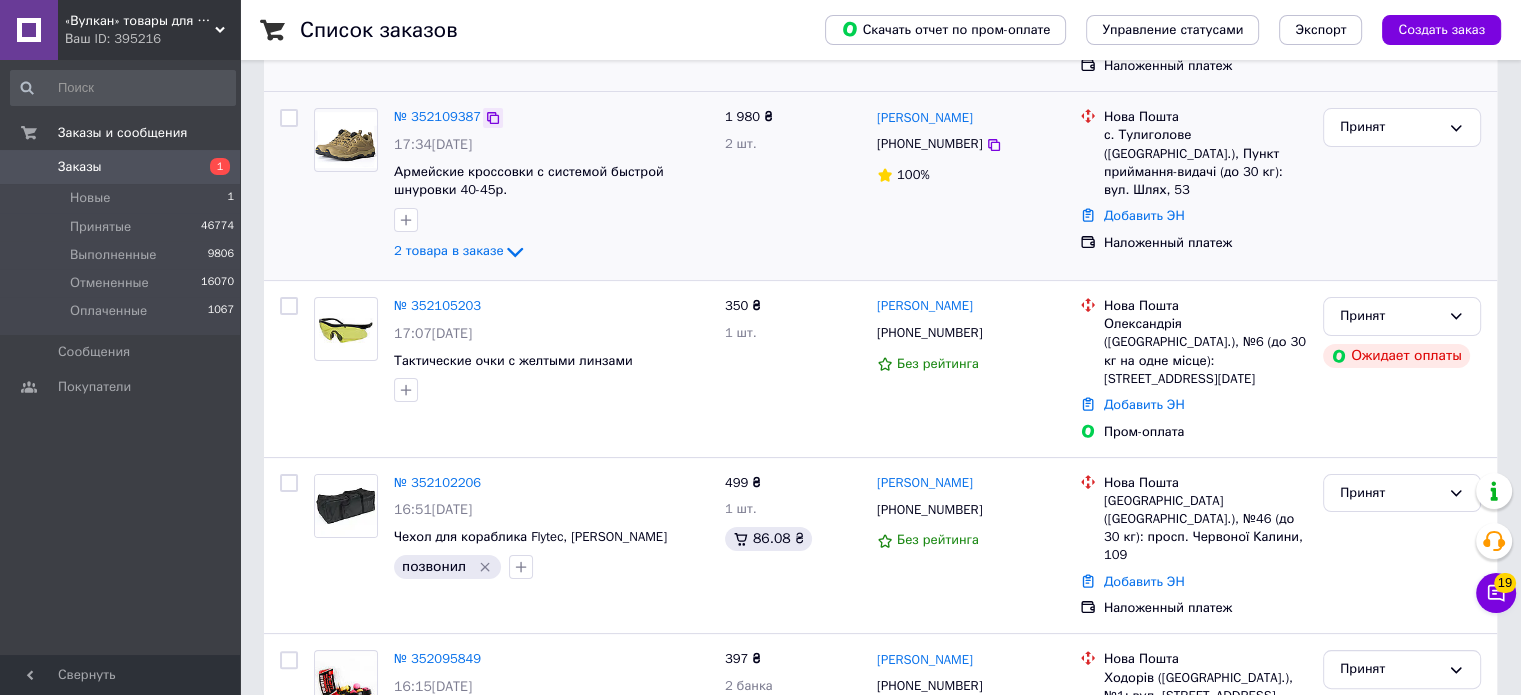click 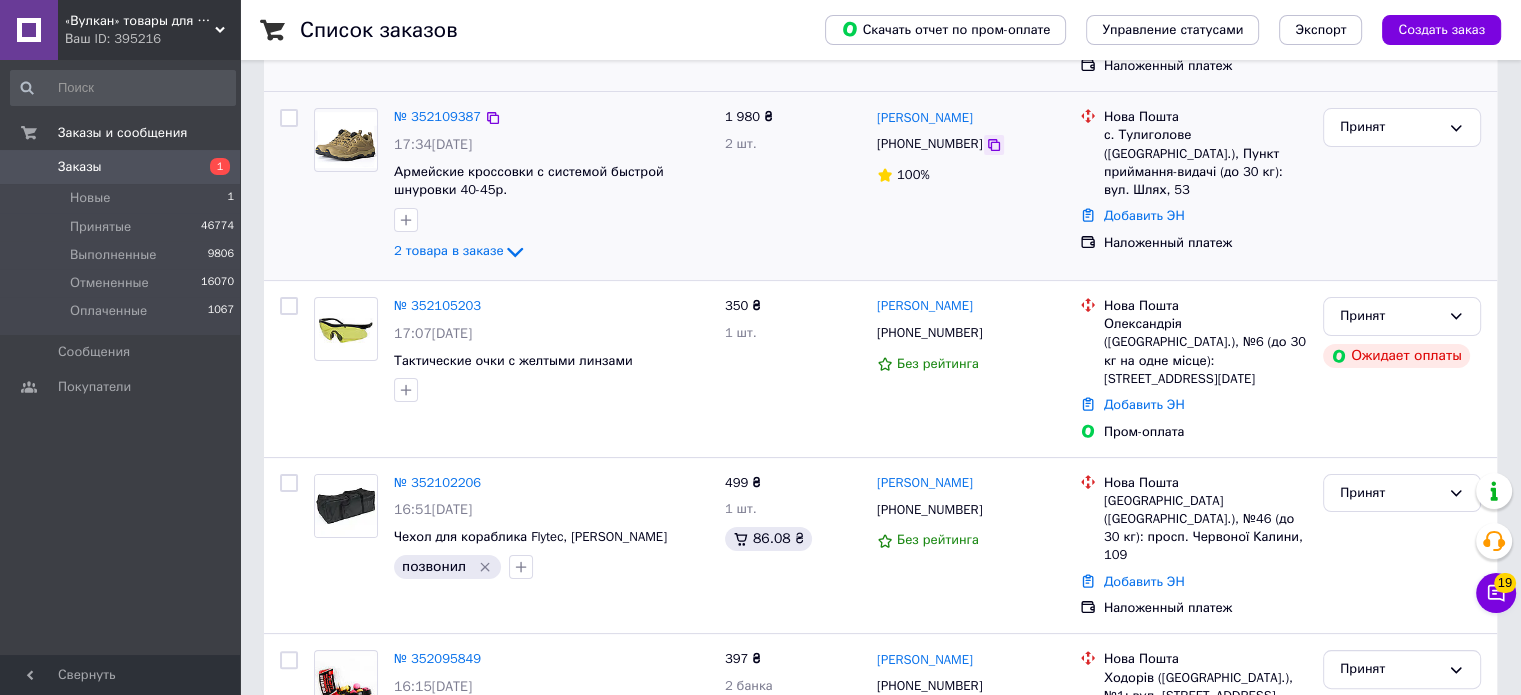 click 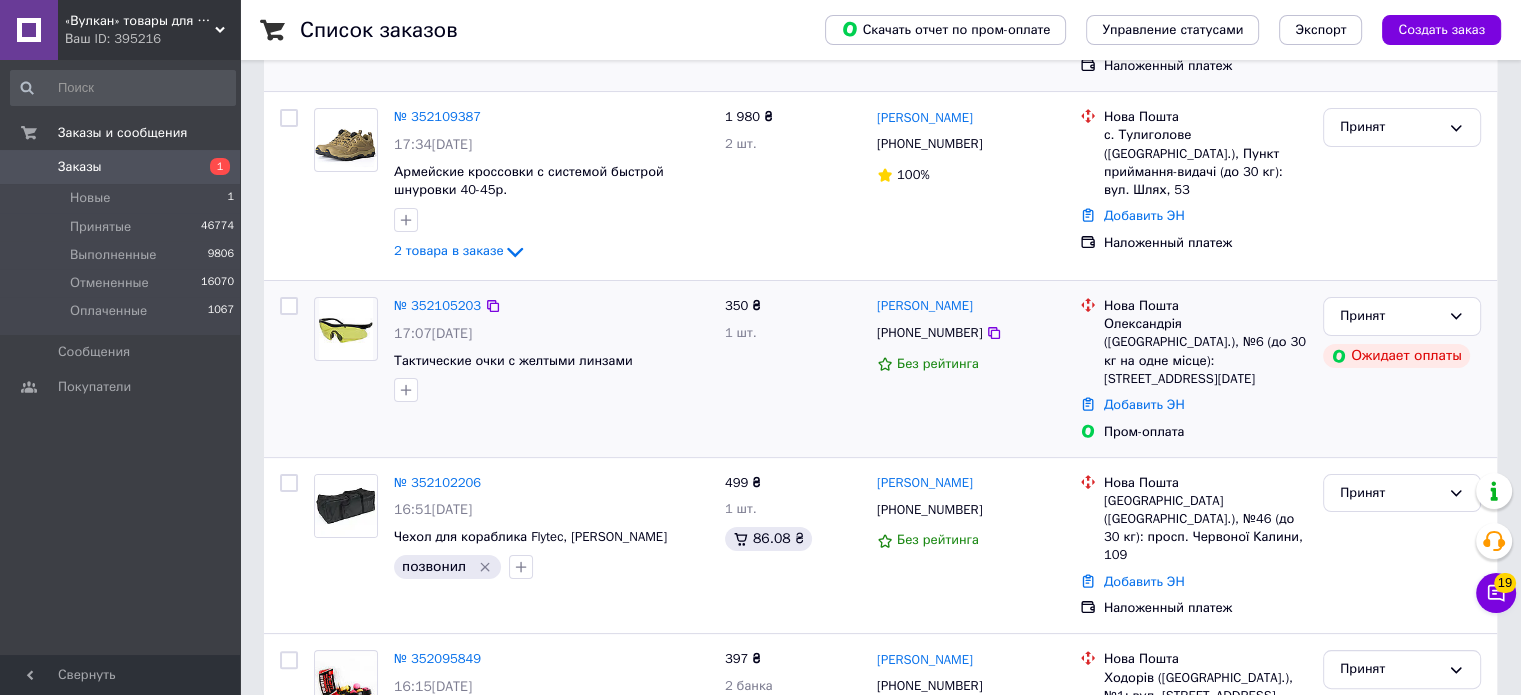 scroll, scrollTop: 0, scrollLeft: 0, axis: both 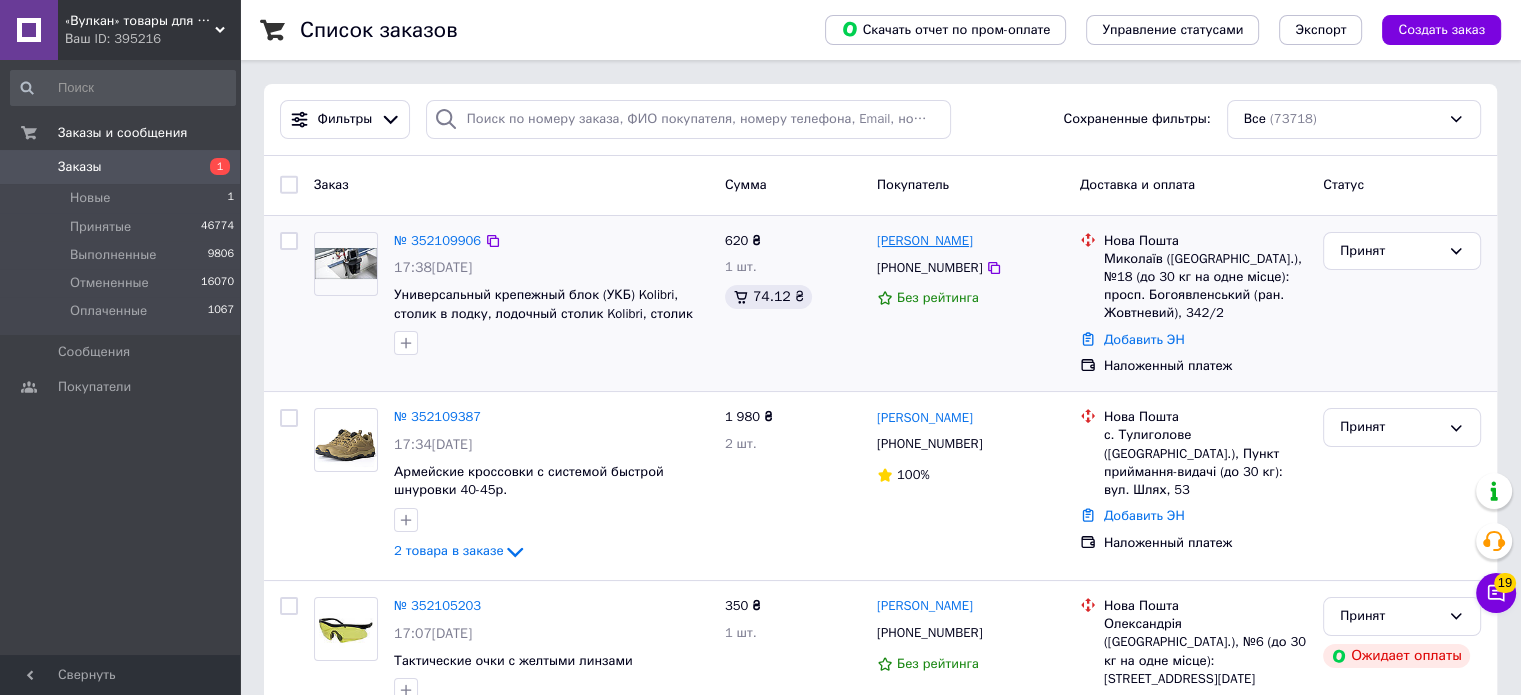 drag, startPoint x: 1019, startPoint y: 241, endPoint x: 877, endPoint y: 237, distance: 142.05632 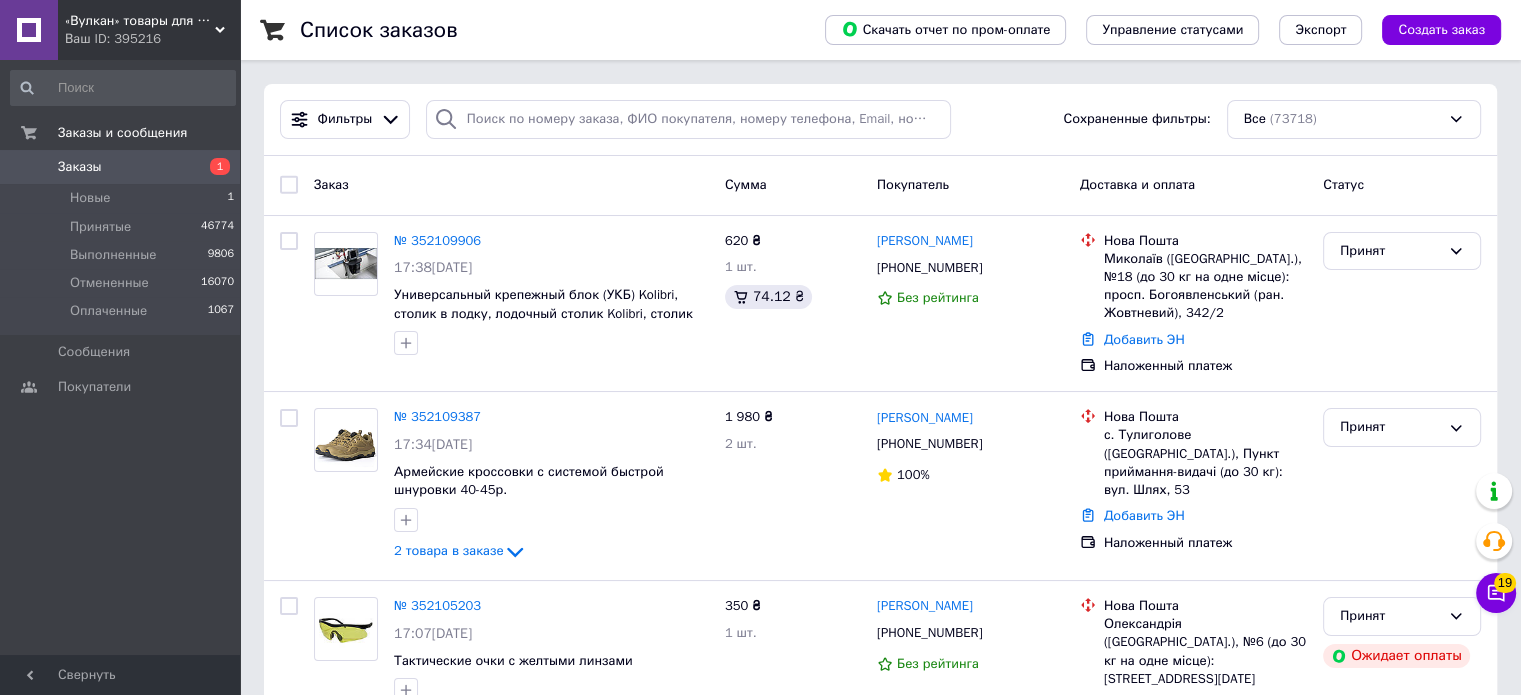 copy on "[PERSON_NAME]" 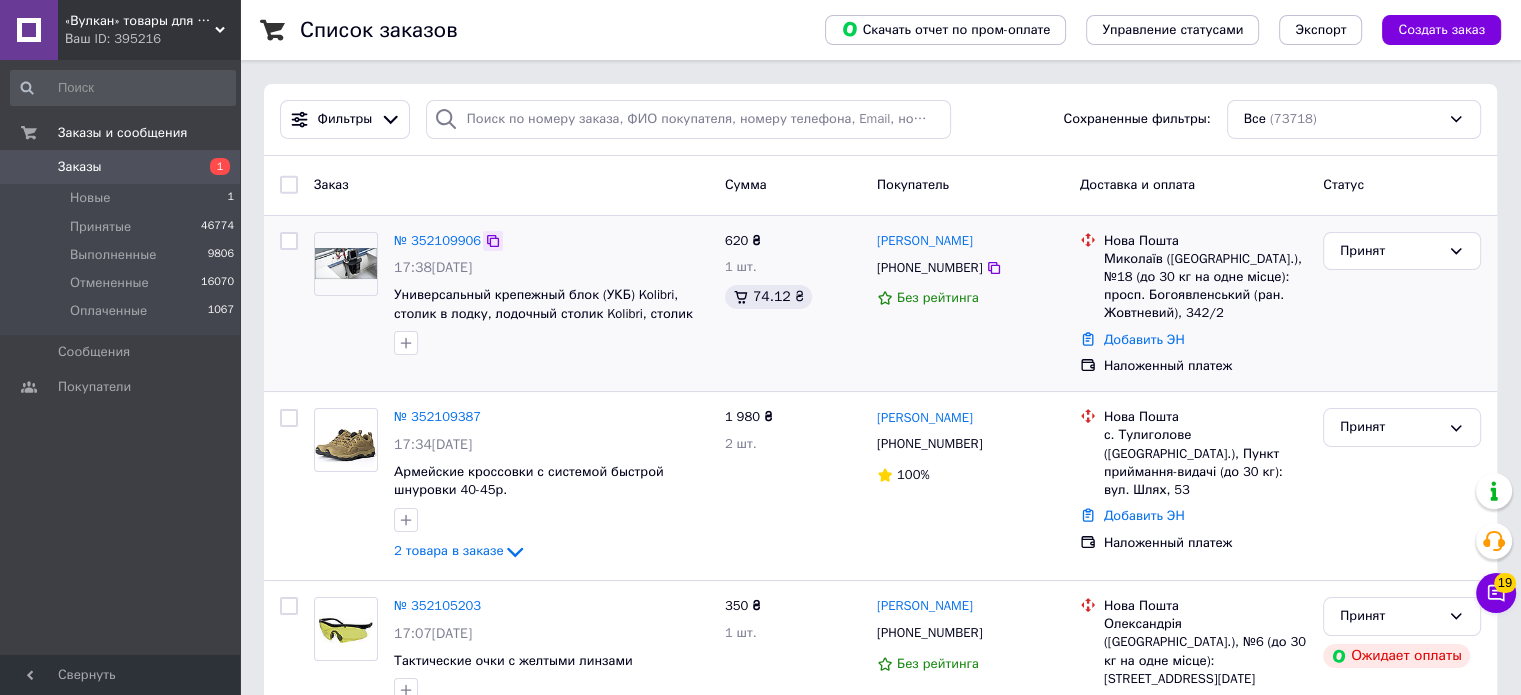 click 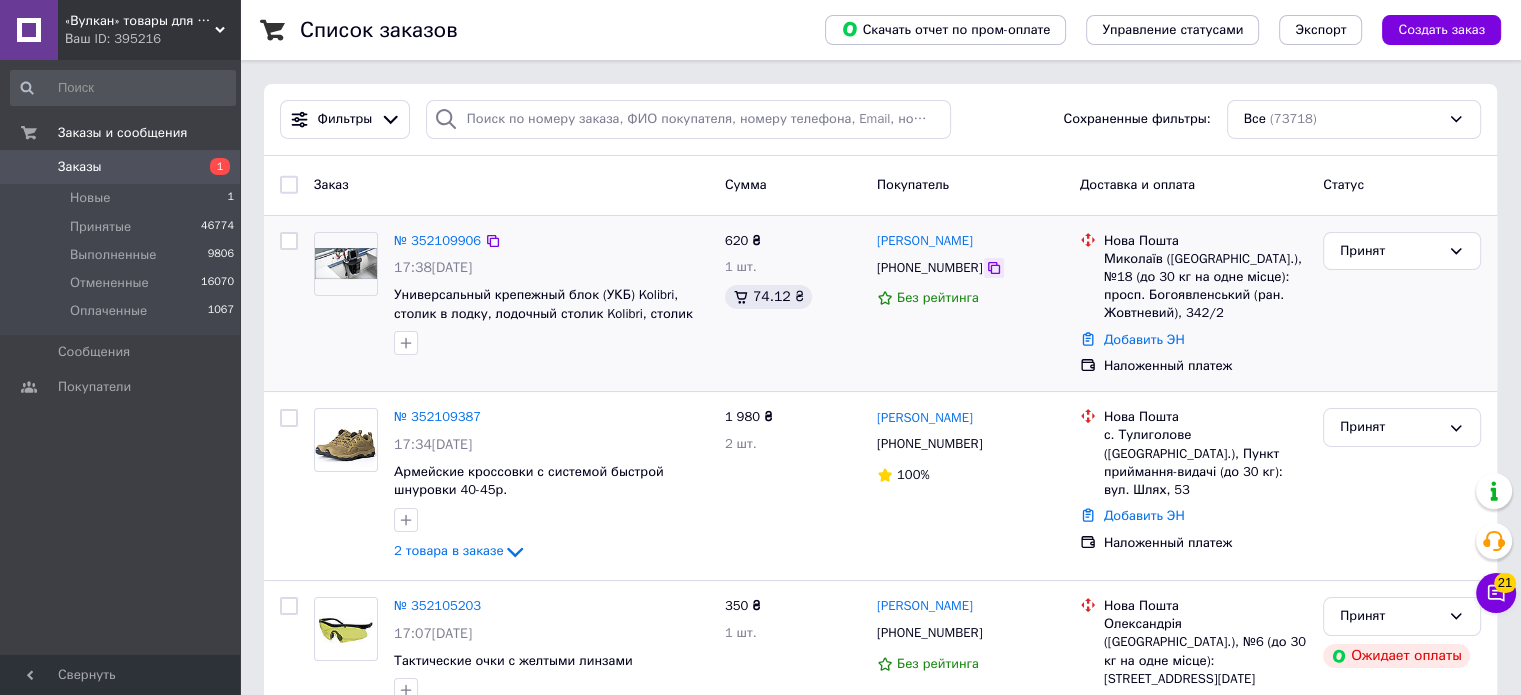 click 